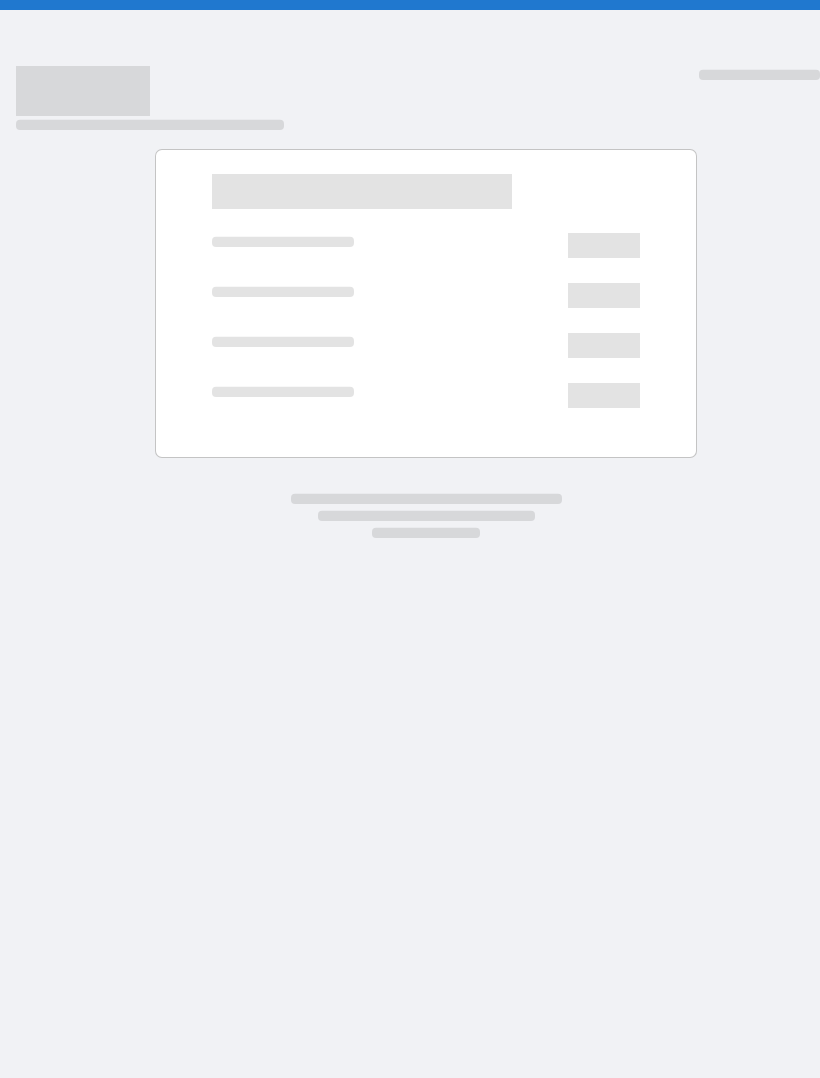 scroll, scrollTop: 0, scrollLeft: 0, axis: both 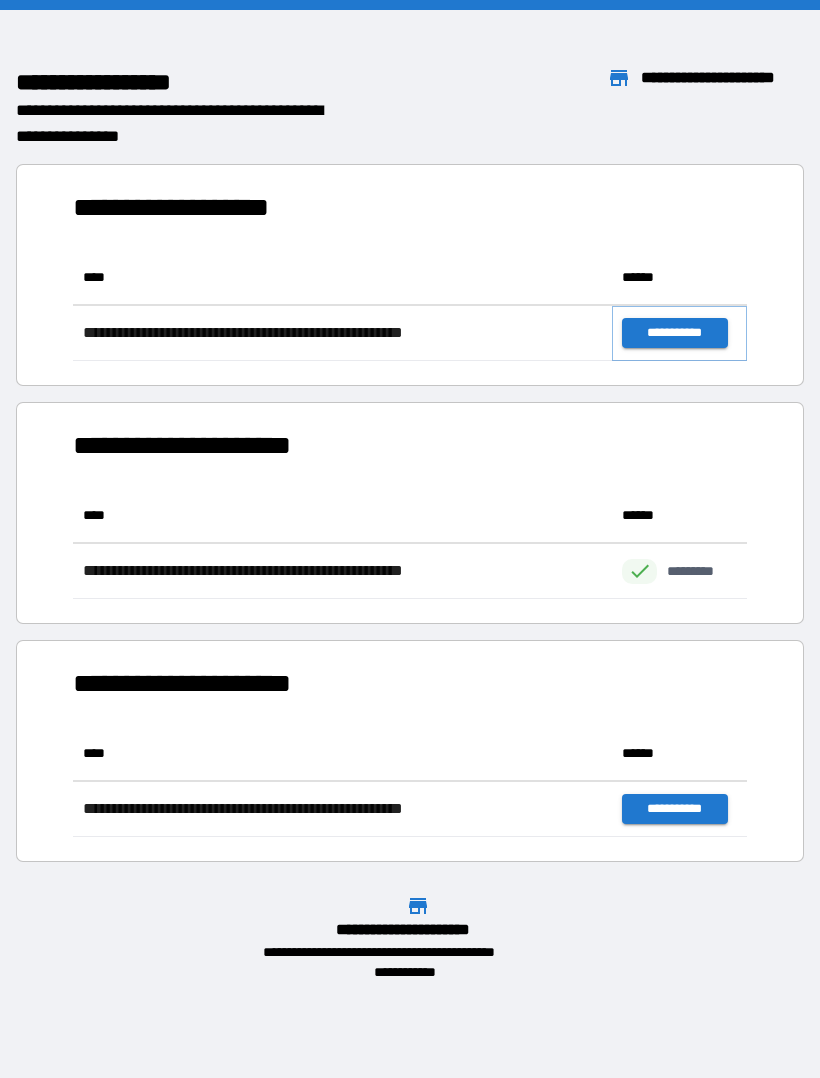 click on "**********" at bounding box center [674, 333] 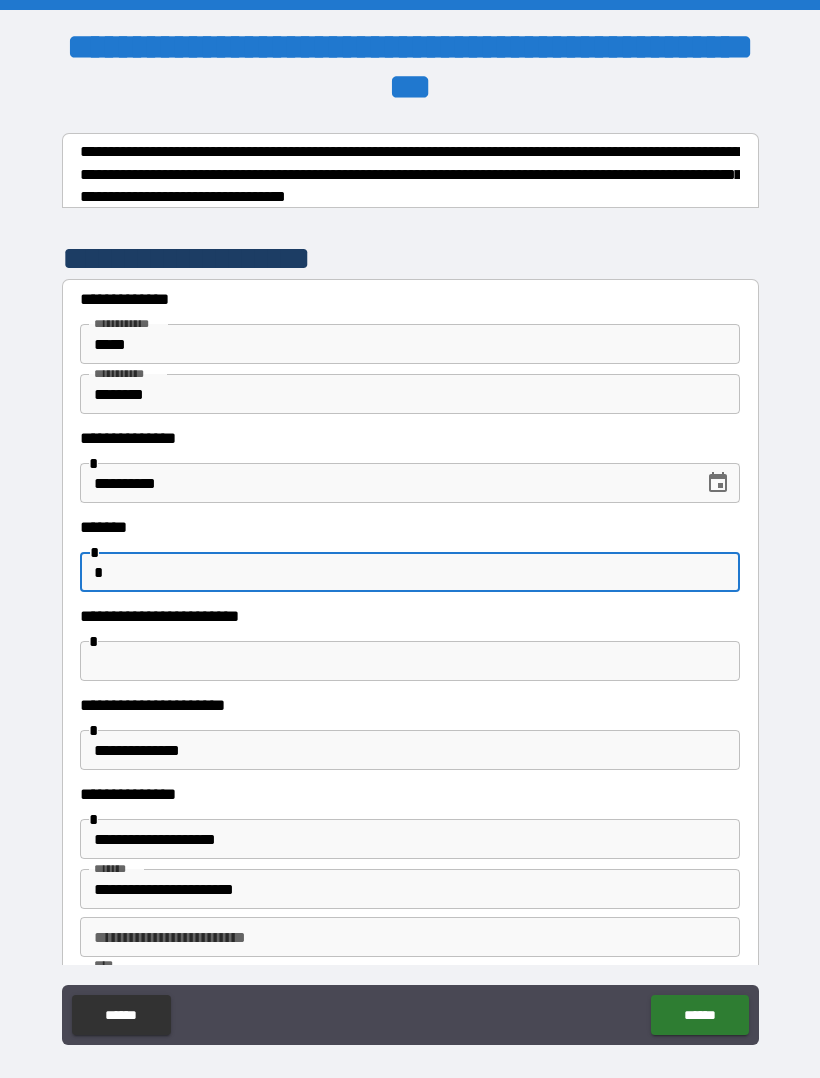 type on "*" 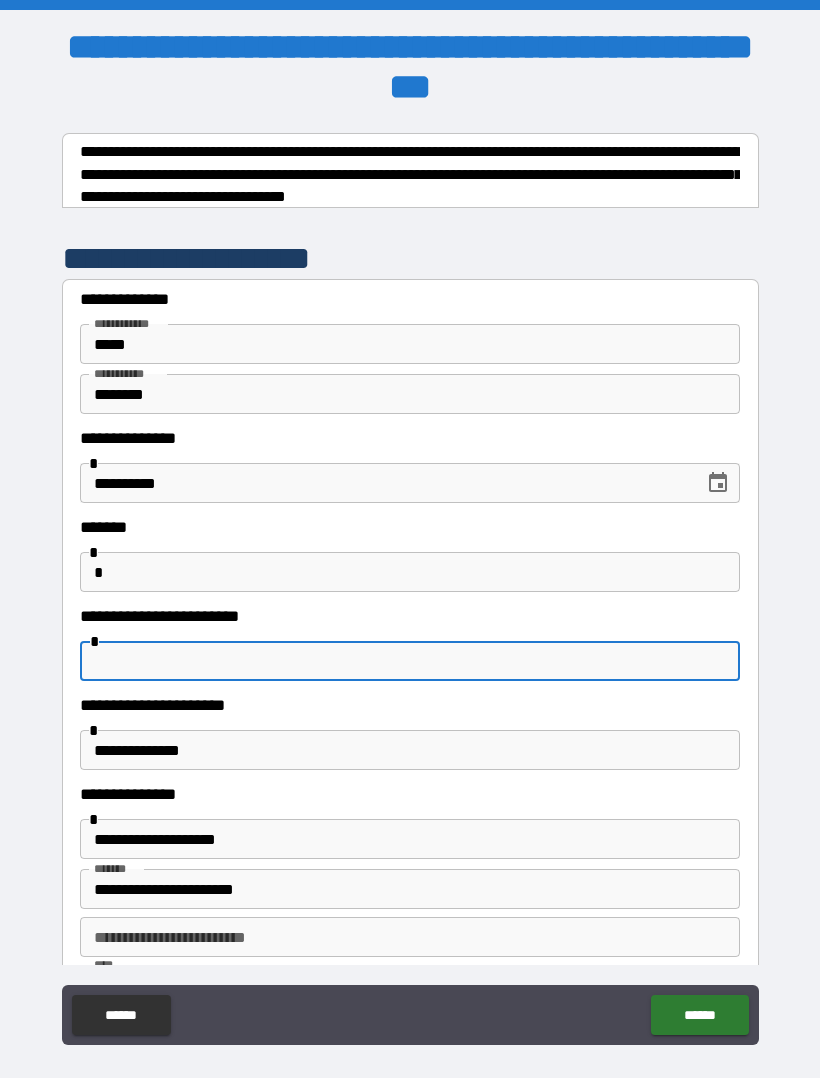 type 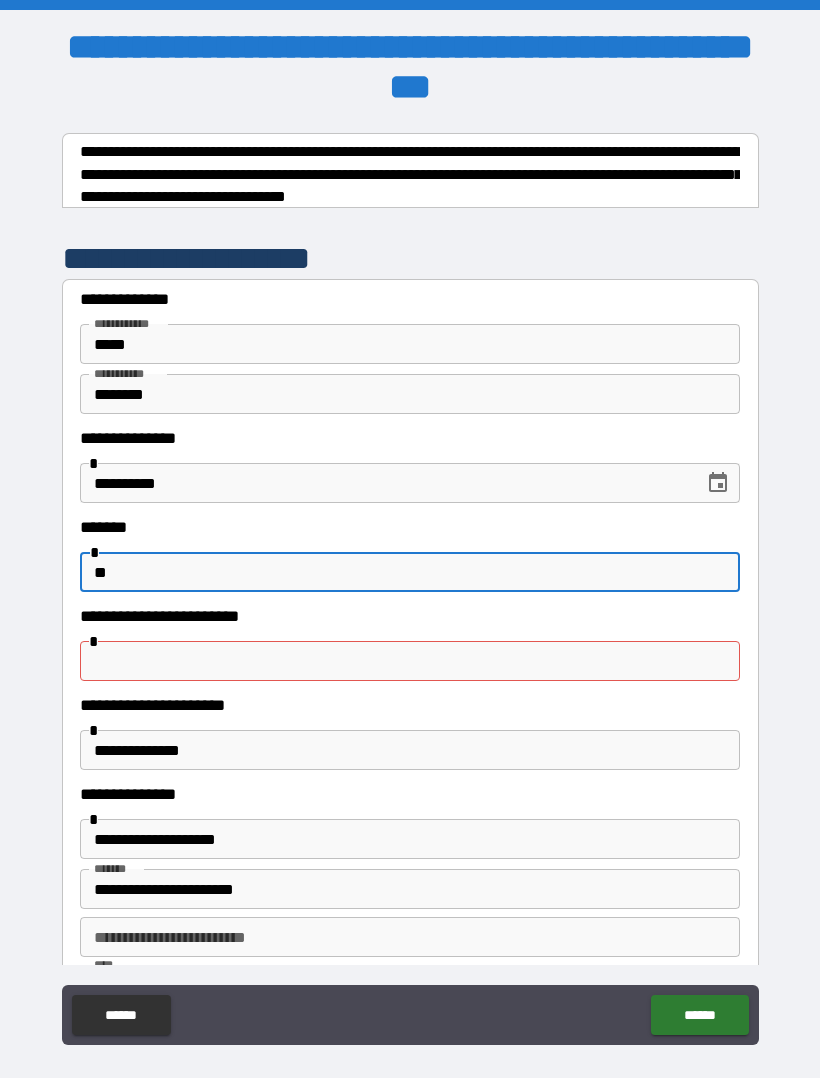 click on "**" at bounding box center [410, 572] 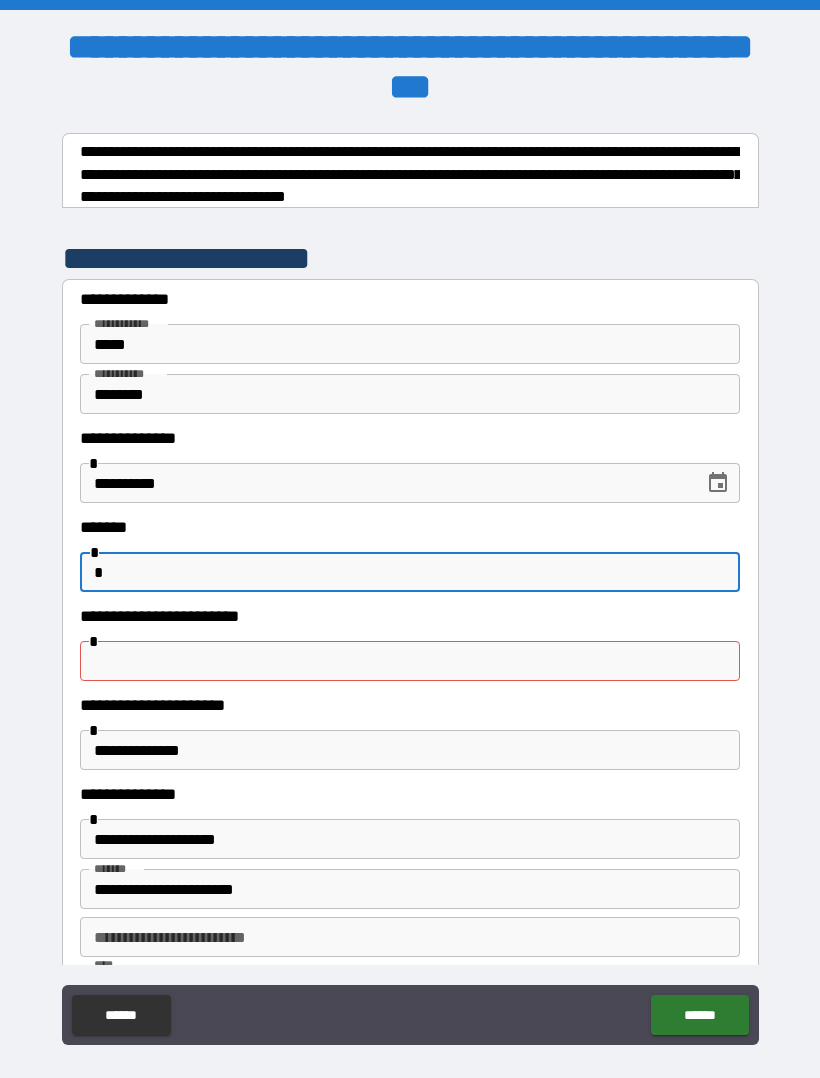 type on "*" 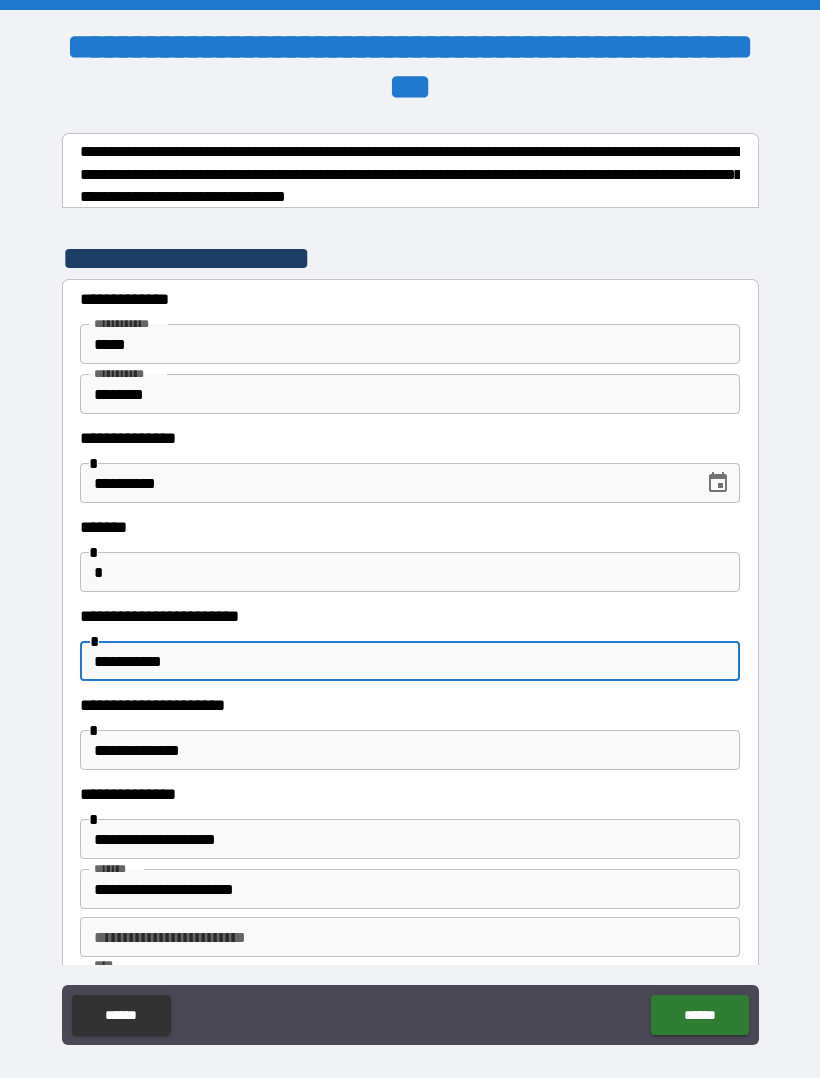 type on "**********" 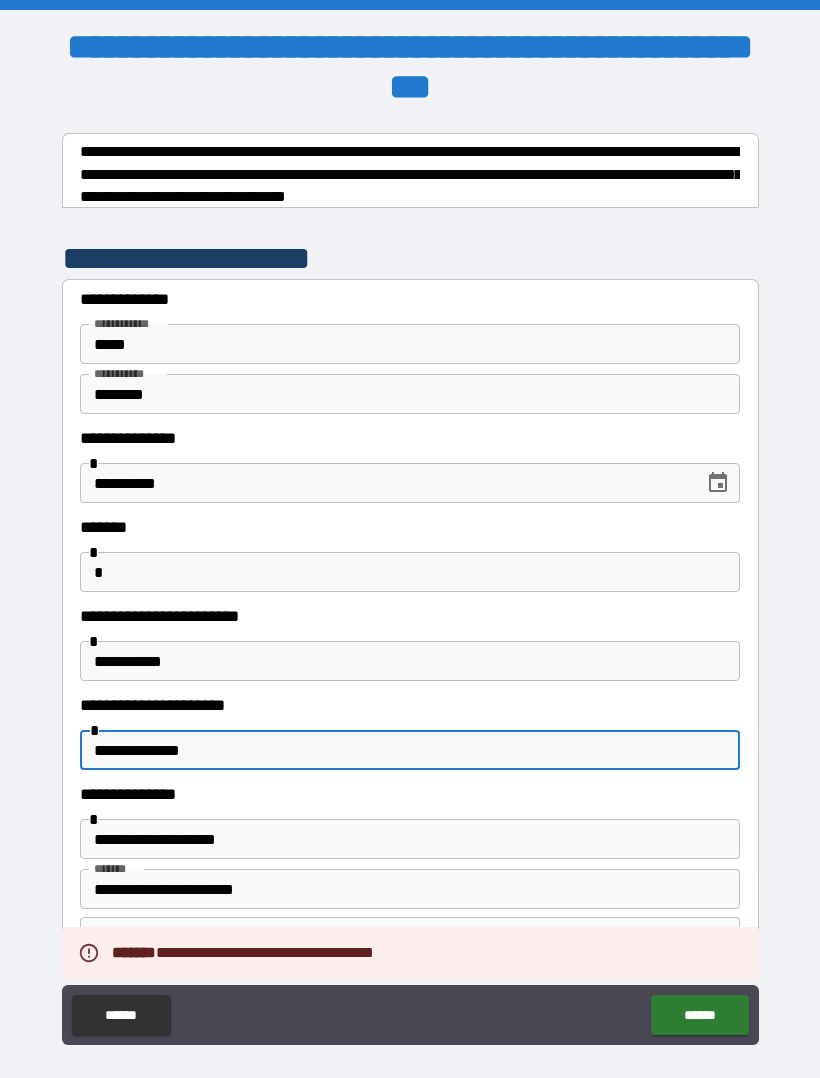 type on "**********" 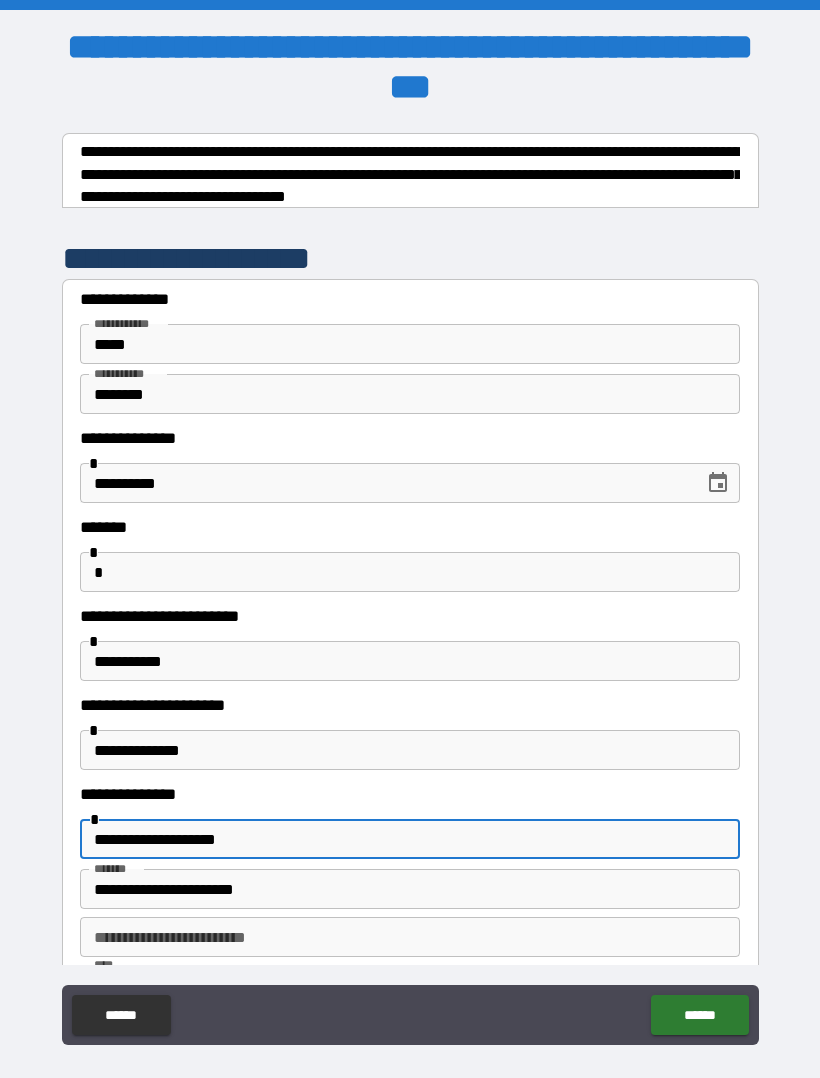 click on "**********" at bounding box center (410, 571) 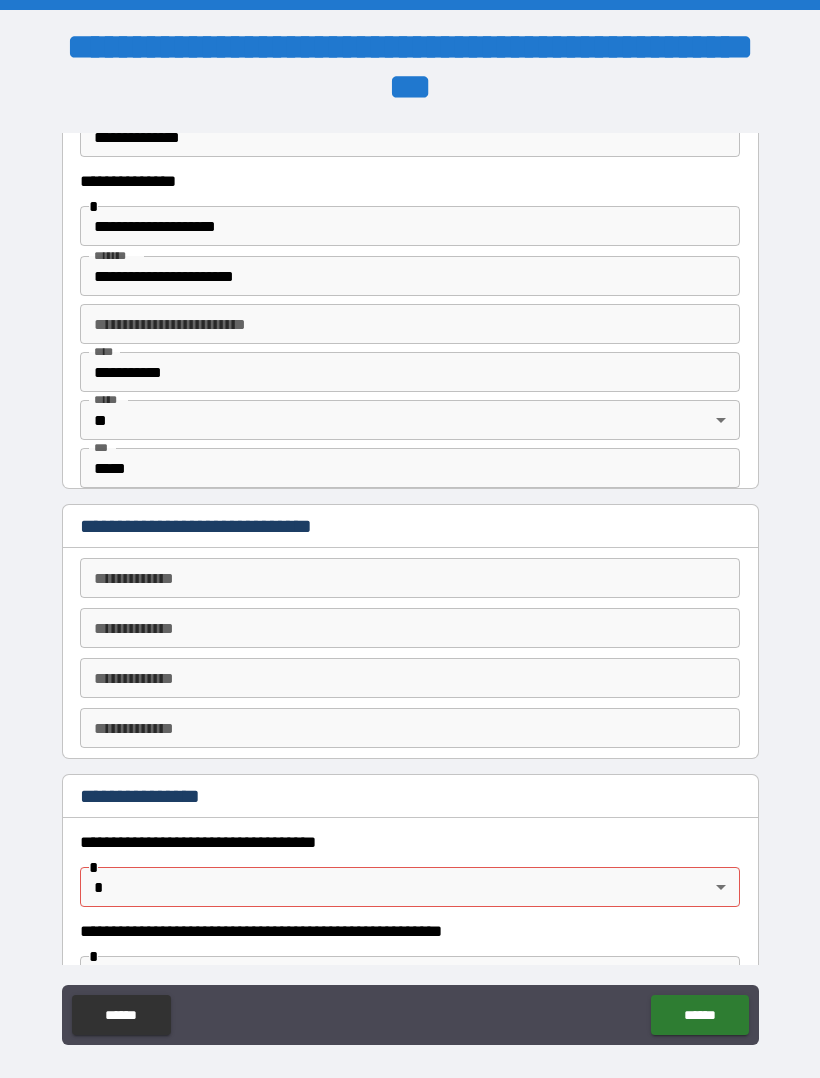 scroll, scrollTop: 614, scrollLeft: 0, axis: vertical 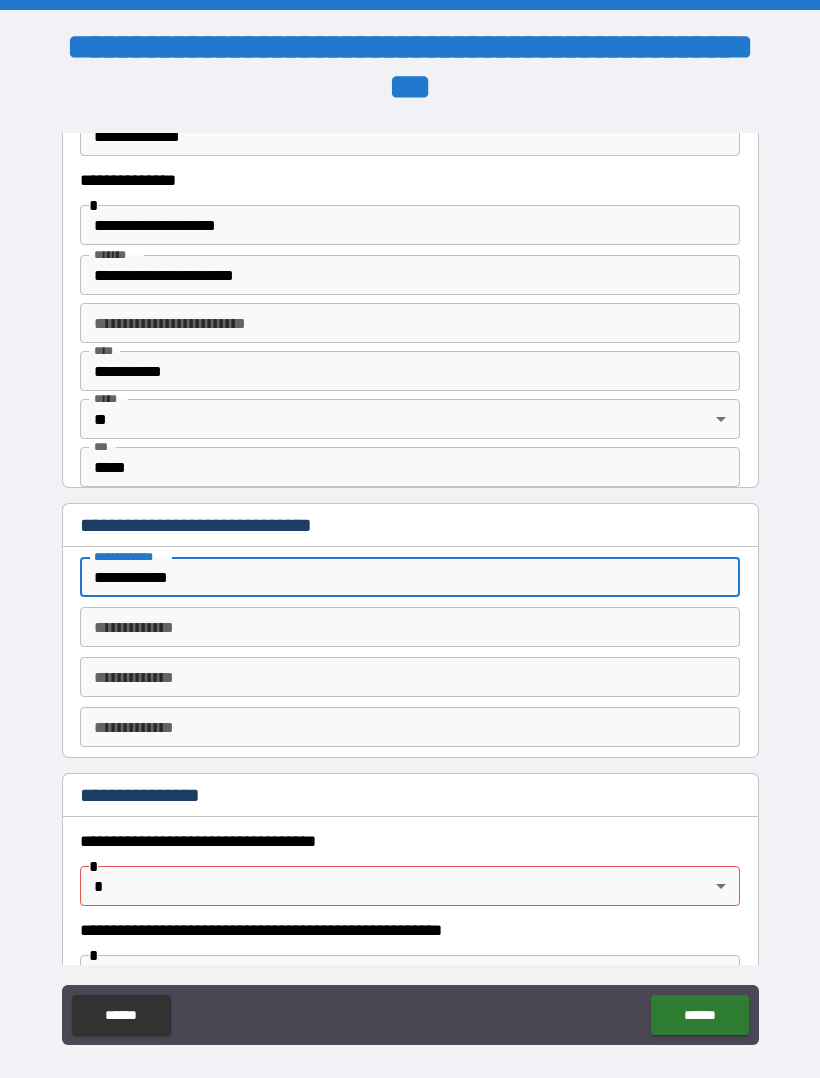 type on "**********" 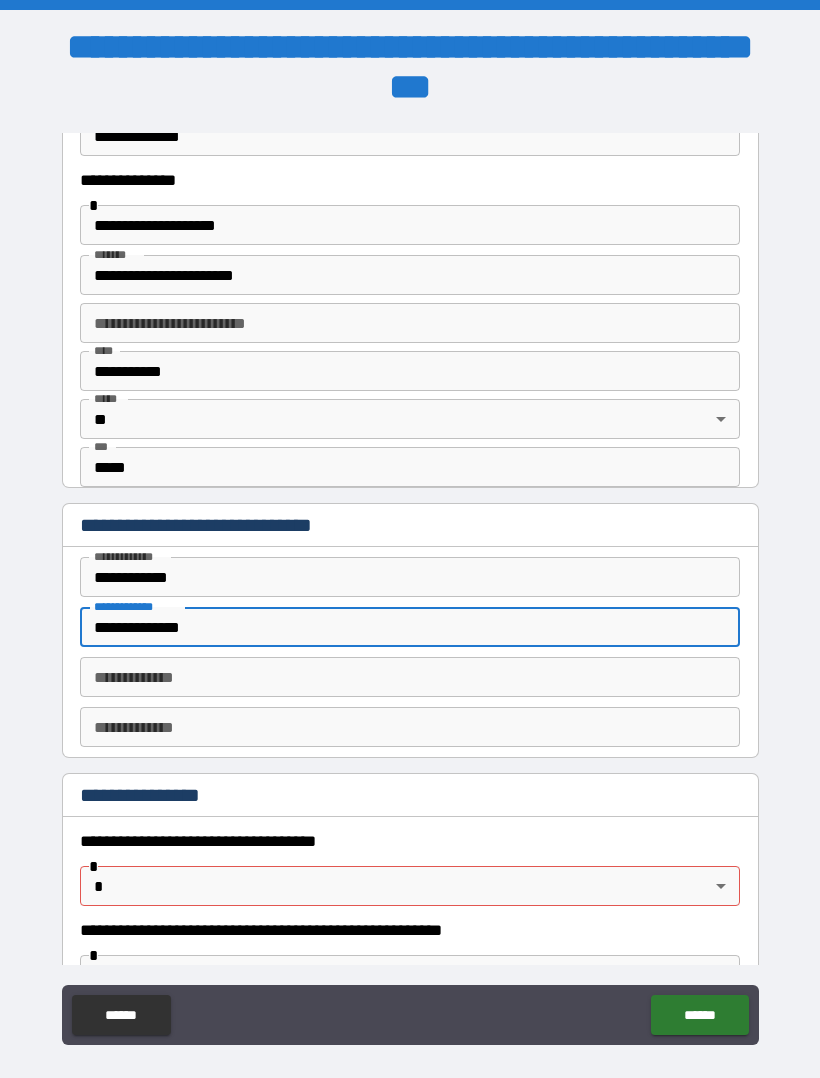 type on "**********" 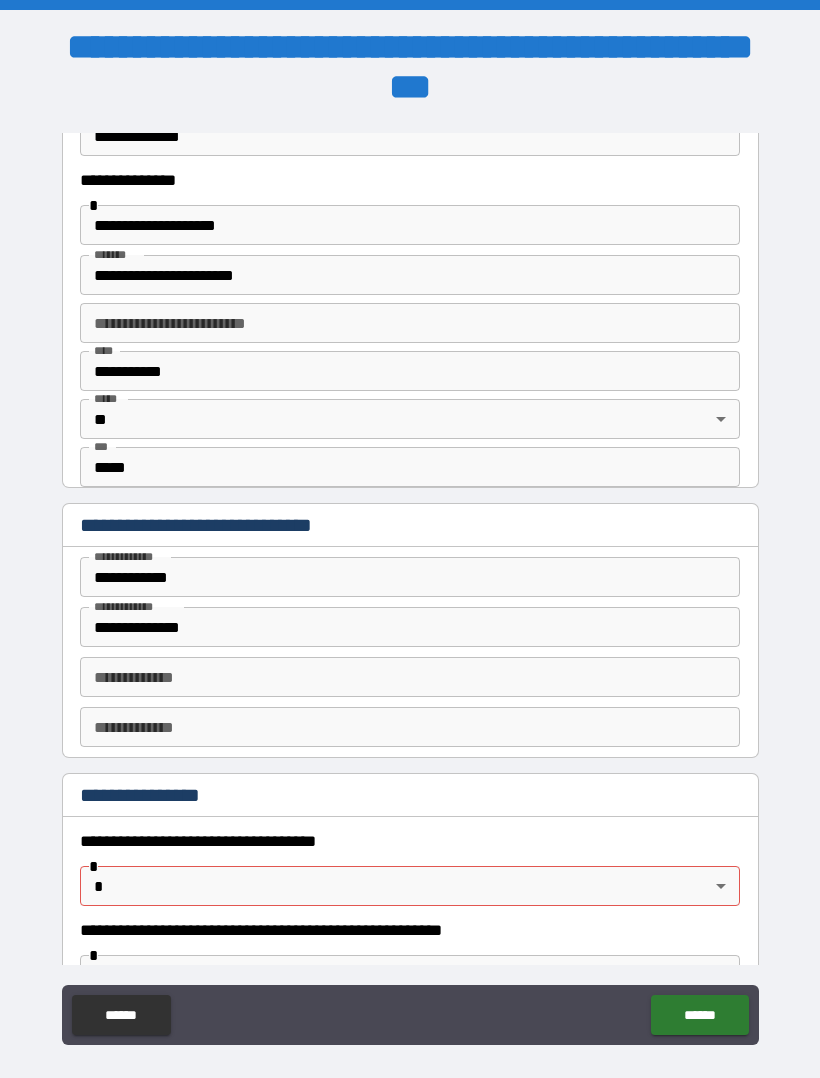 click on "**********" at bounding box center (410, 568) 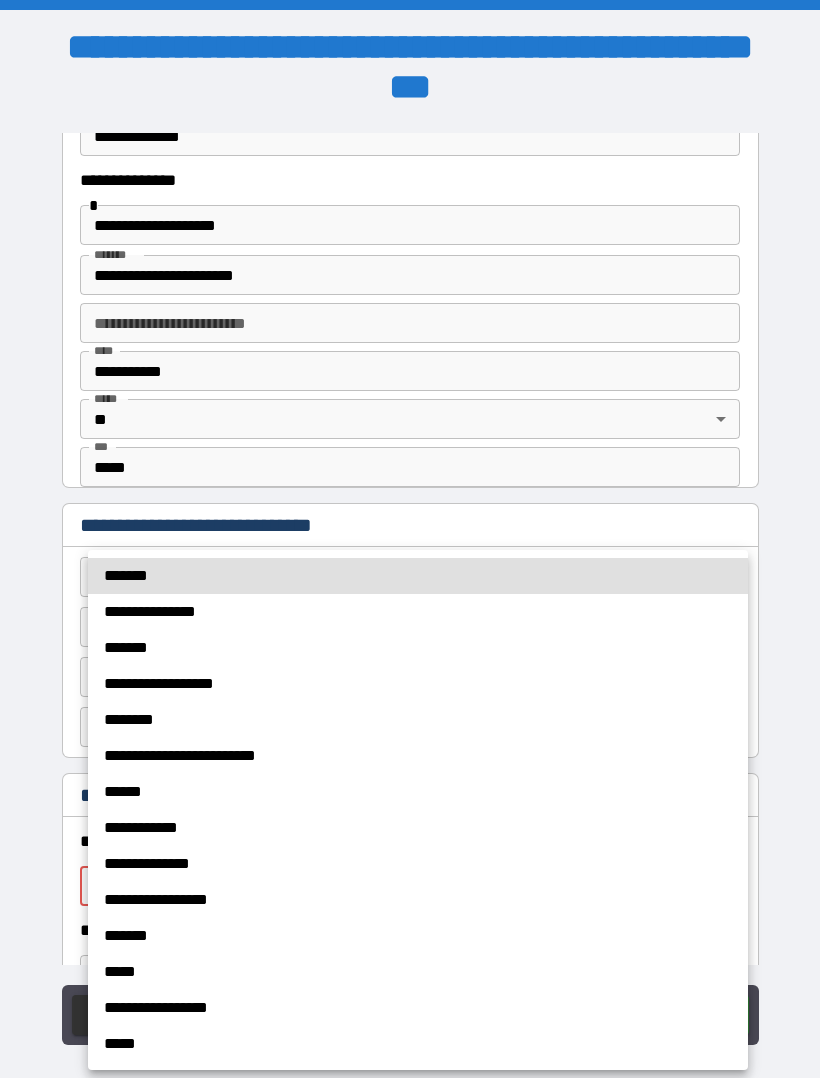 click on "*****" at bounding box center (418, 1044) 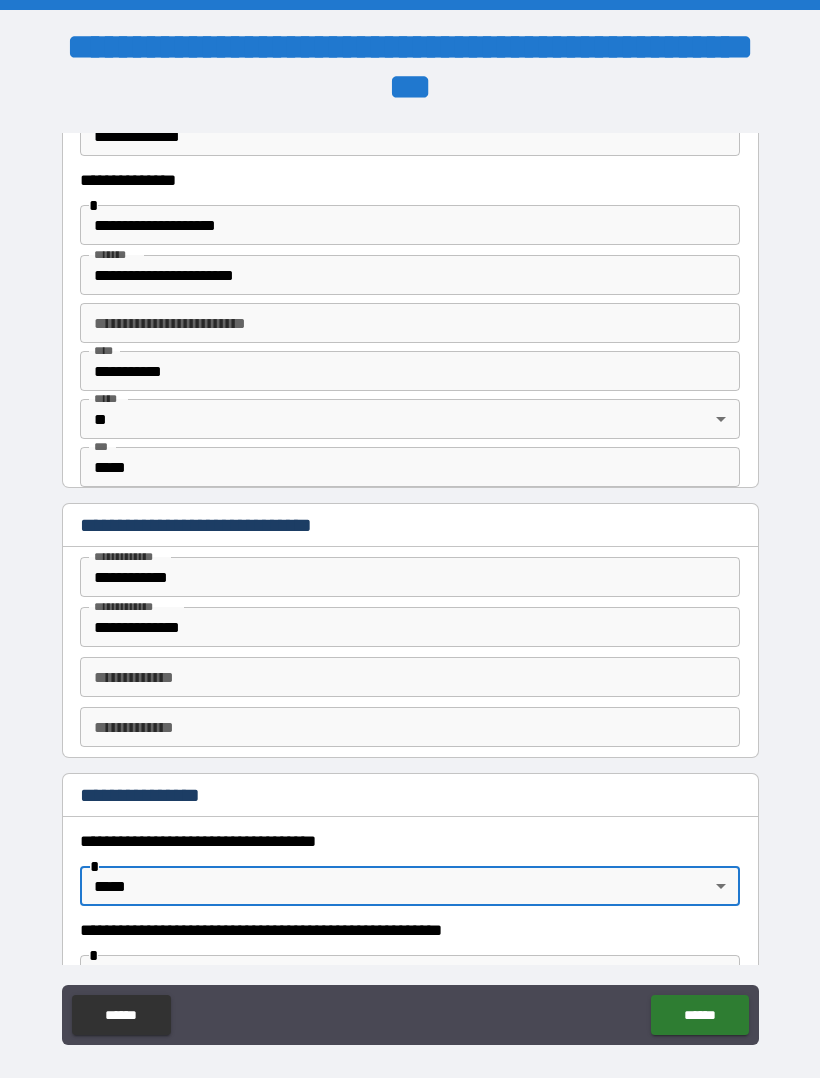 click on "******" at bounding box center (699, 1015) 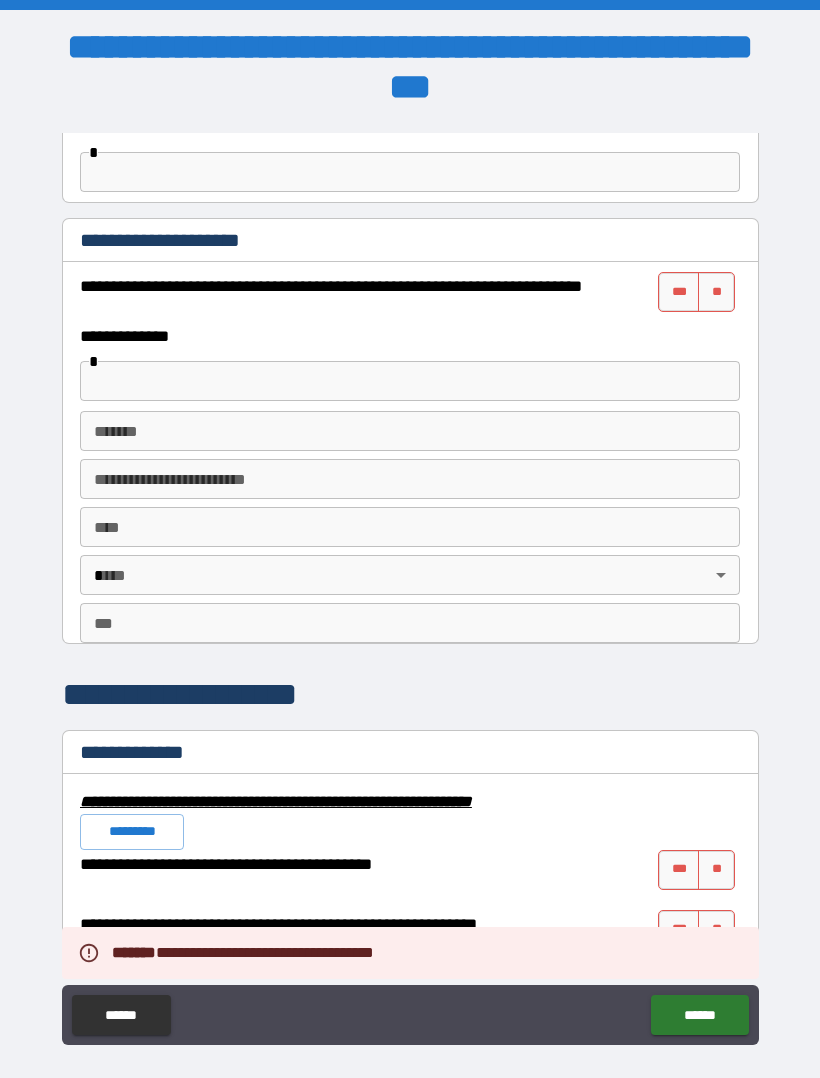 scroll, scrollTop: 1418, scrollLeft: 0, axis: vertical 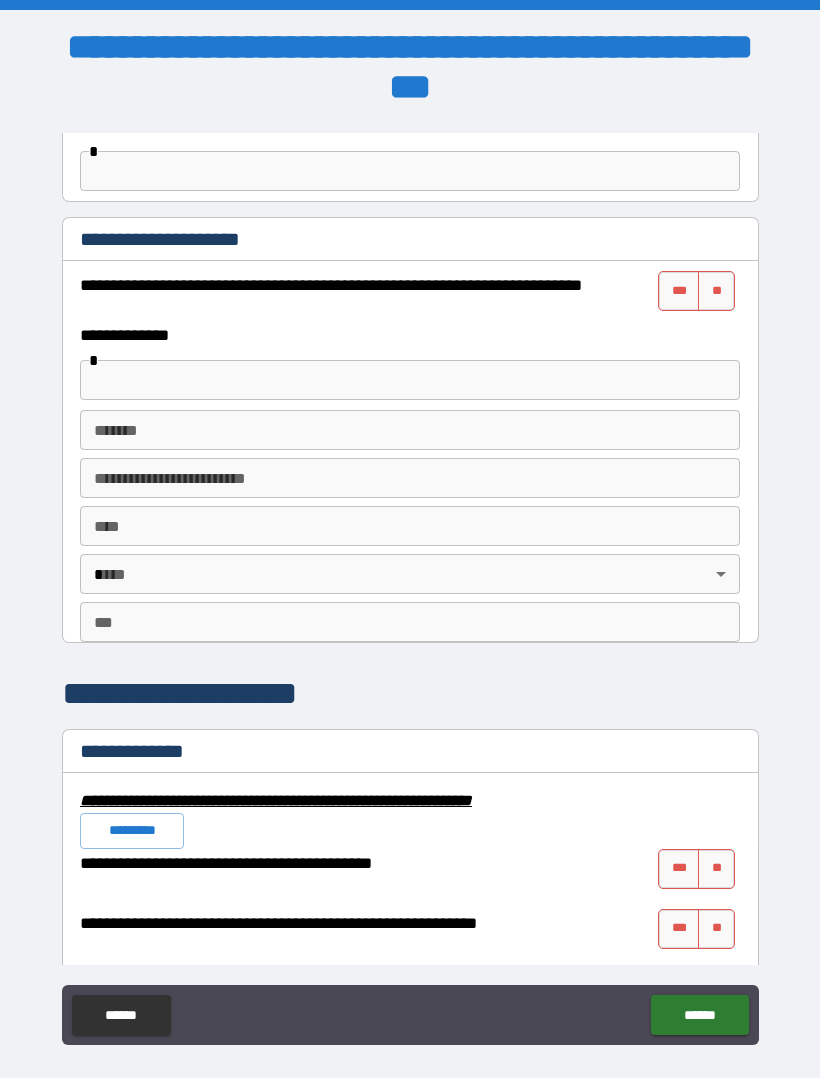 click on "***" at bounding box center (679, 291) 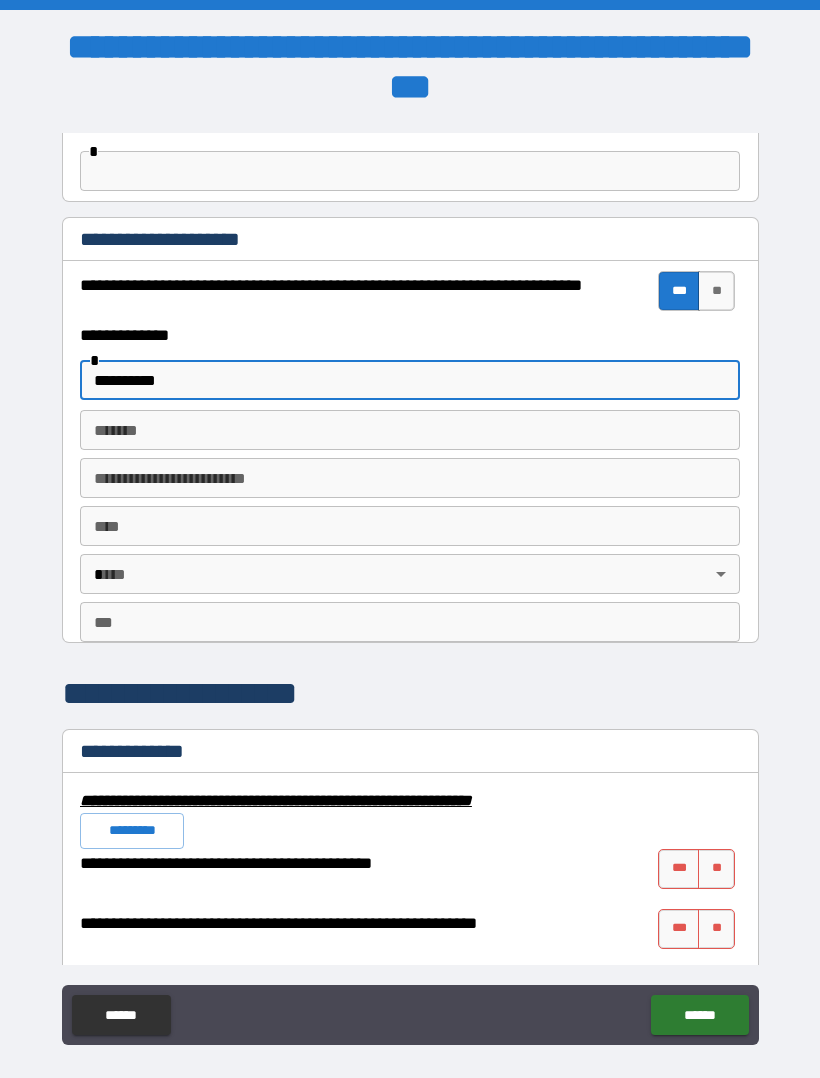 type on "**********" 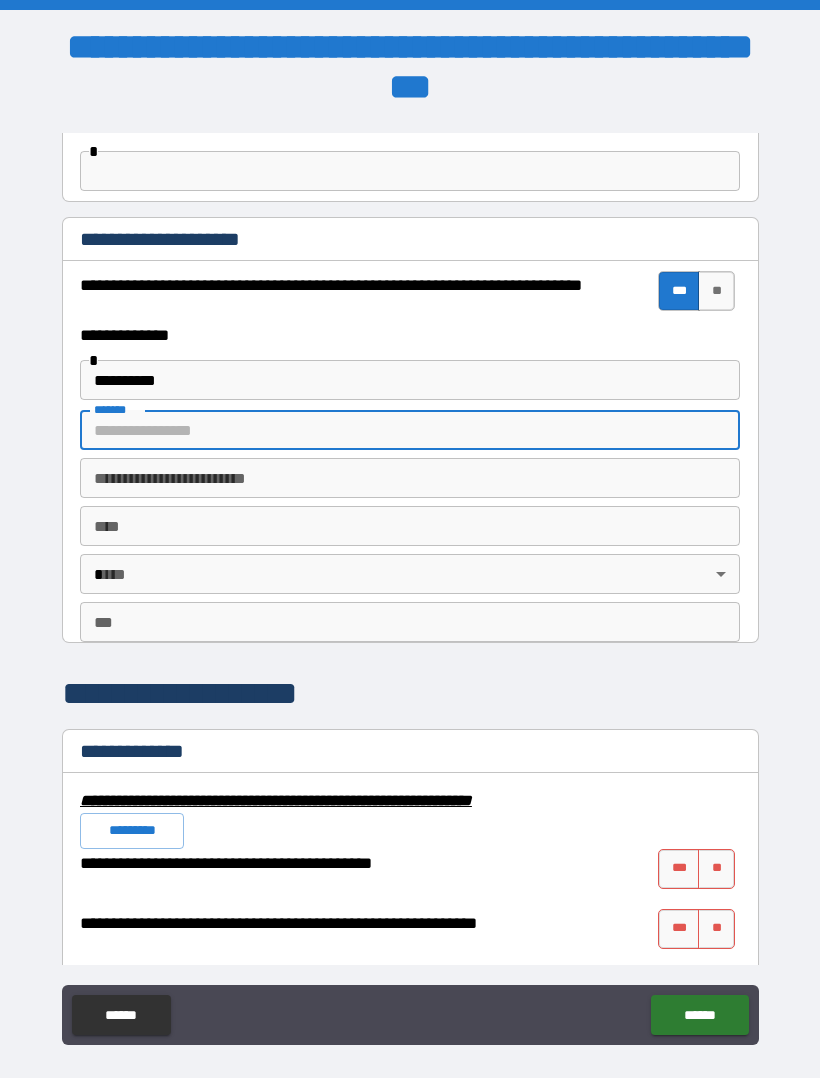 type on "*" 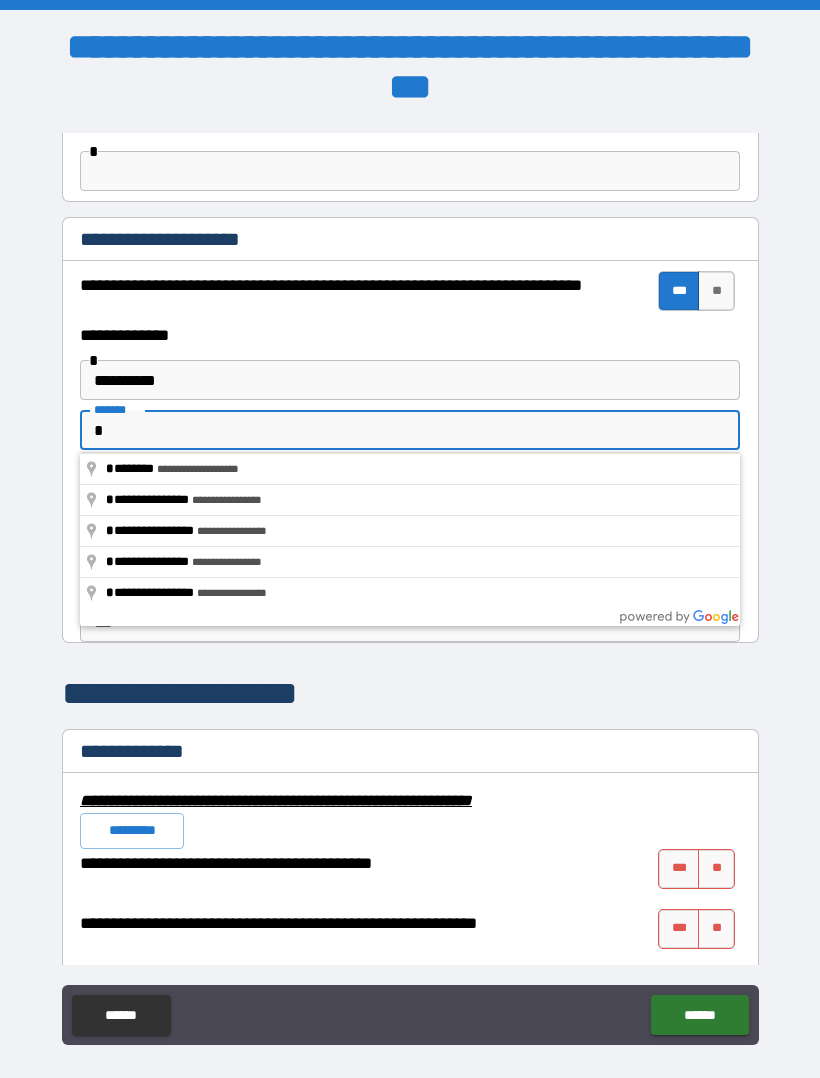 type 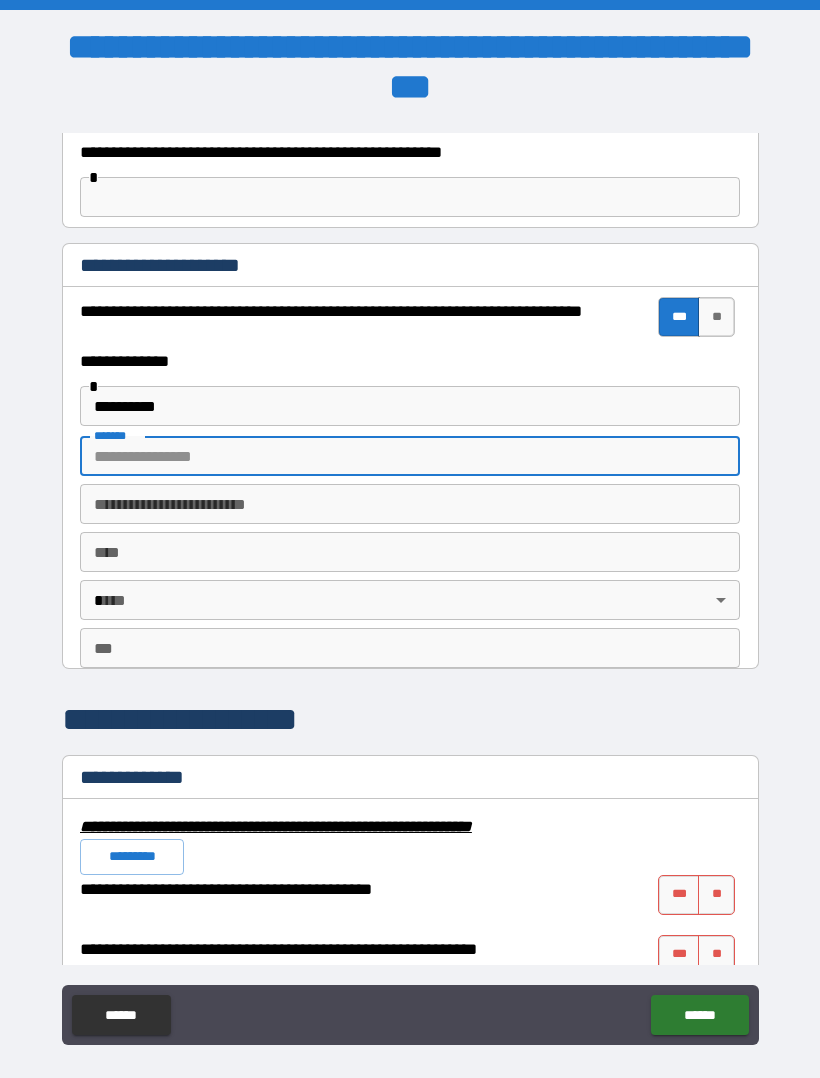scroll, scrollTop: 1397, scrollLeft: 0, axis: vertical 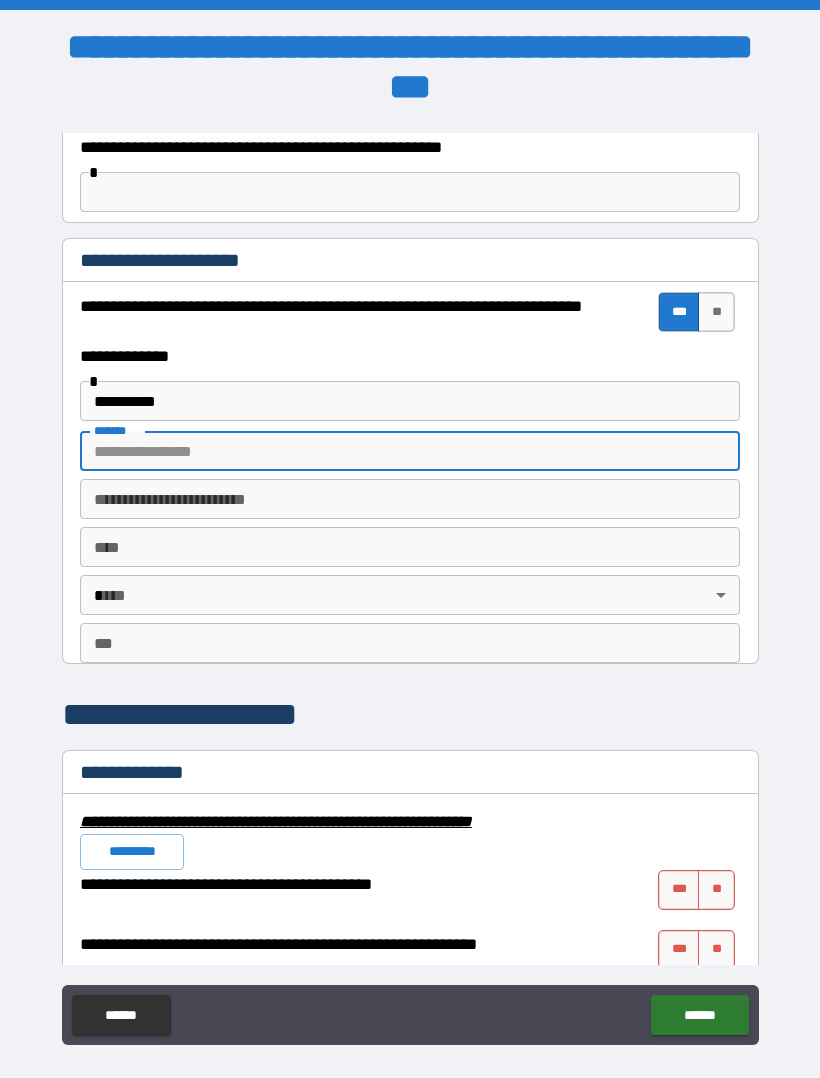 click on "****" at bounding box center (410, 547) 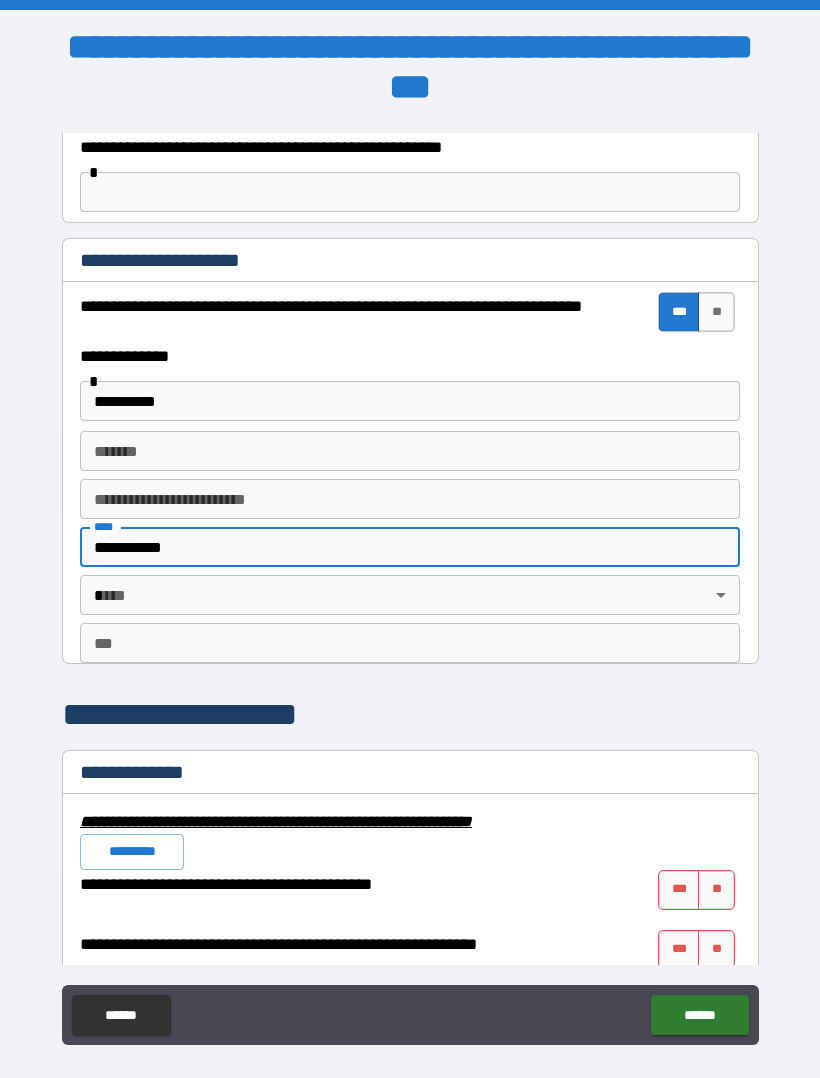 type on "**********" 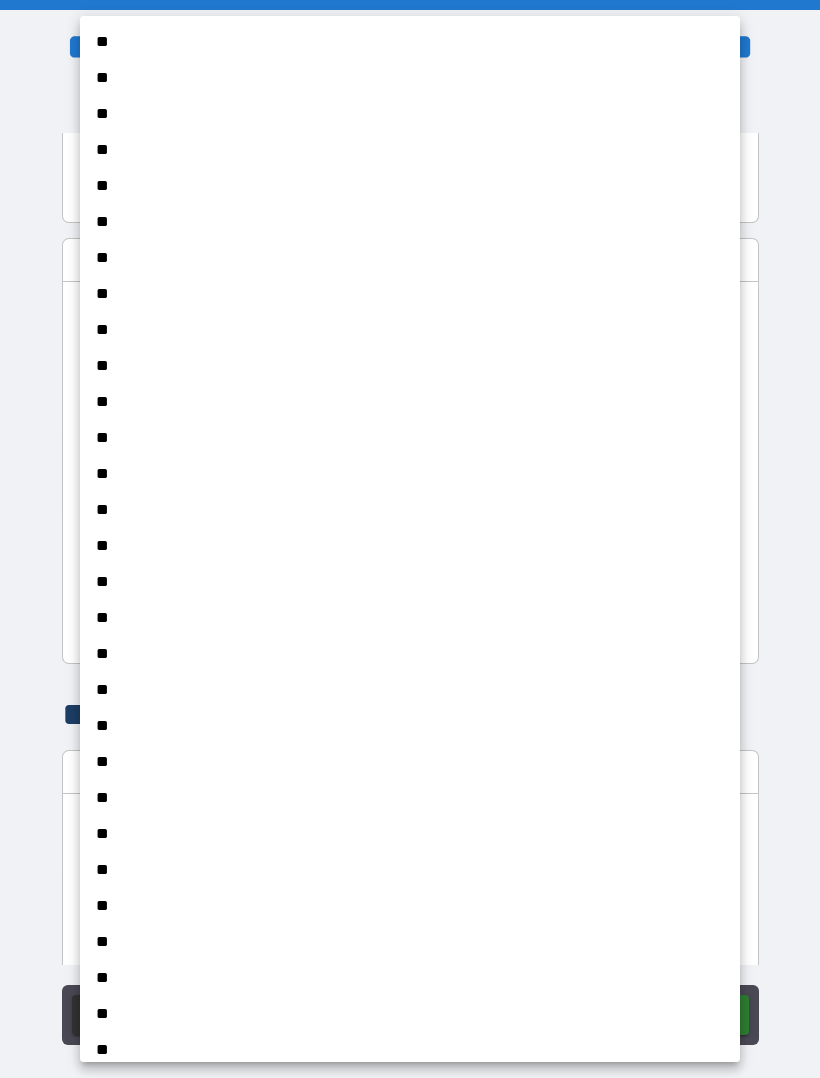 click on "**" at bounding box center (410, 654) 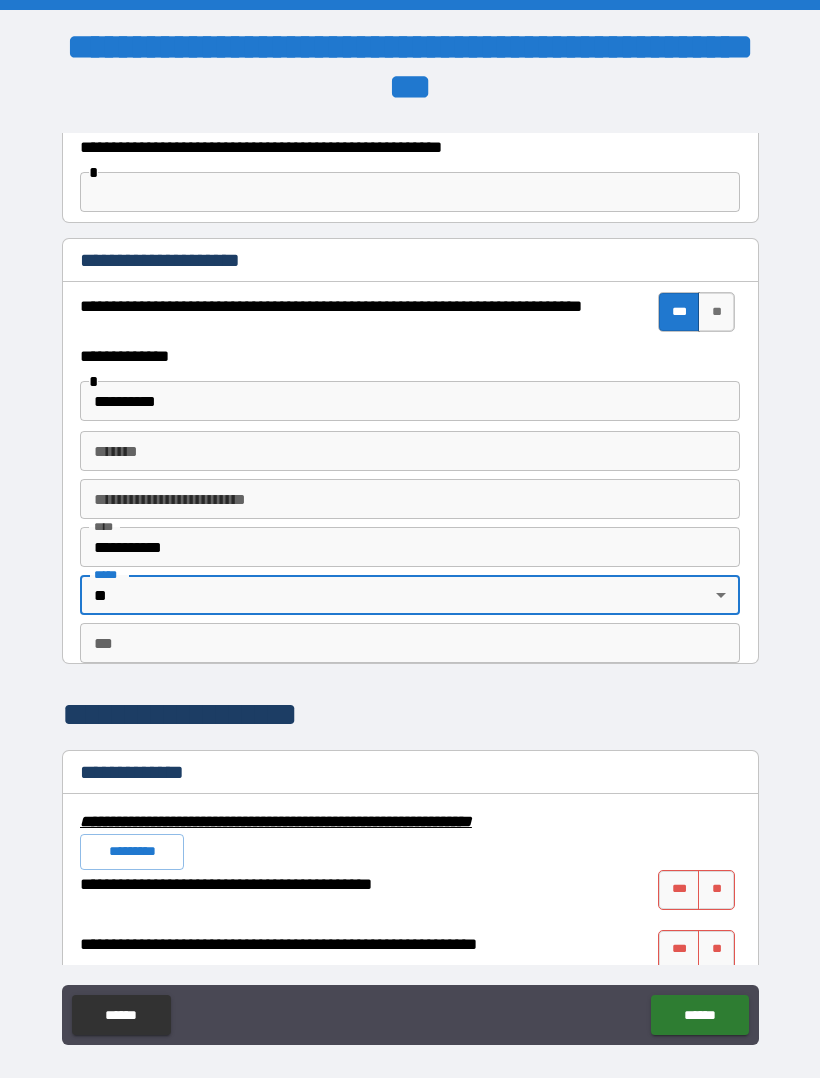 type on "**" 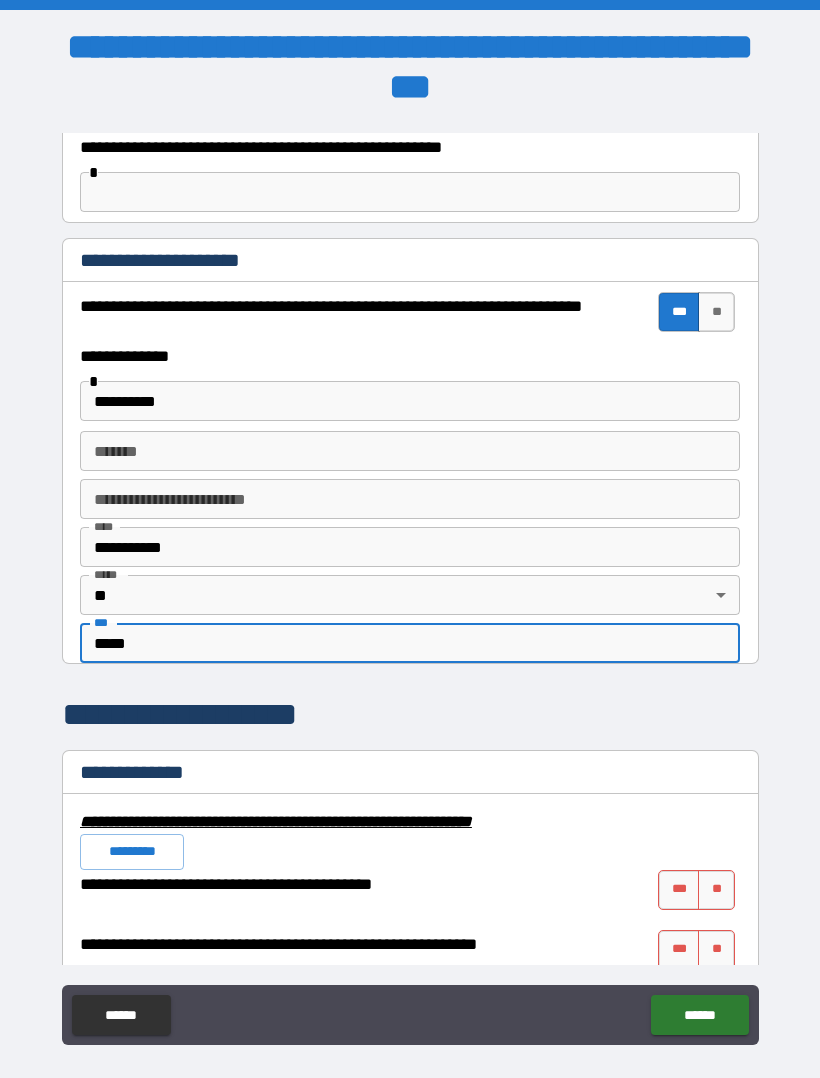type on "*****" 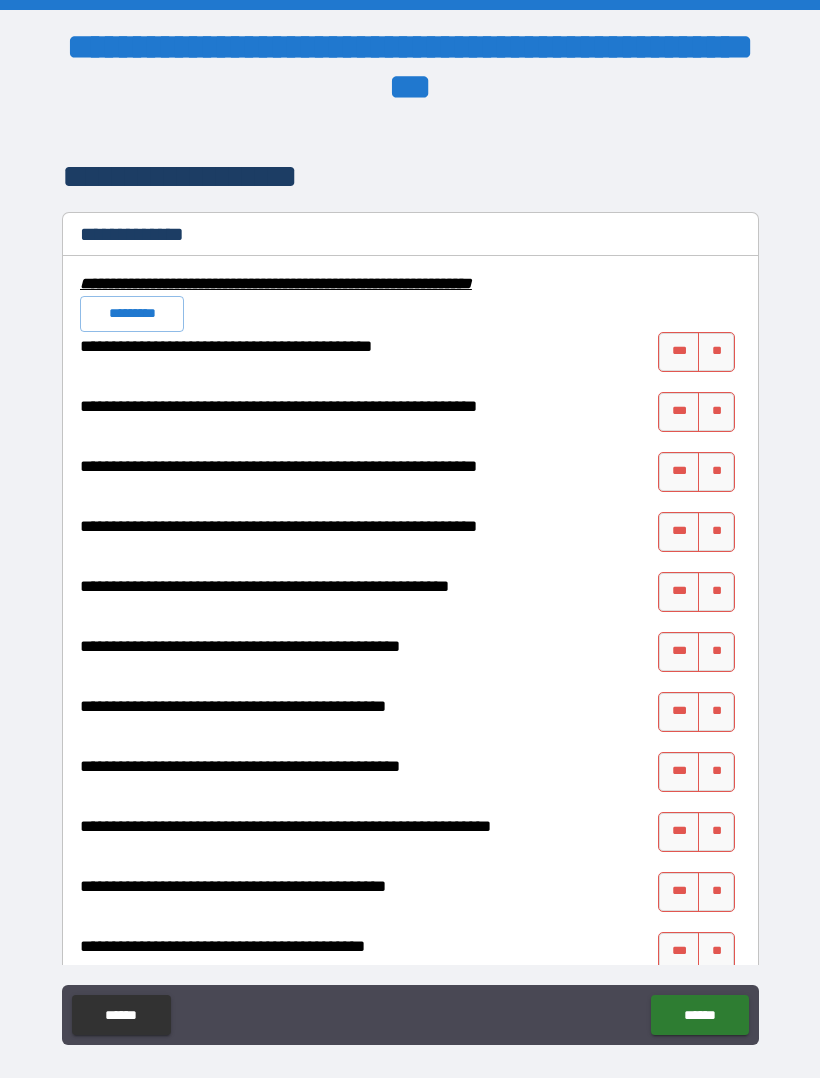 scroll, scrollTop: 1937, scrollLeft: 0, axis: vertical 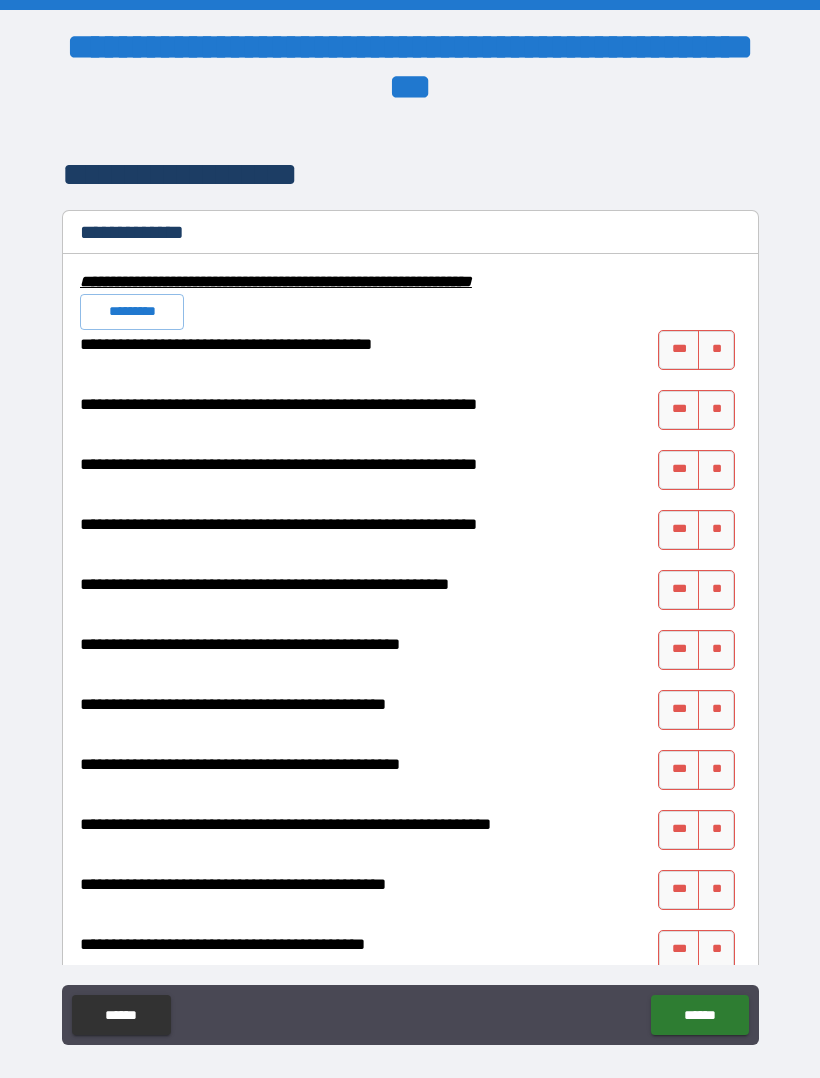click on "**********" at bounding box center (407, 350) 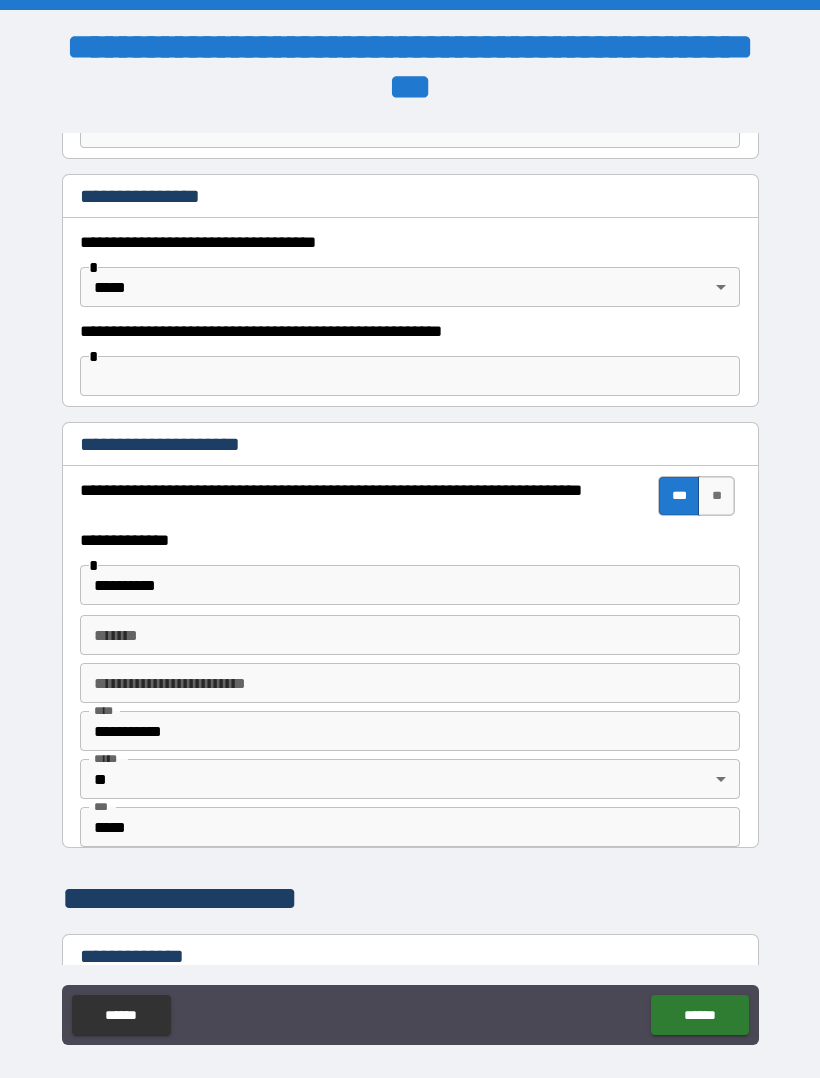 scroll, scrollTop: 1227, scrollLeft: 0, axis: vertical 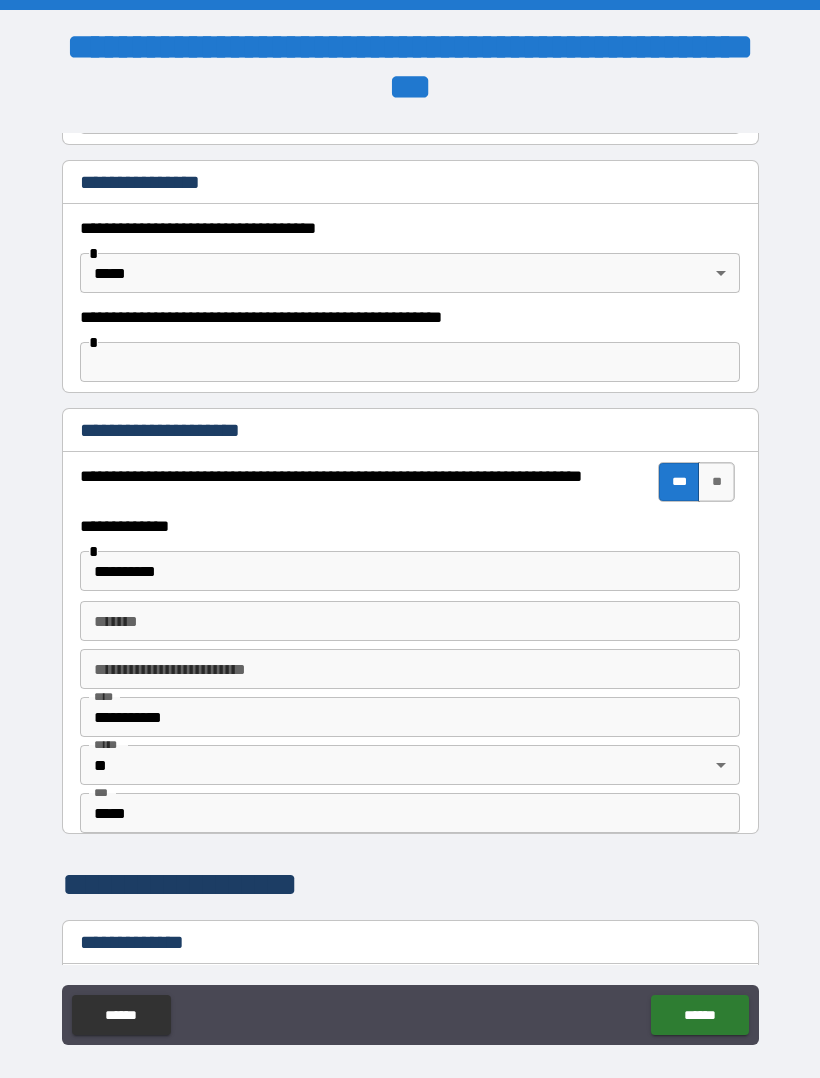 click at bounding box center (410, 362) 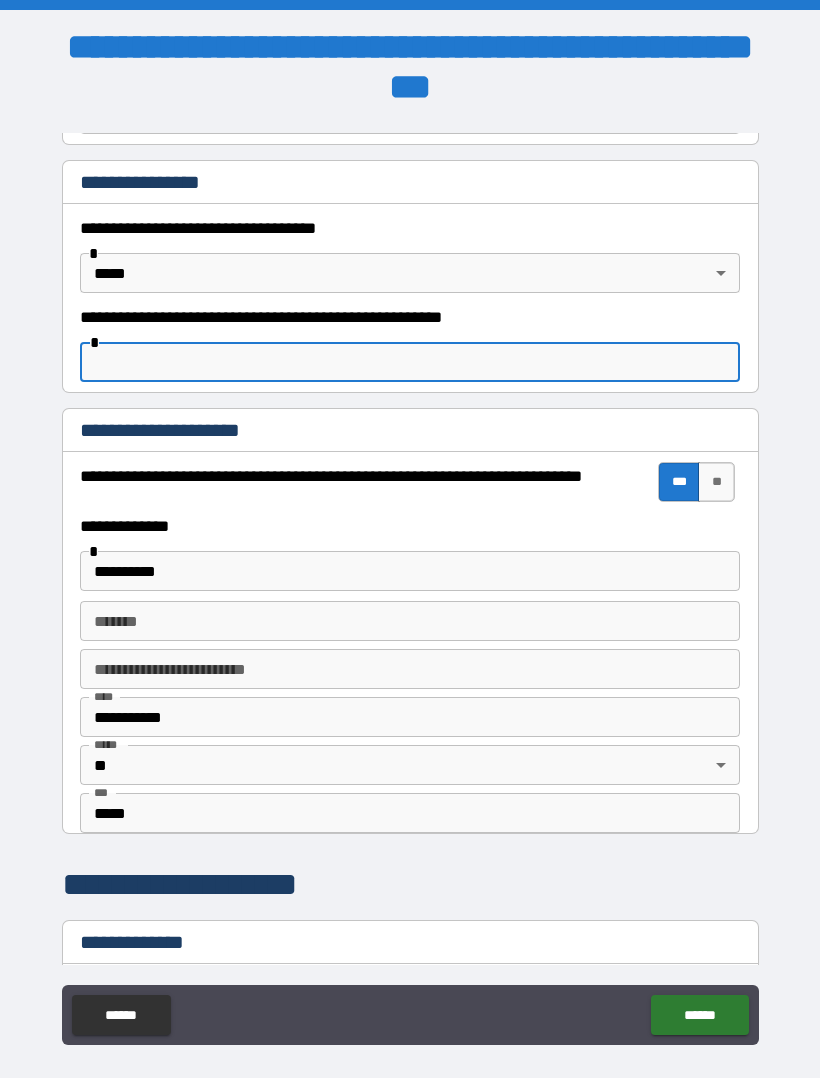click at bounding box center (410, 362) 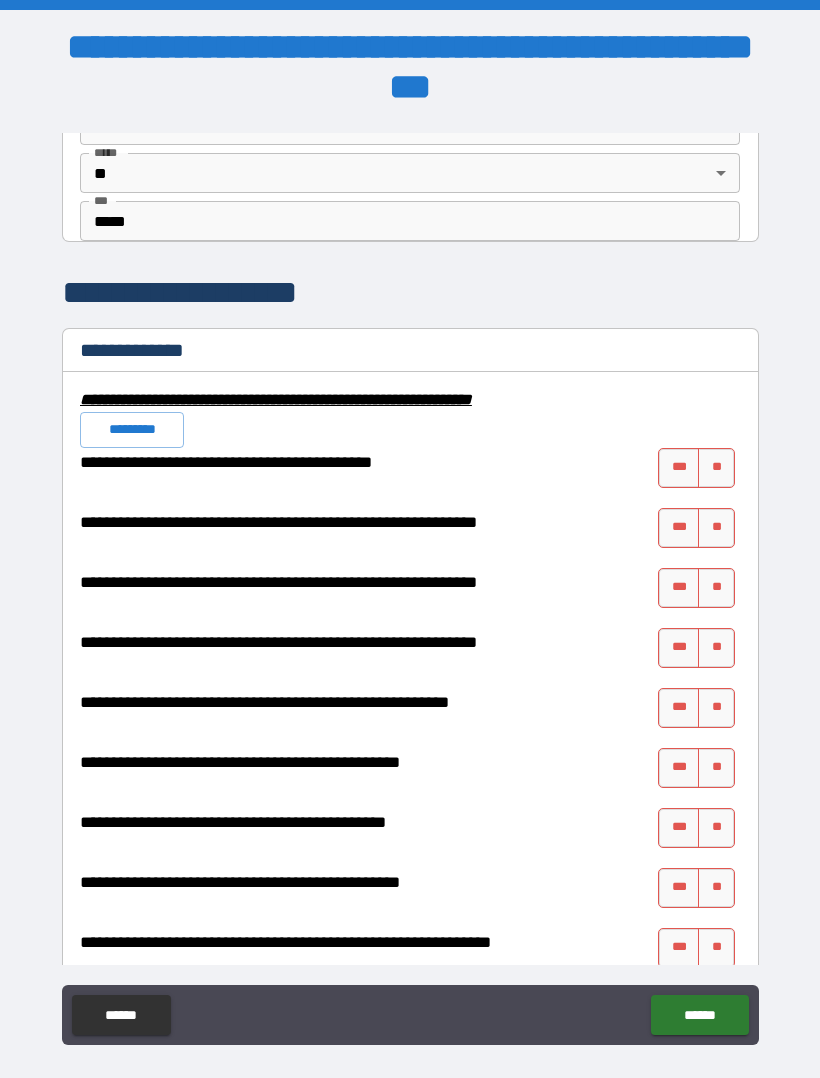 scroll, scrollTop: 1817, scrollLeft: 0, axis: vertical 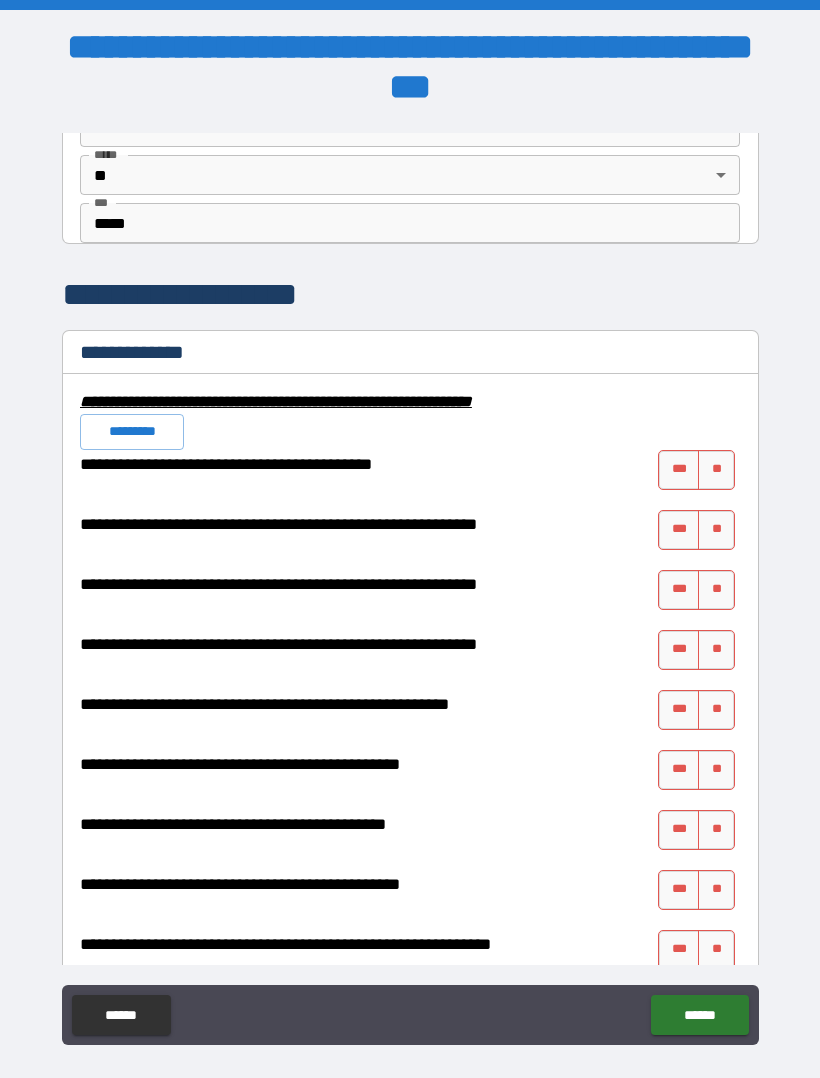 click on "**" at bounding box center [716, 470] 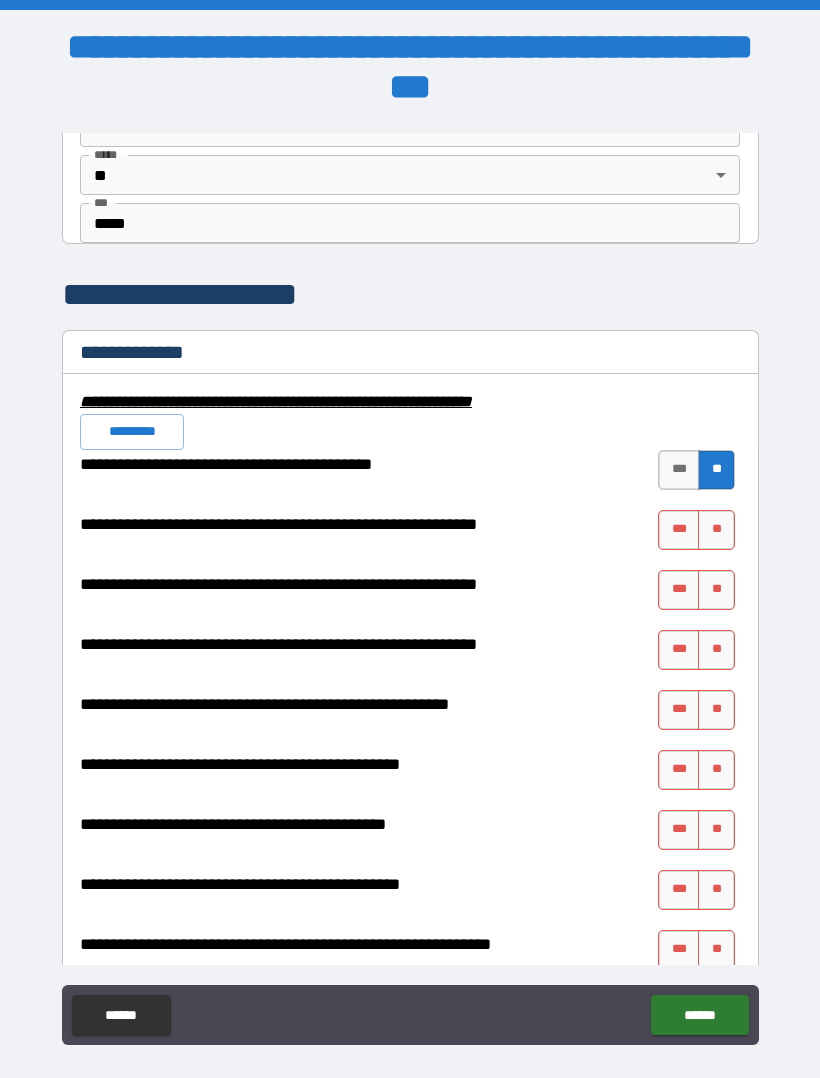 click on "**" at bounding box center [716, 470] 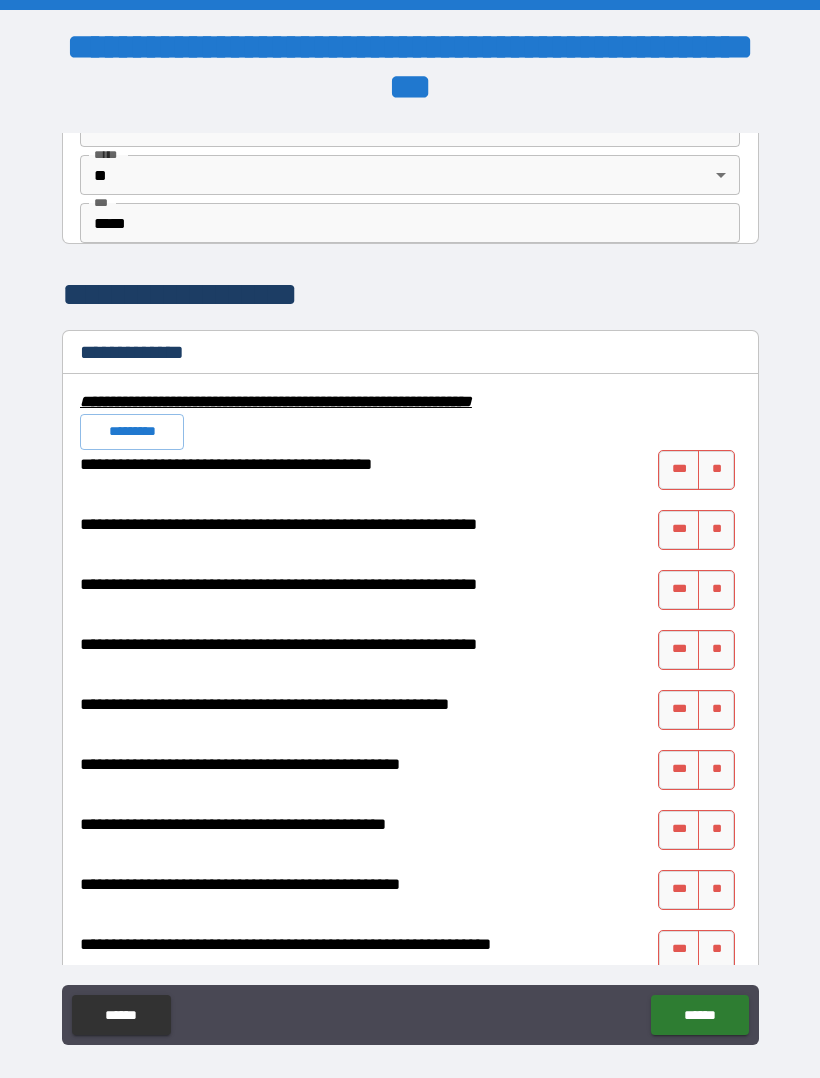 click on "**" at bounding box center (716, 470) 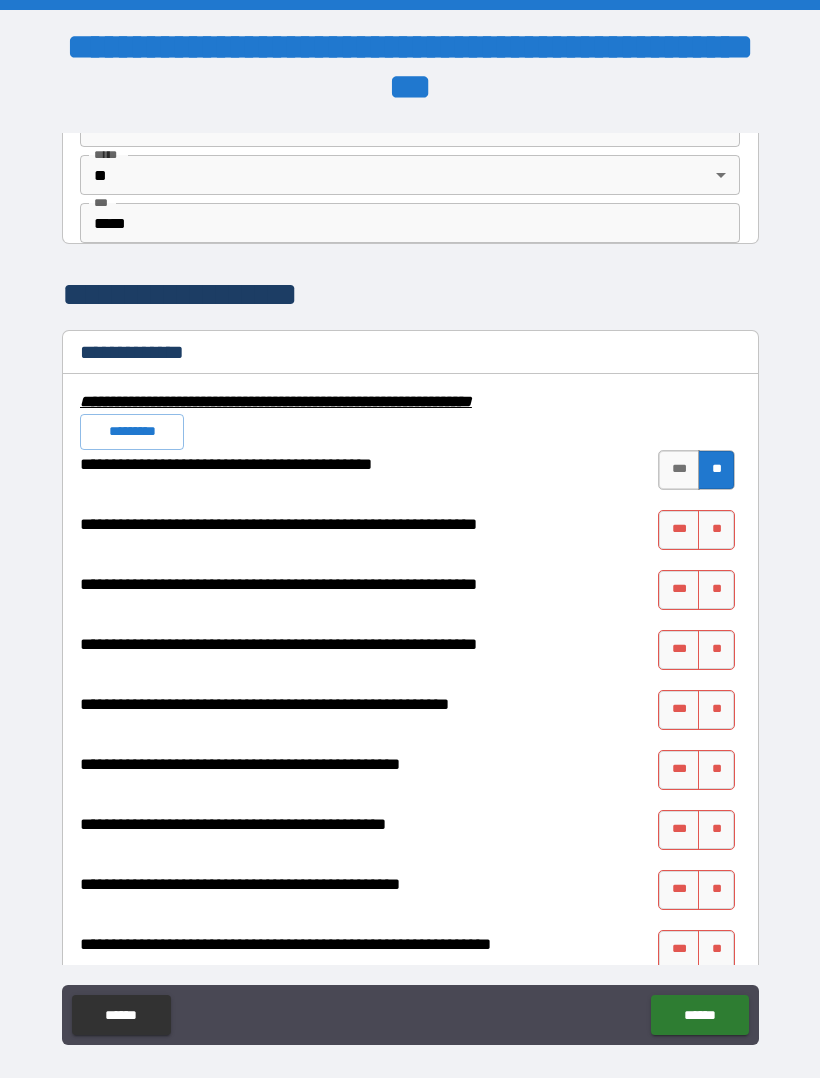 click on "**" at bounding box center [716, 530] 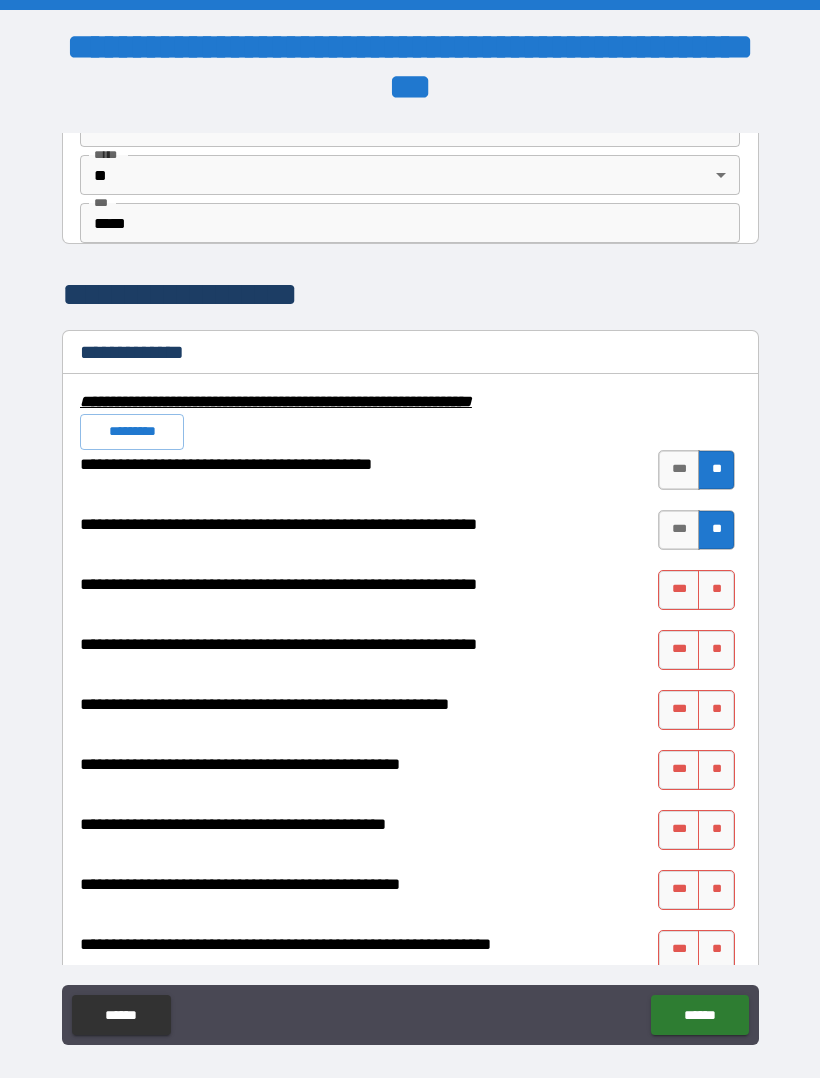 click on "**" at bounding box center (716, 590) 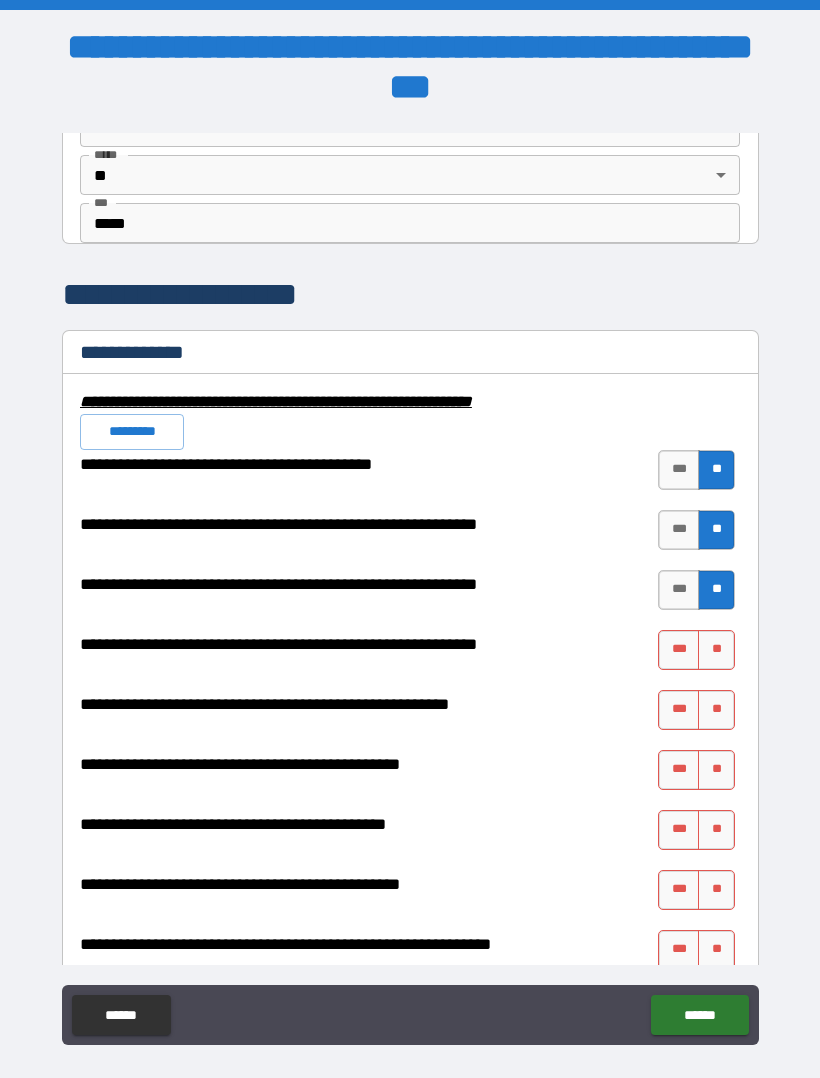 click on "***" at bounding box center (679, 650) 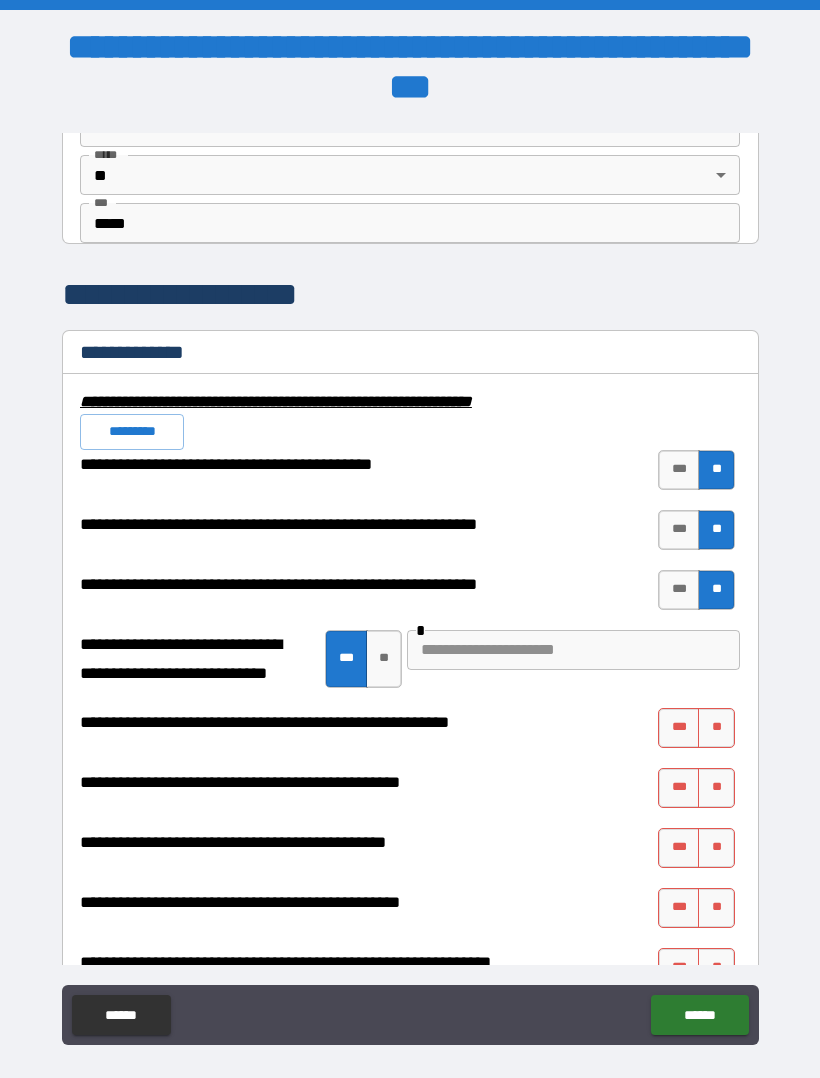 click on "**" at bounding box center [716, 728] 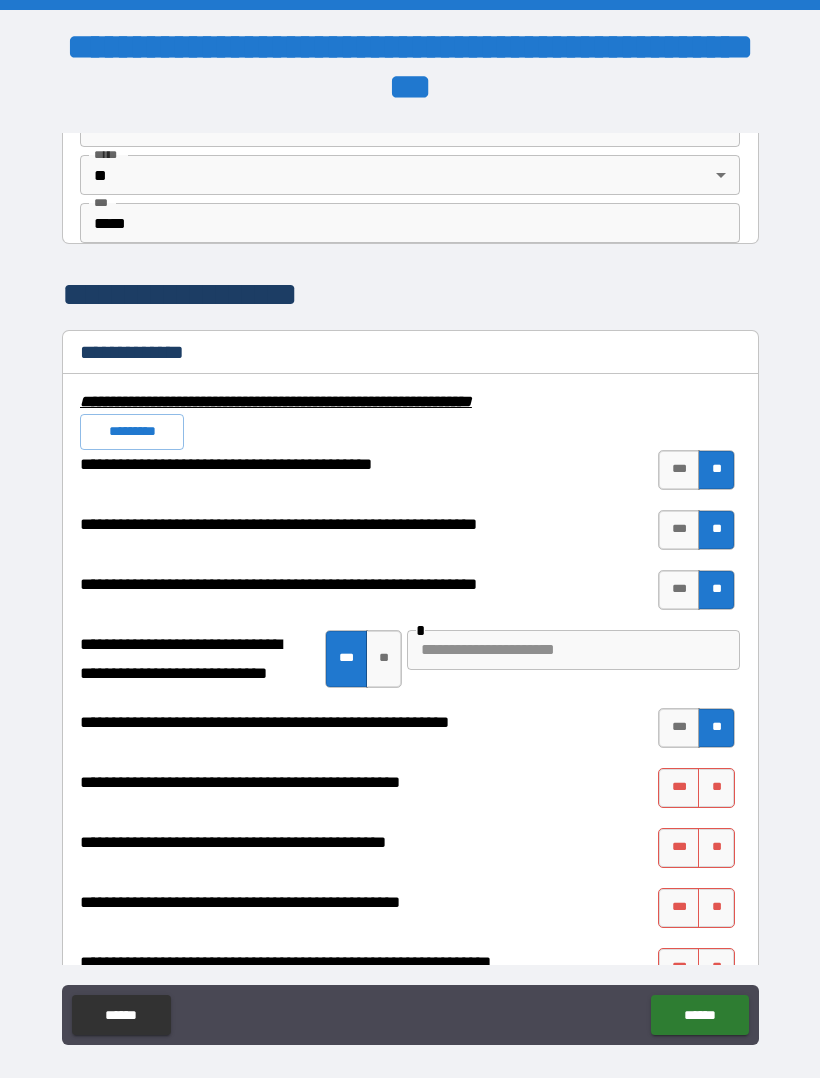 click on "**" at bounding box center [716, 788] 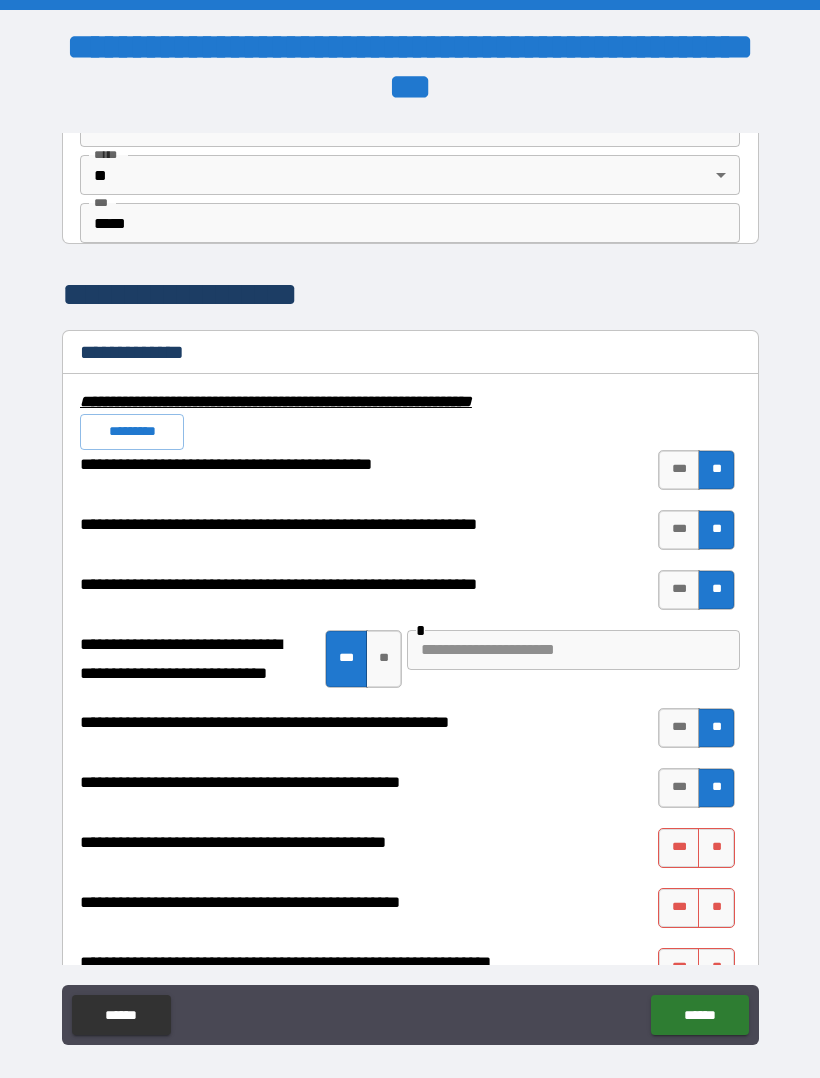 click on "**" at bounding box center [716, 848] 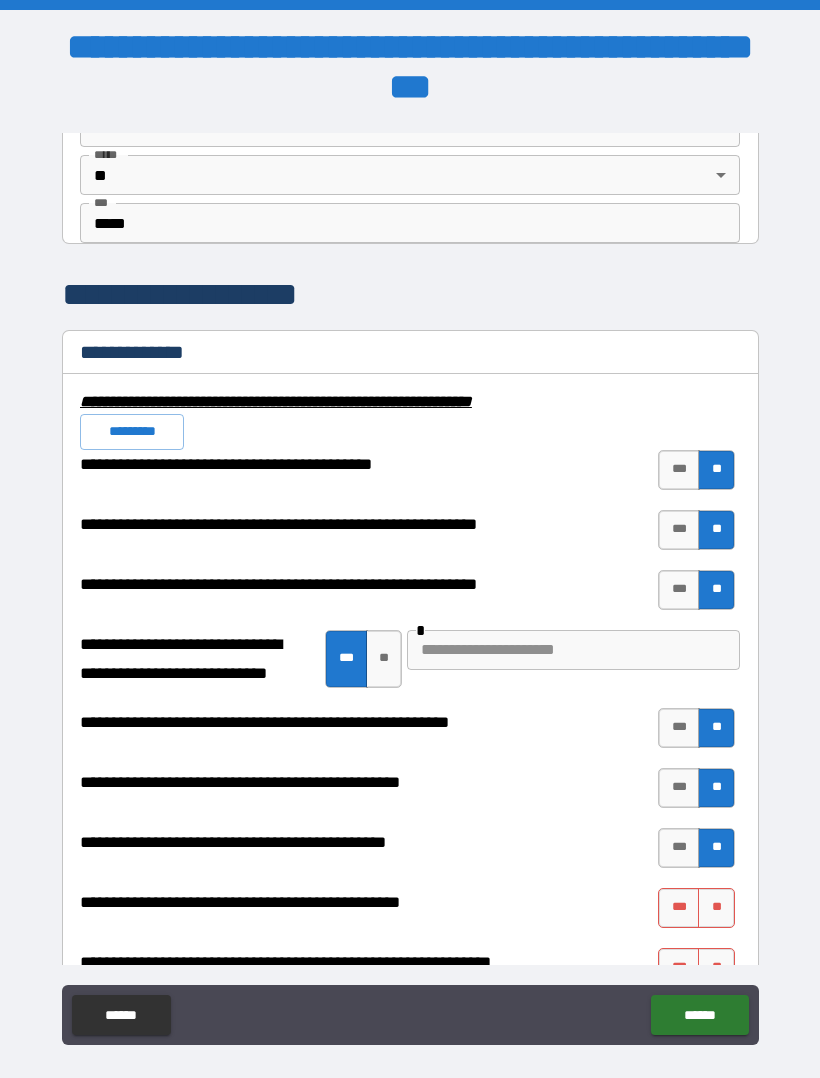 click on "**" at bounding box center [716, 908] 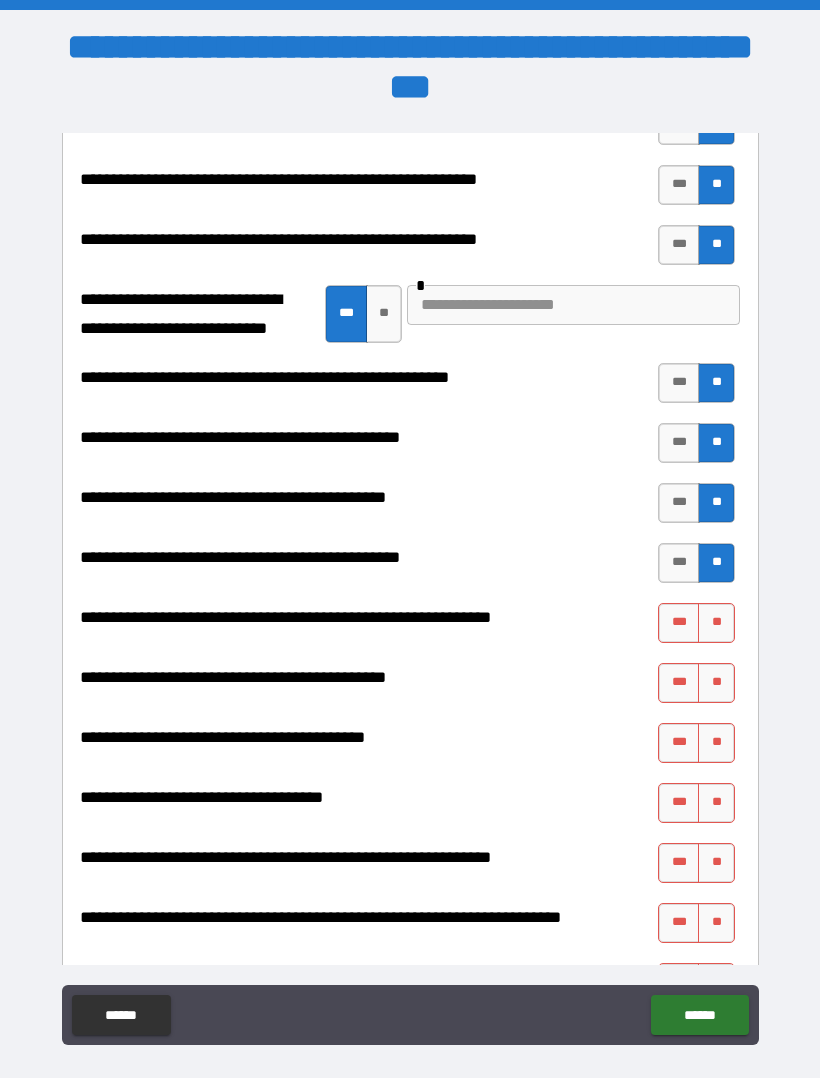 scroll, scrollTop: 2168, scrollLeft: 0, axis: vertical 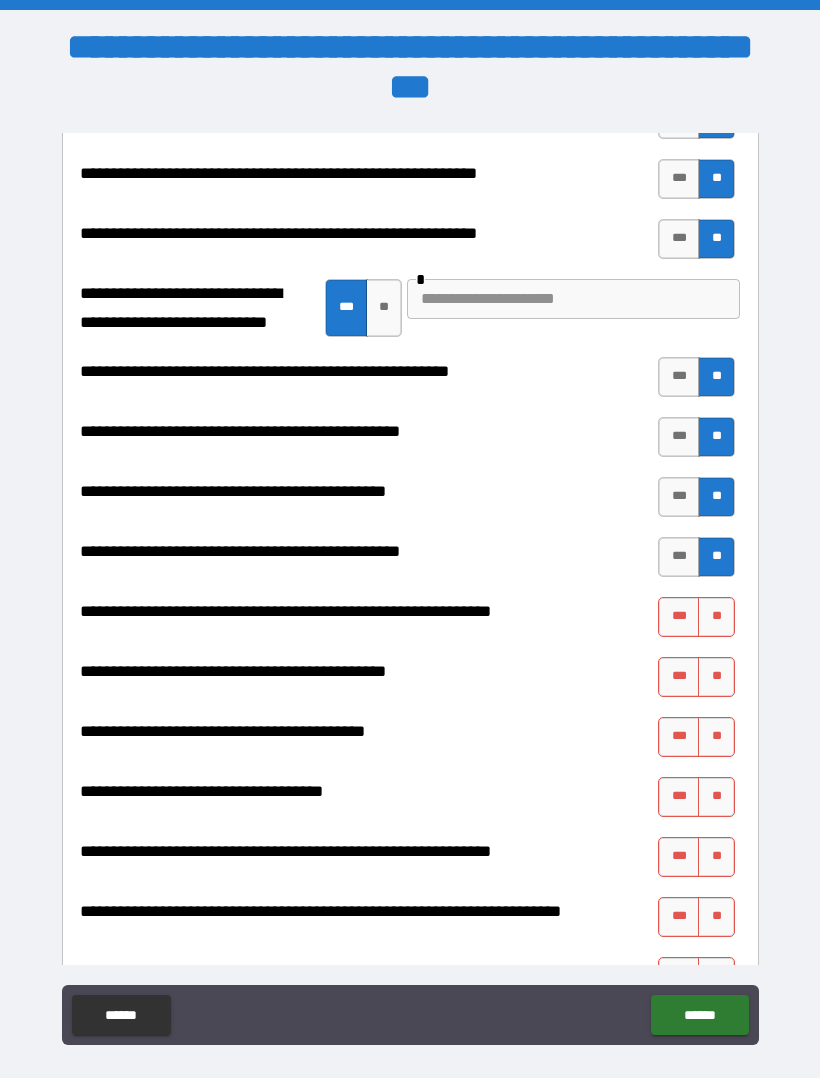 click on "**" at bounding box center (716, 617) 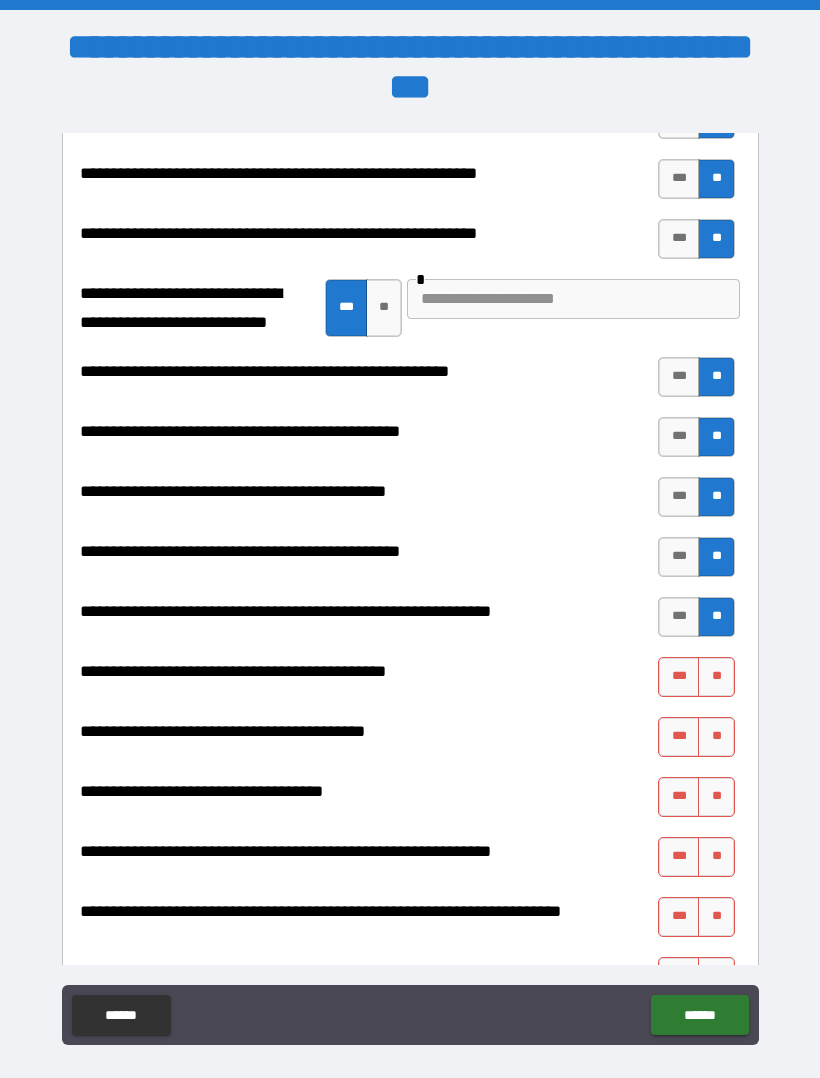 click on "**" at bounding box center (716, 677) 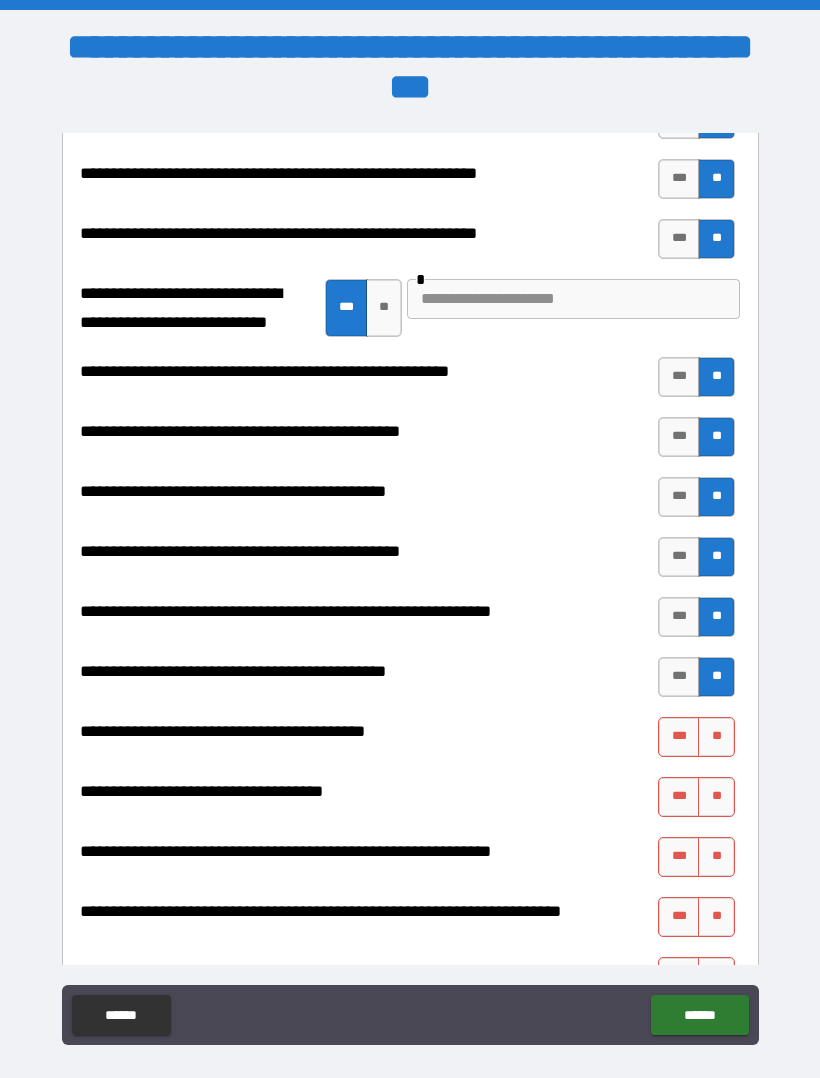 click on "**" at bounding box center [716, 737] 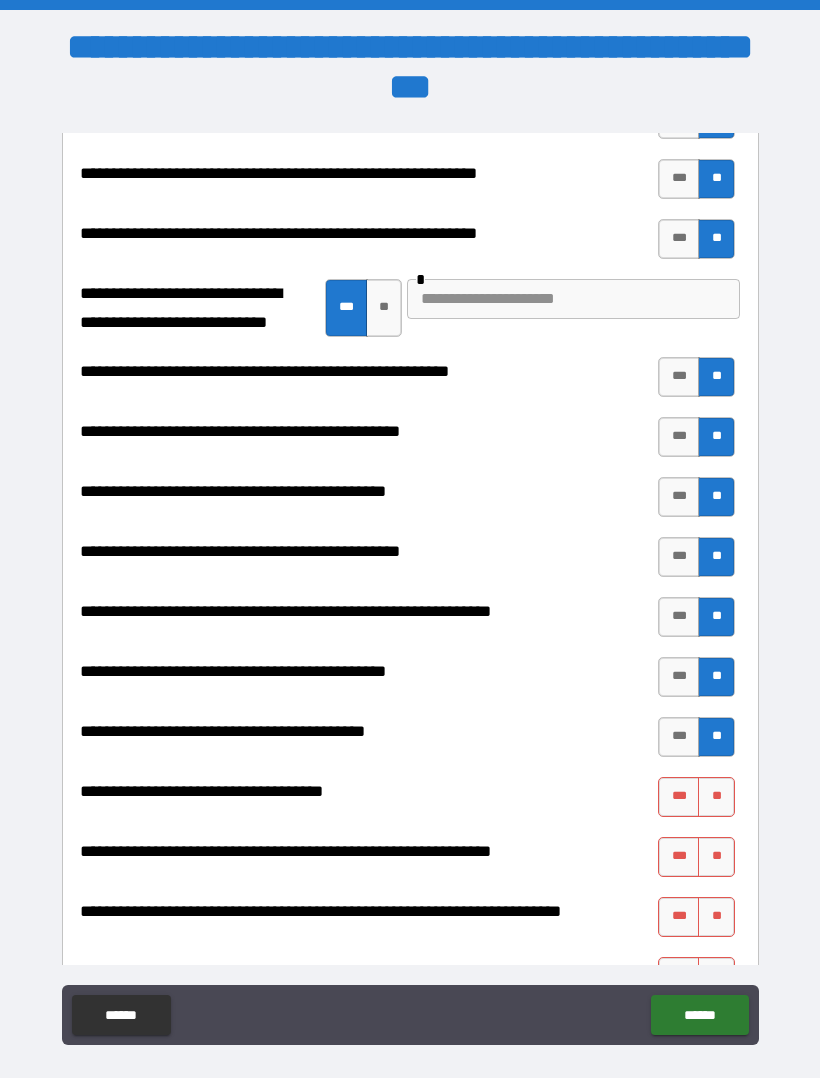 click on "**" at bounding box center [716, 797] 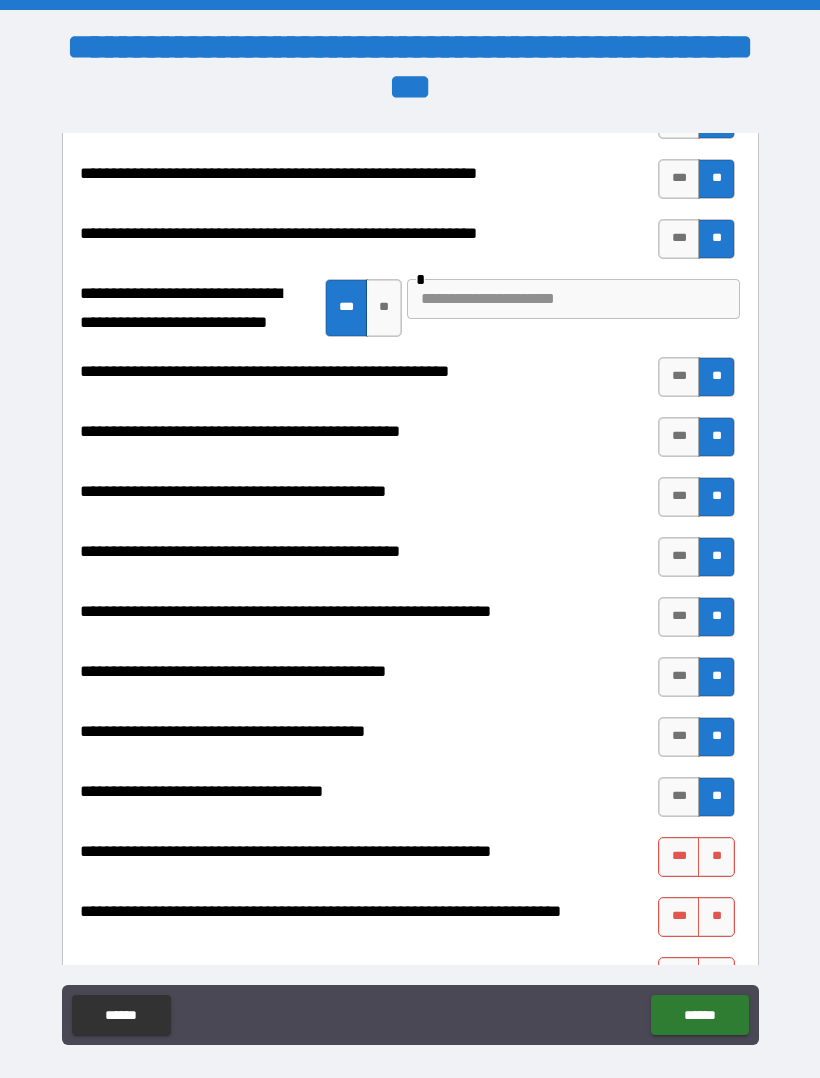click on "**" at bounding box center (716, 797) 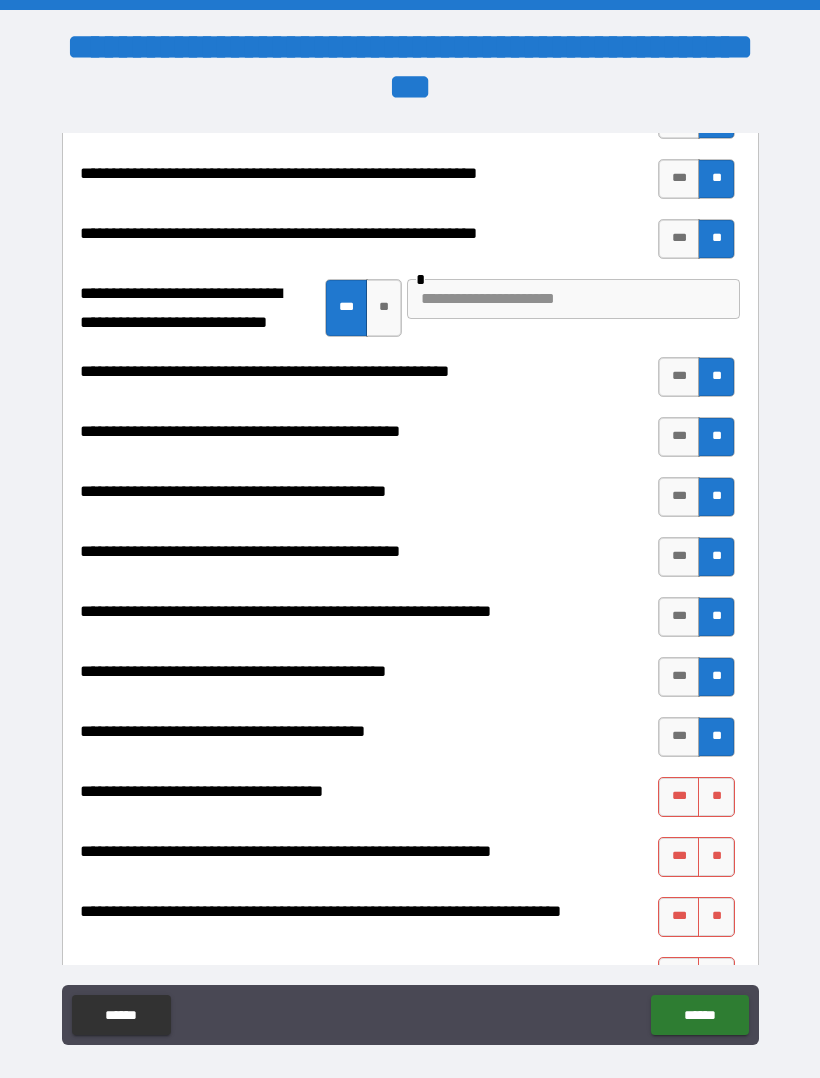 click on "**" at bounding box center [716, 857] 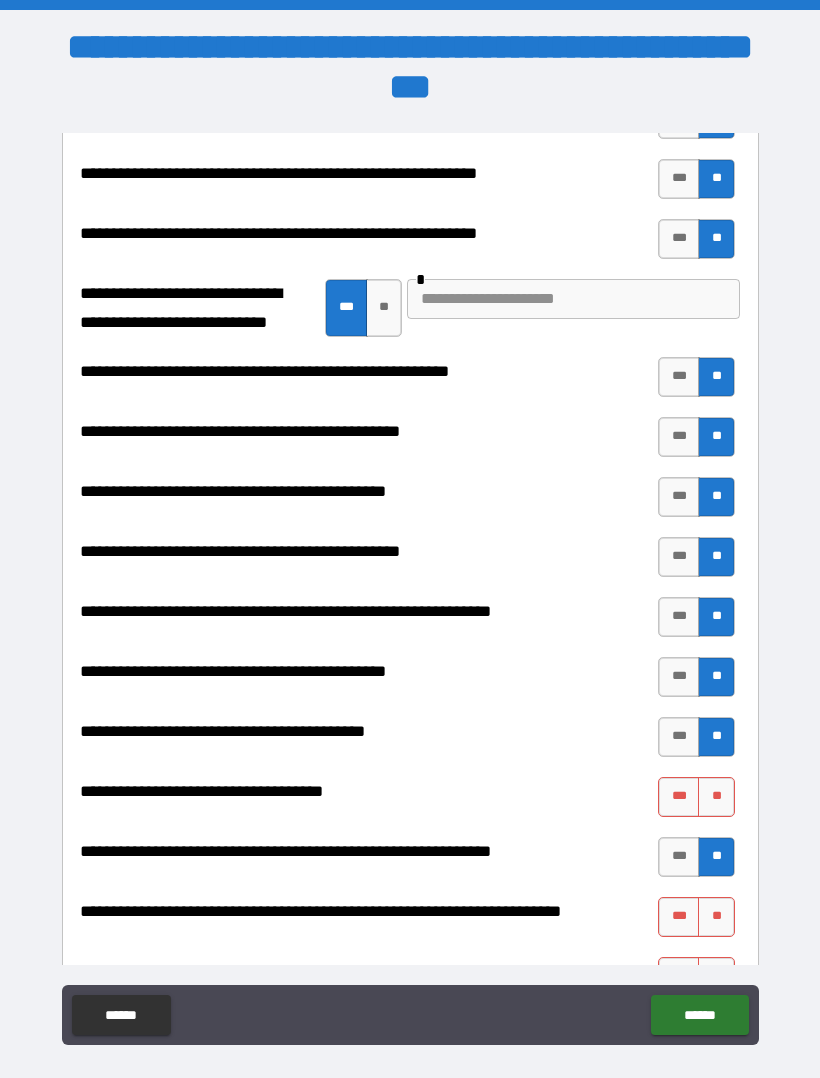 click on "**" at bounding box center (716, 797) 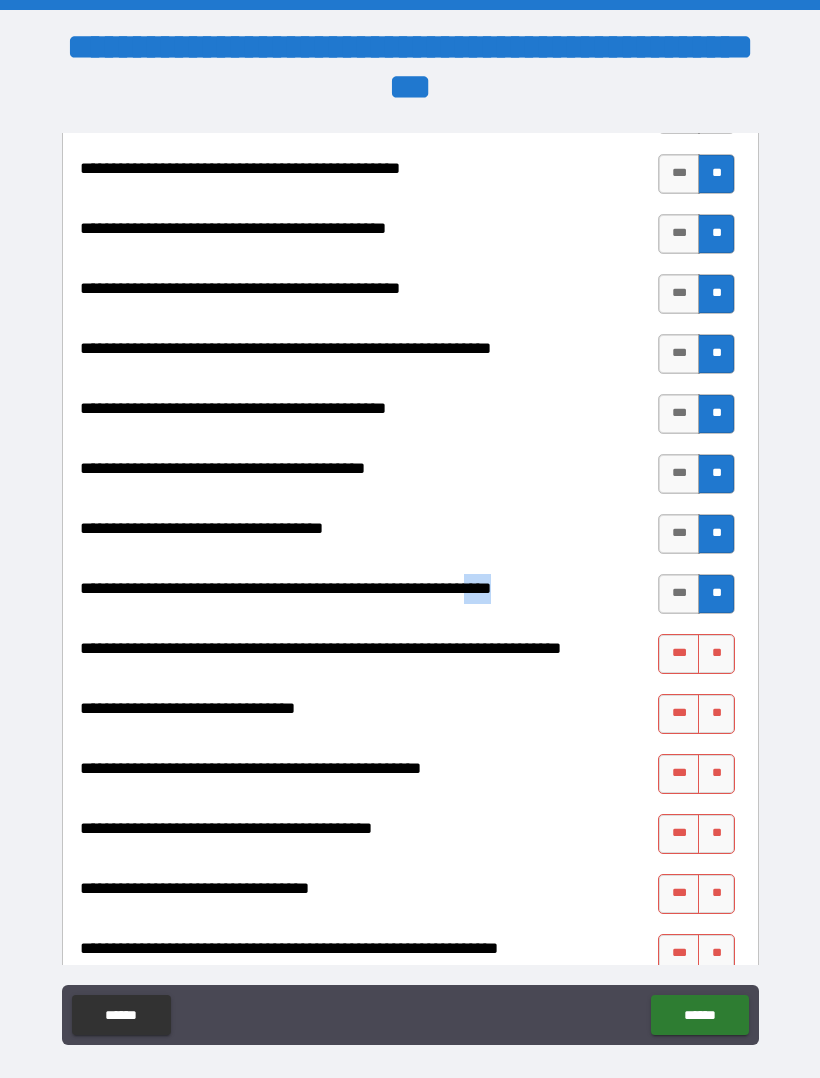 scroll, scrollTop: 2461, scrollLeft: 0, axis: vertical 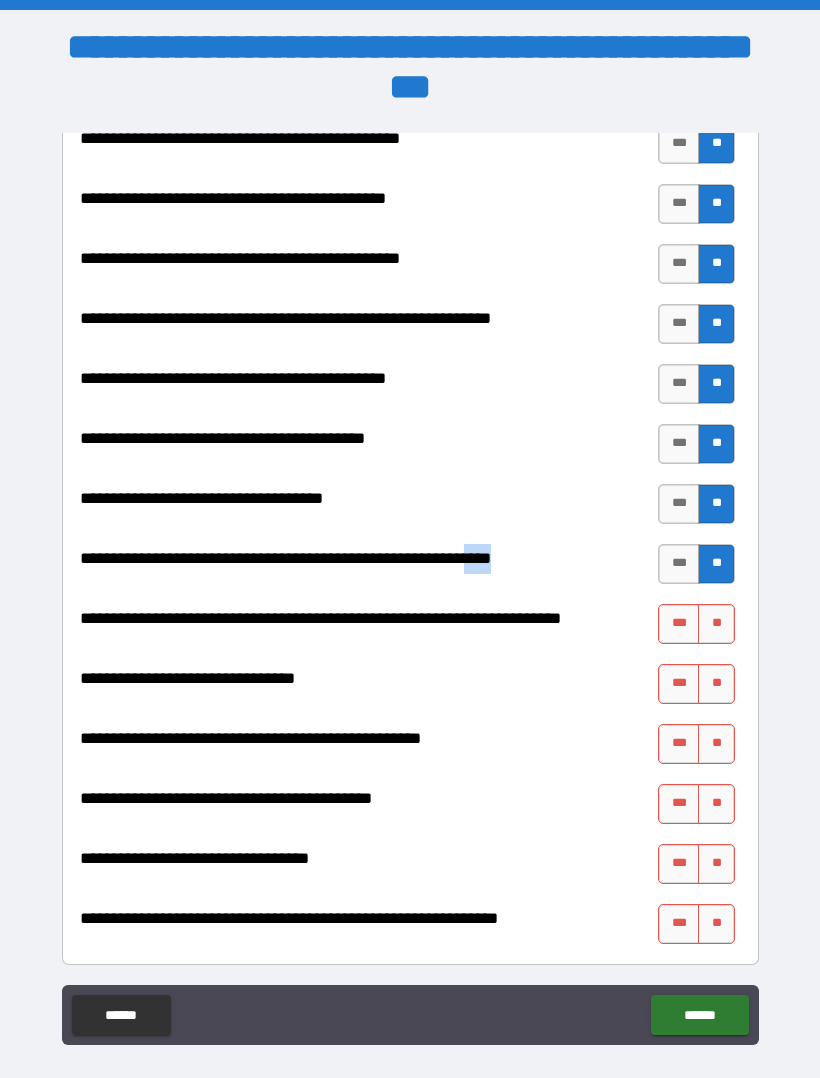 click on "**" at bounding box center (716, 624) 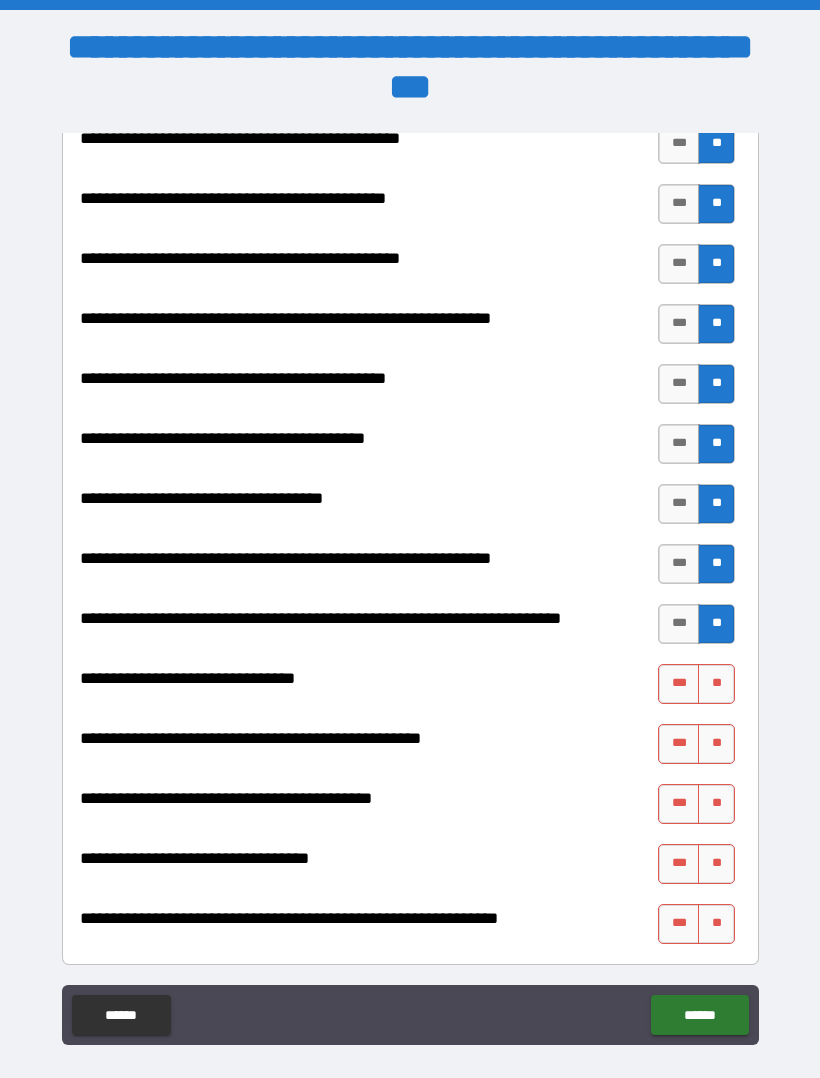 click on "**" at bounding box center (716, 684) 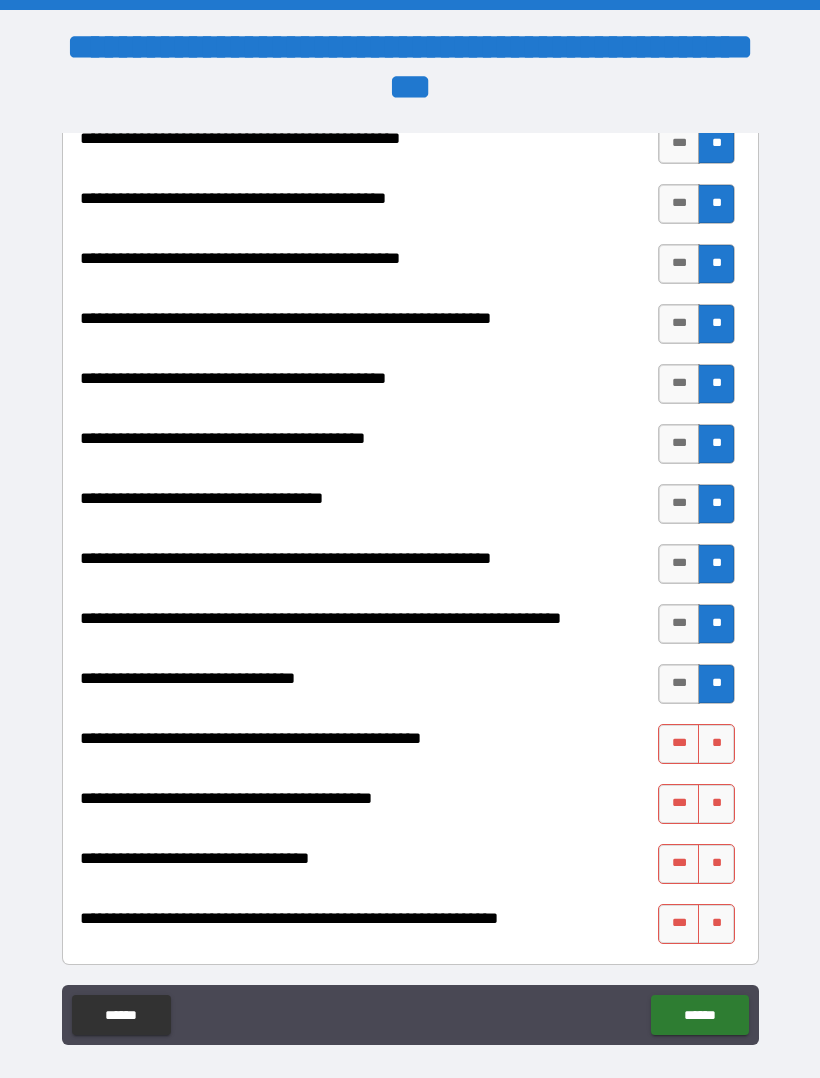 click on "***" at bounding box center (679, 744) 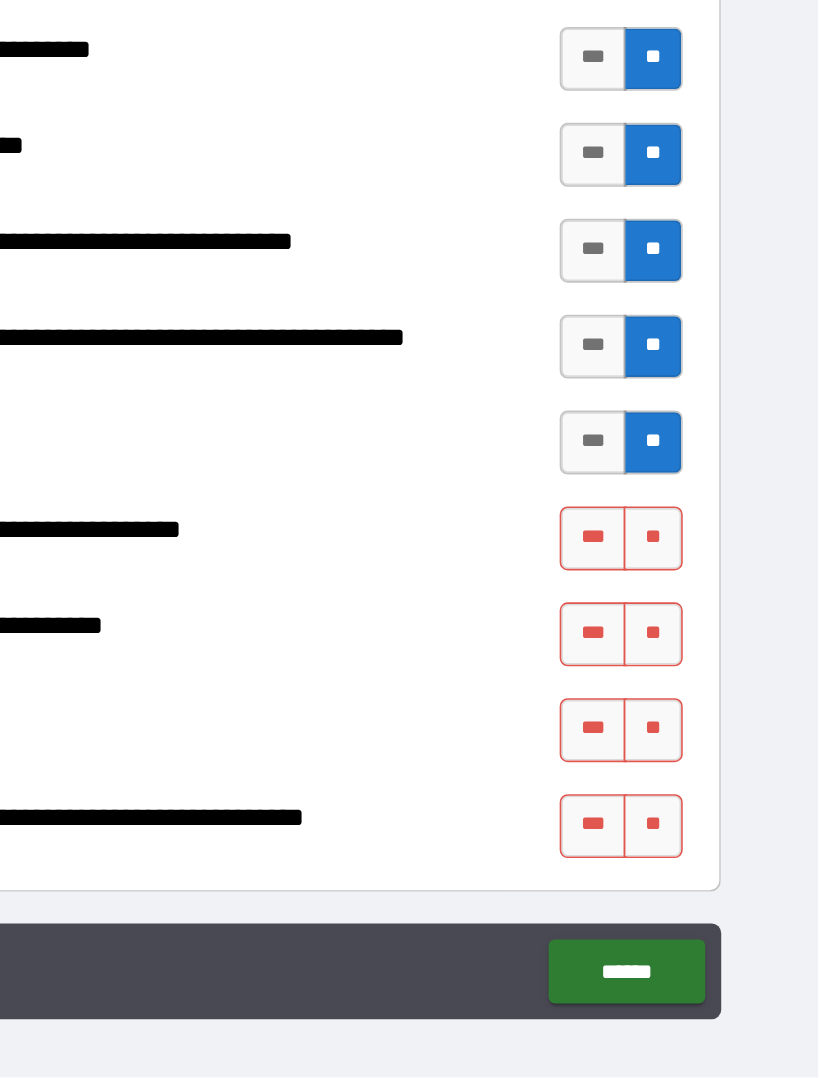 scroll, scrollTop: 4, scrollLeft: 1, axis: both 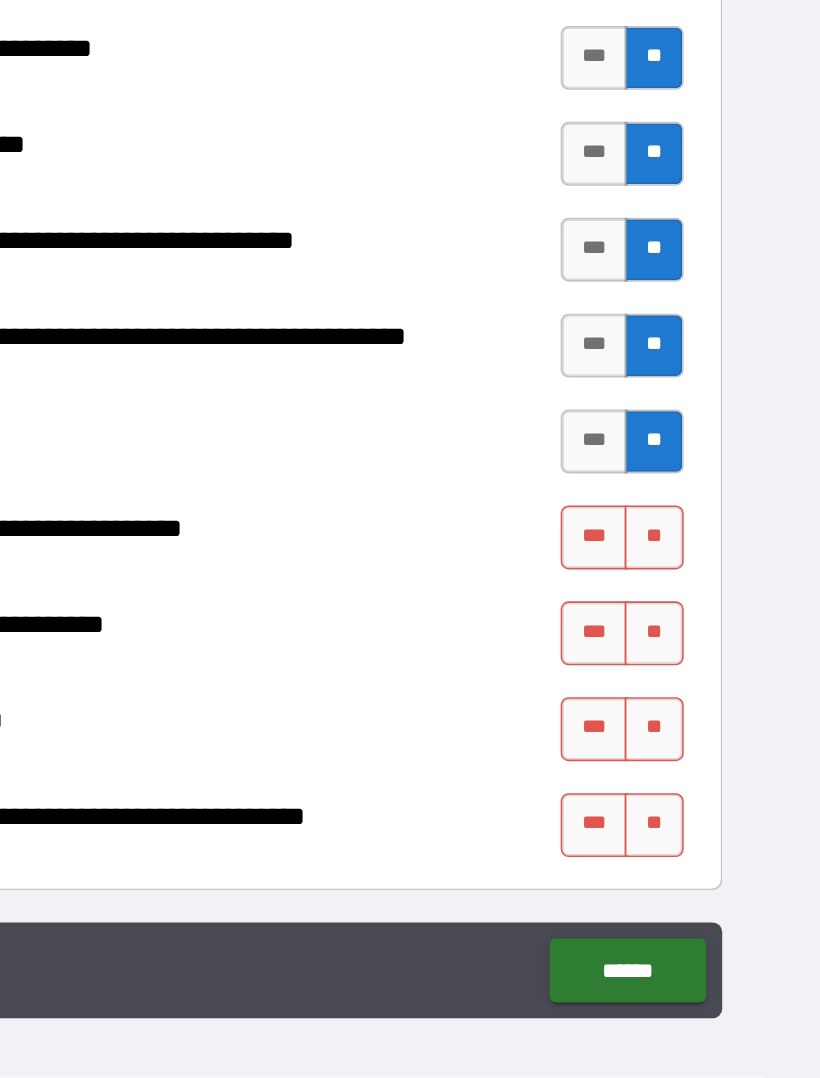 click on "***" at bounding box center (679, 740) 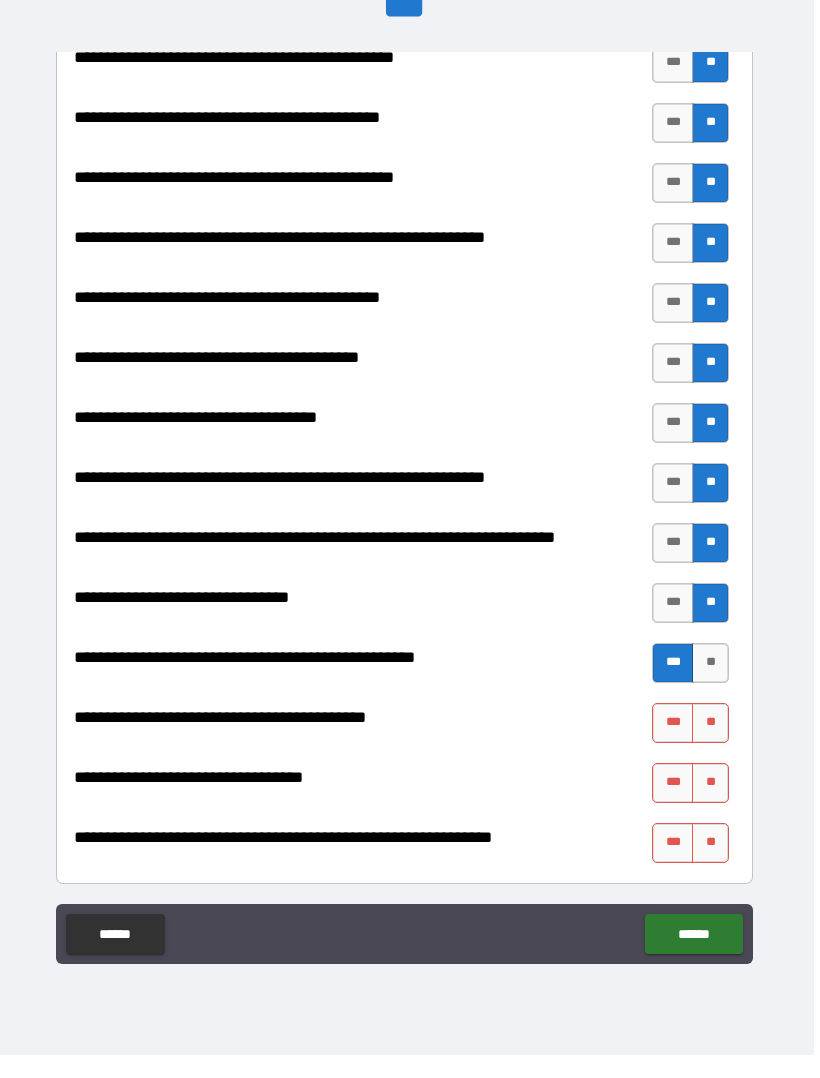 scroll, scrollTop: 59, scrollLeft: 0, axis: vertical 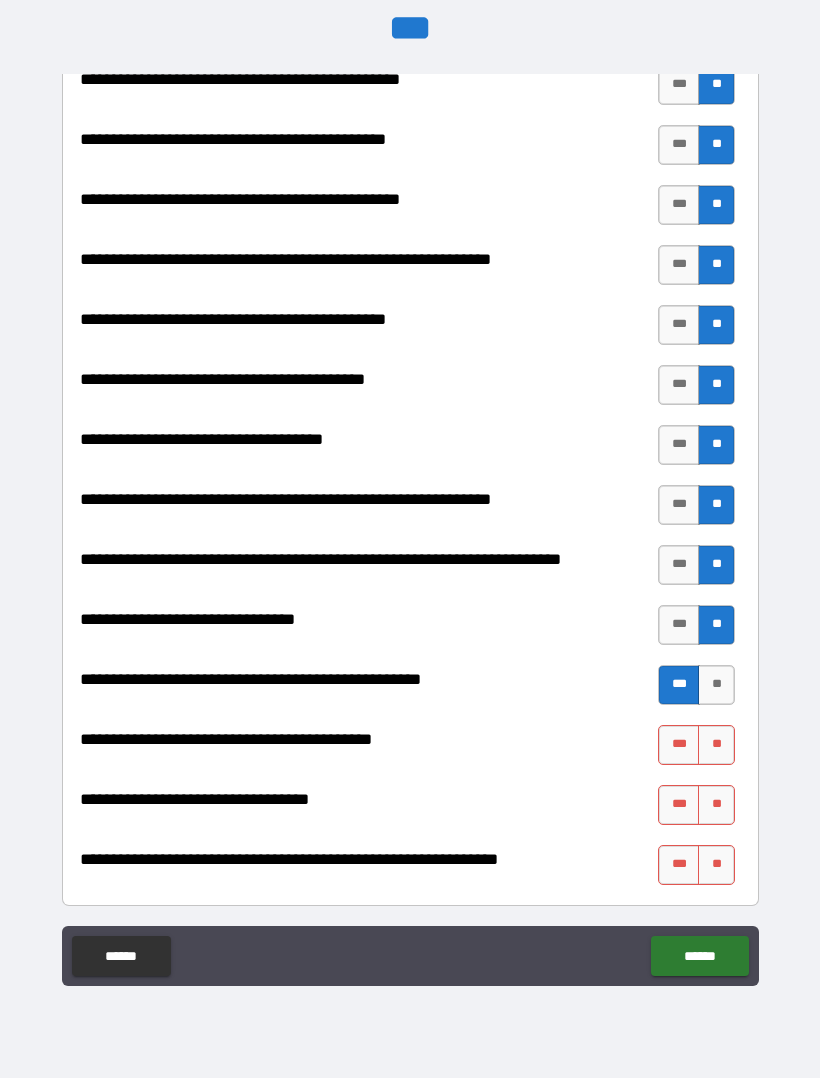 click on "**" at bounding box center [716, 745] 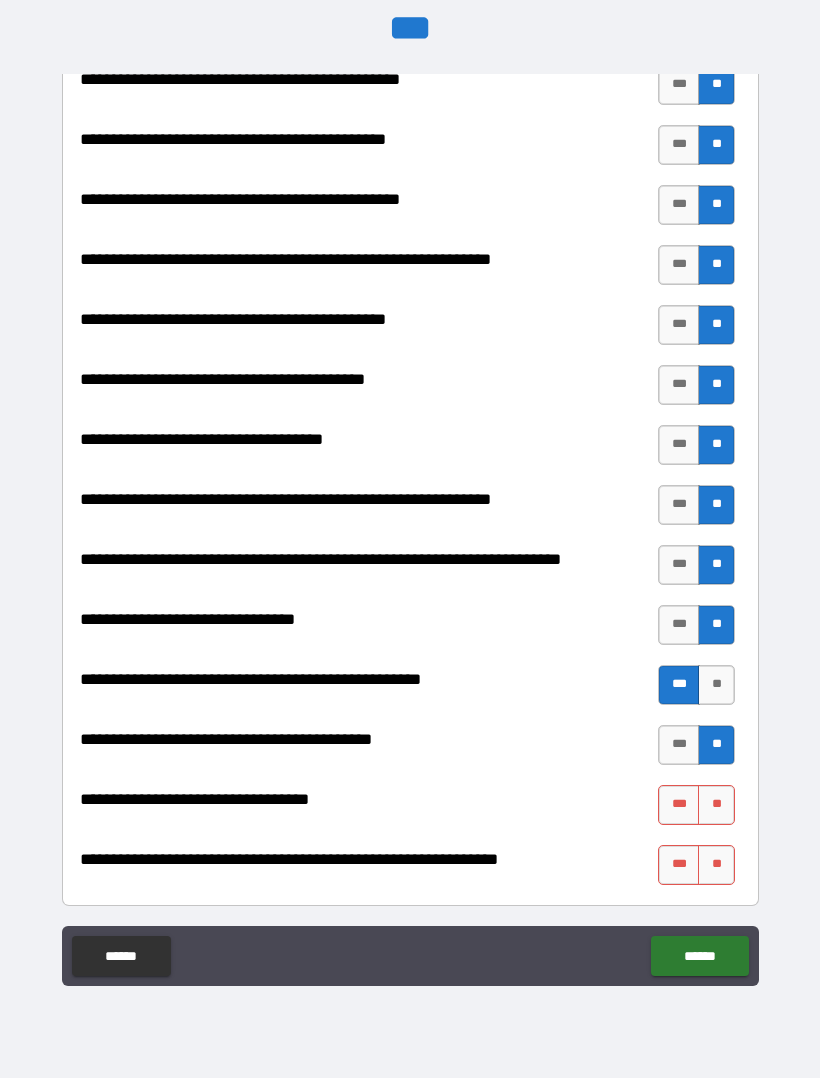 click on "**" at bounding box center [716, 805] 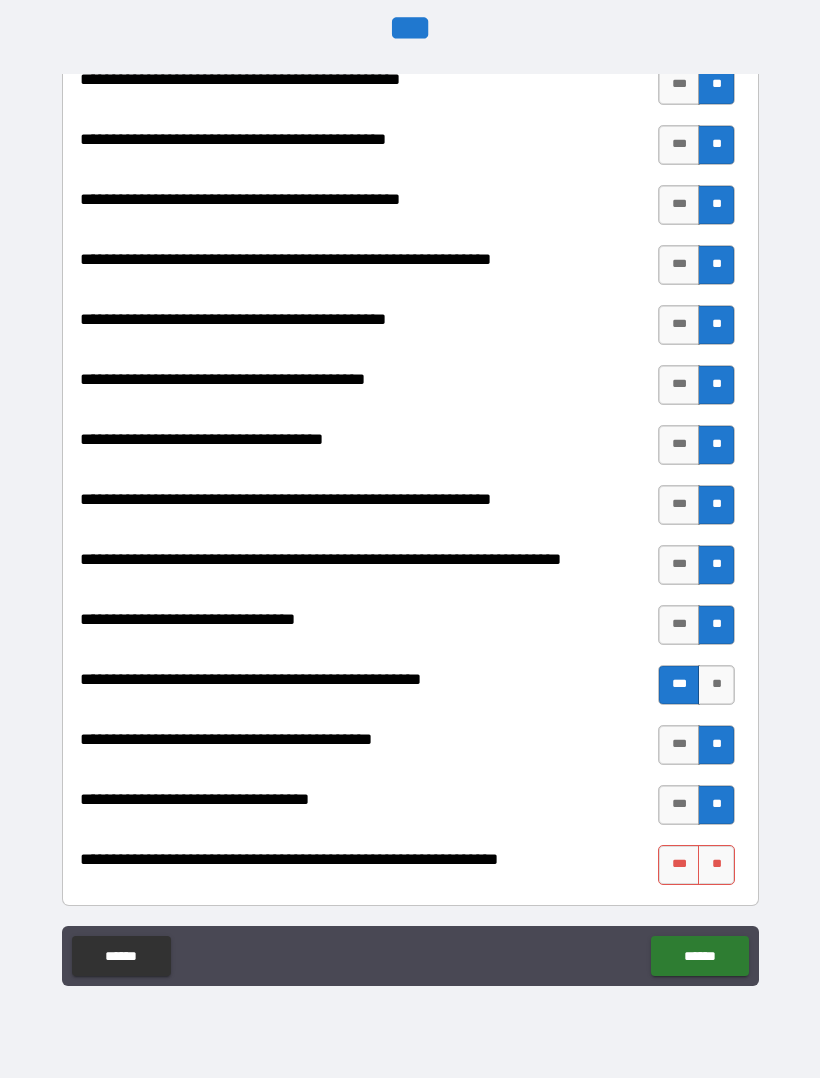 click on "**" at bounding box center [716, 865] 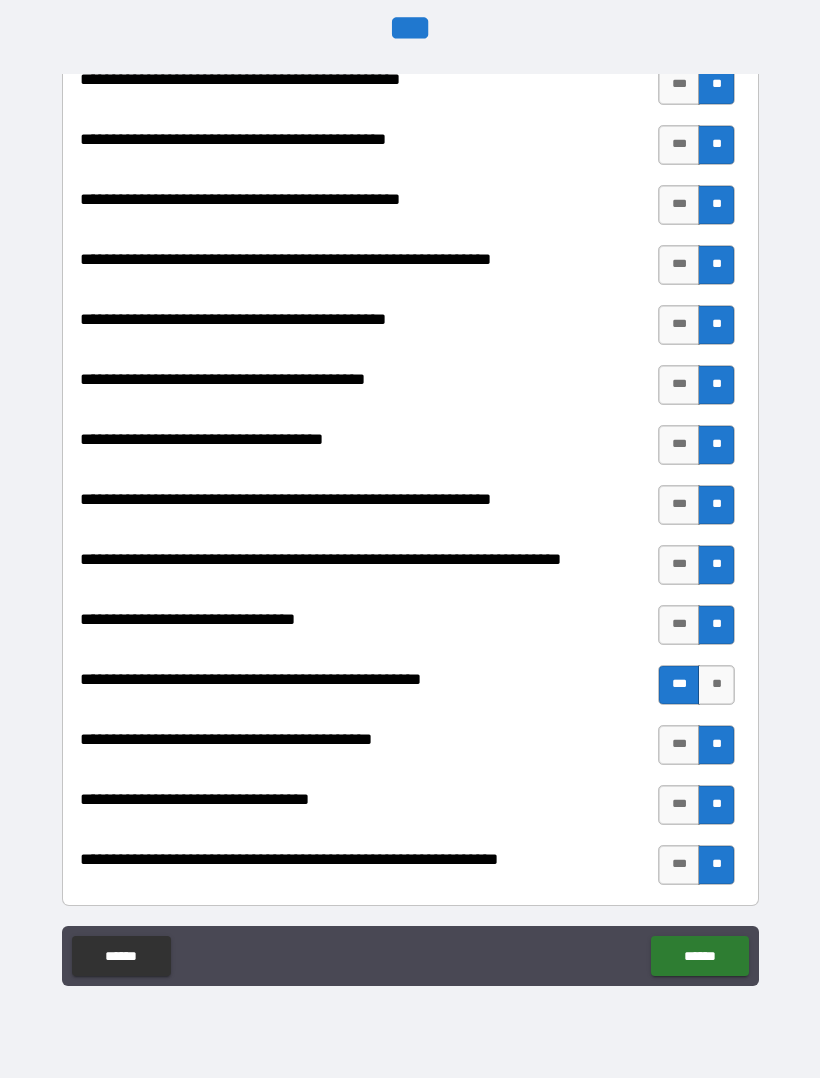 click on "******" at bounding box center [699, 956] 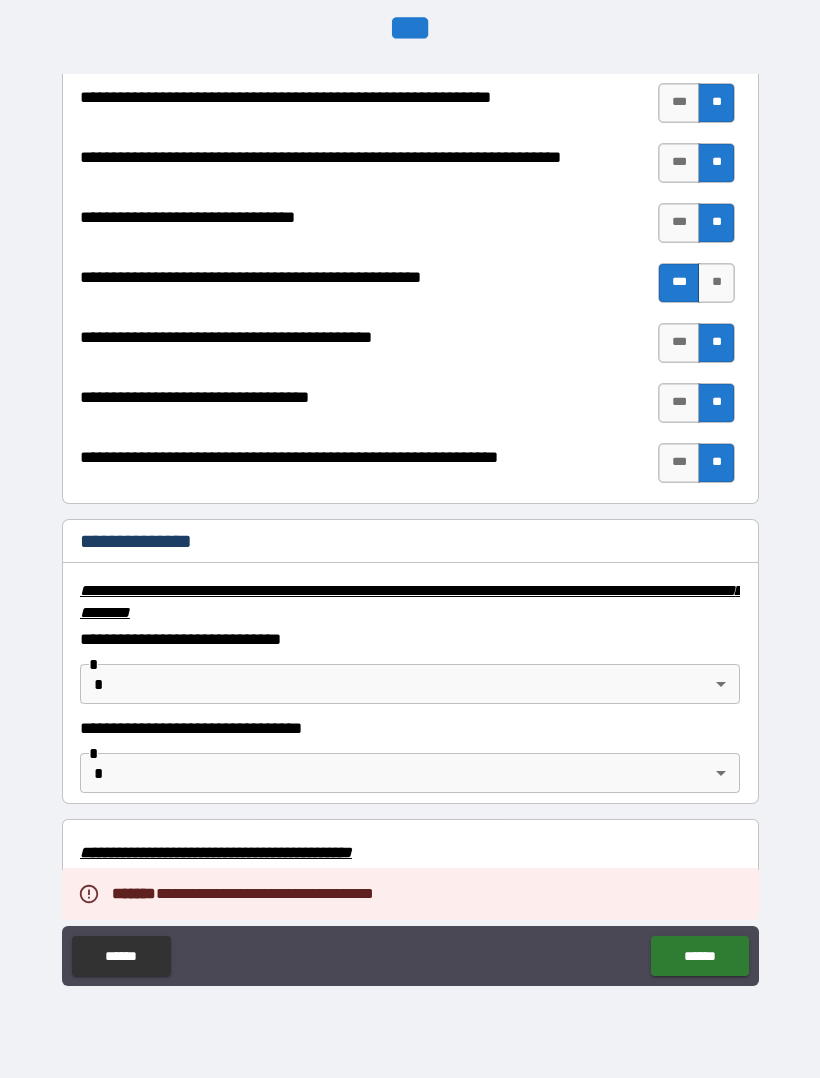 scroll, scrollTop: 2870, scrollLeft: 0, axis: vertical 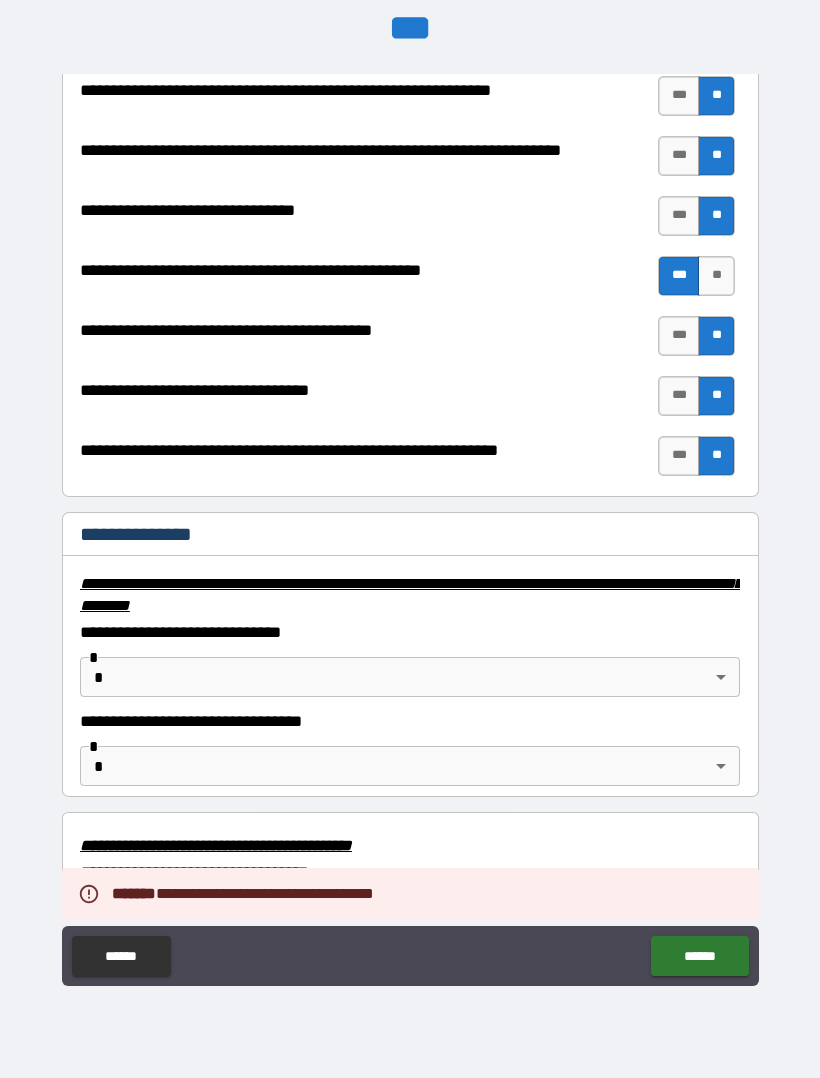 click on "**********" at bounding box center (410, 509) 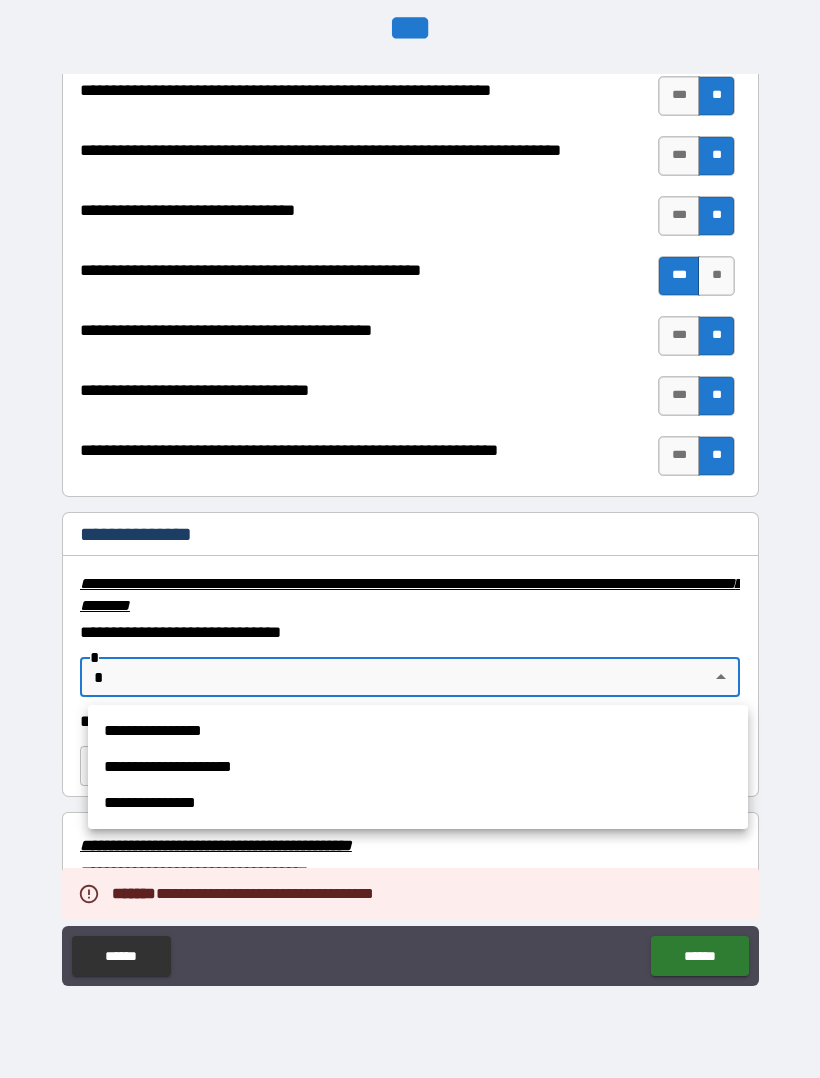click on "**********" at bounding box center [418, 731] 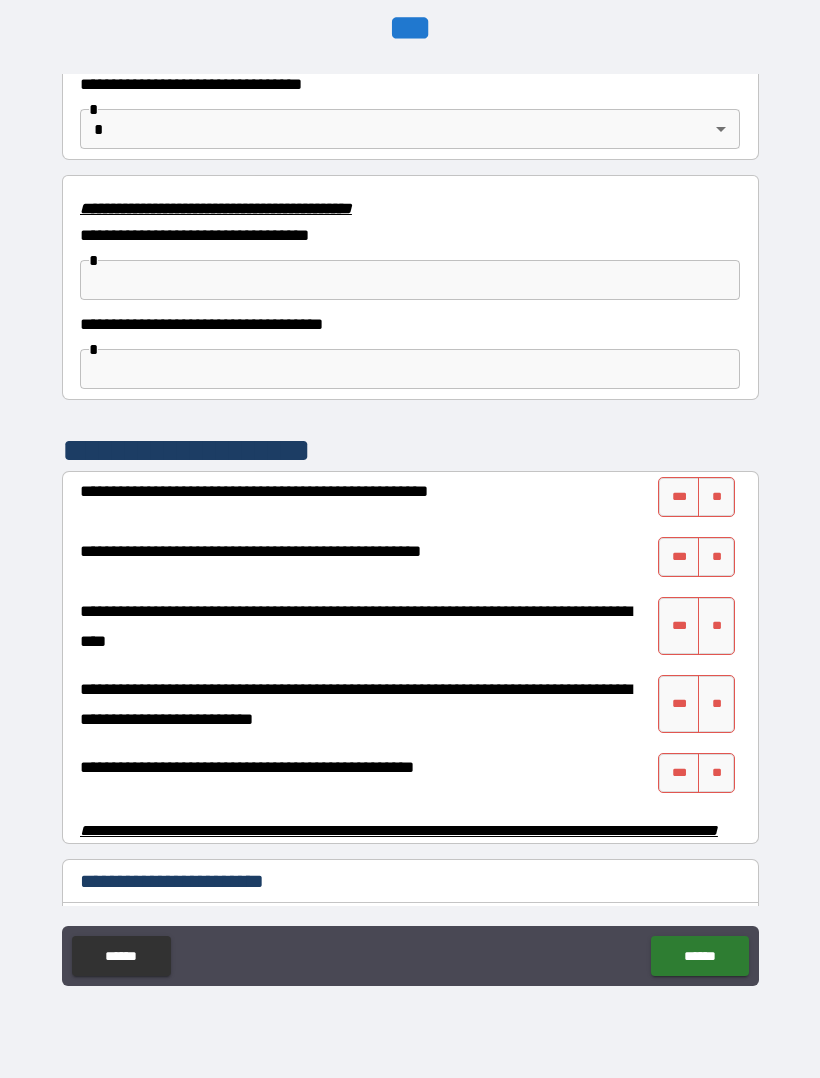 scroll, scrollTop: 3518, scrollLeft: 0, axis: vertical 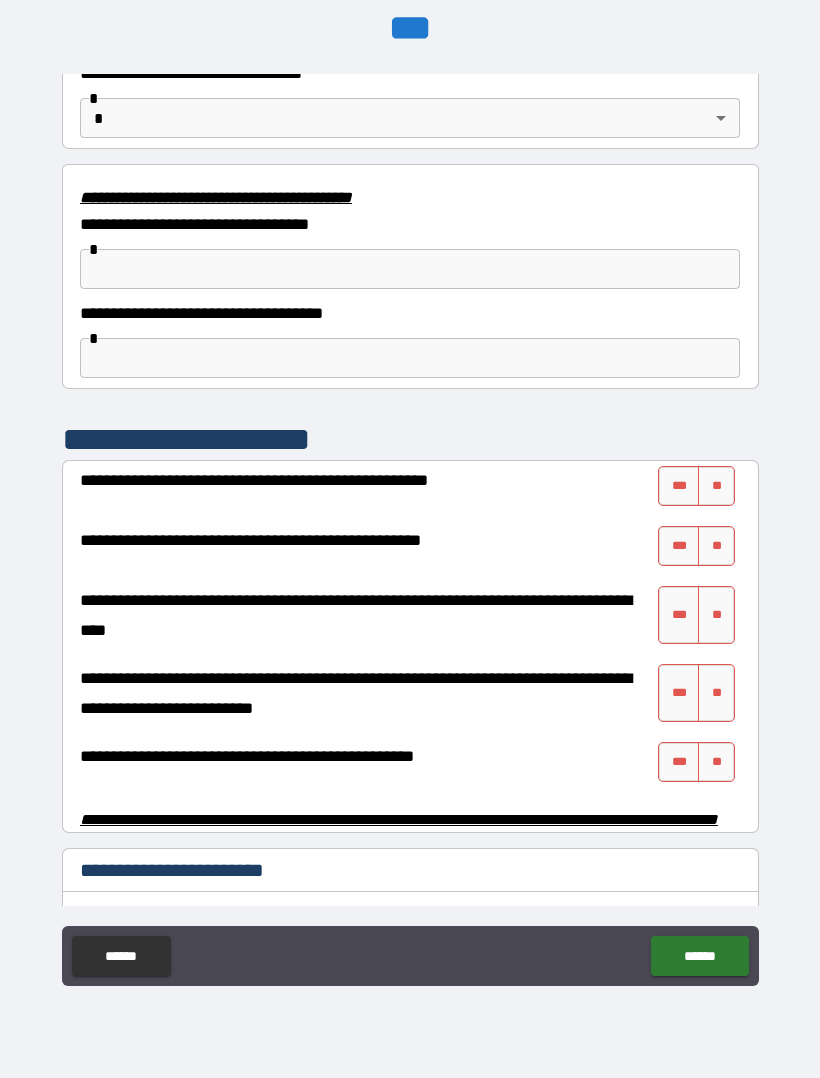 click on "**" at bounding box center [716, 486] 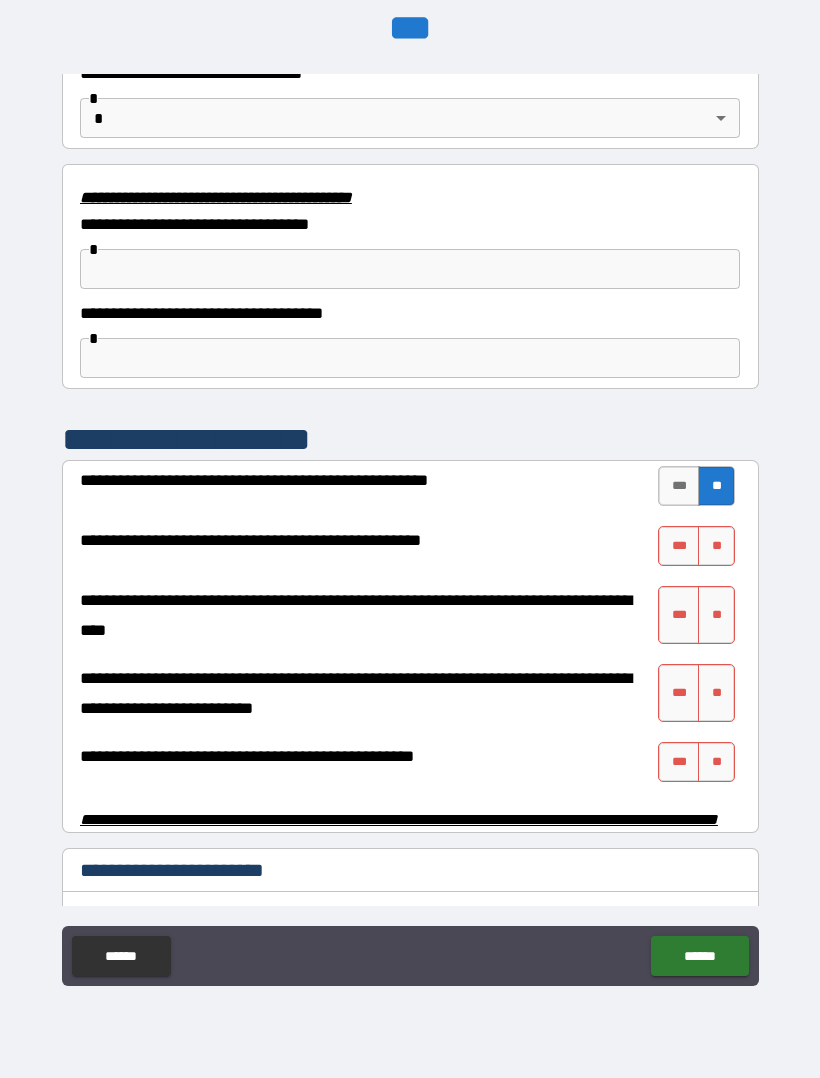click on "**" at bounding box center (716, 546) 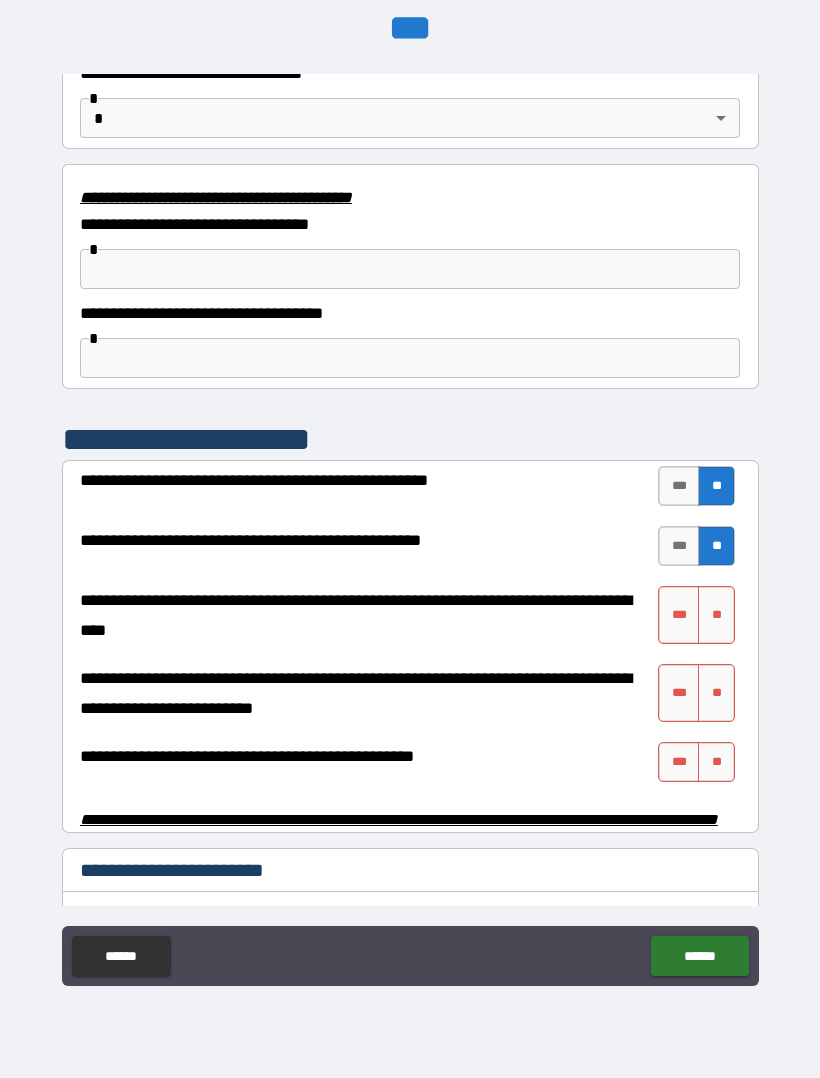 click on "**" at bounding box center [716, 615] 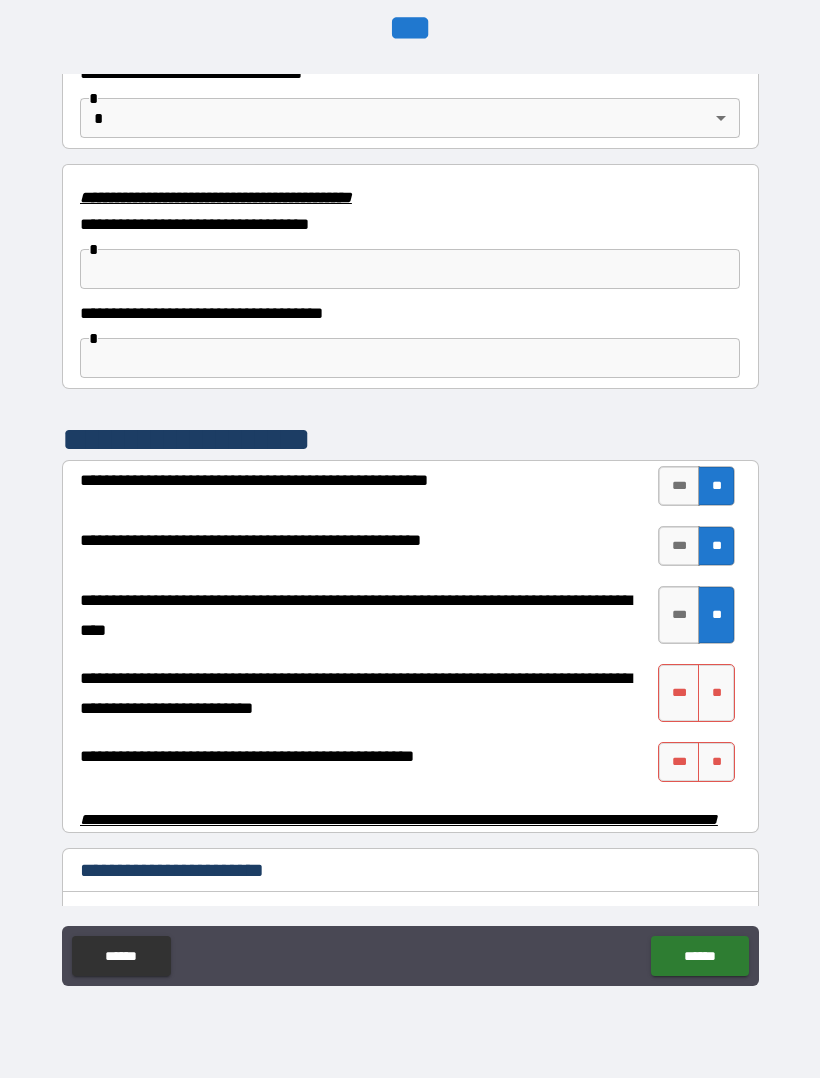 click on "**" at bounding box center (716, 693) 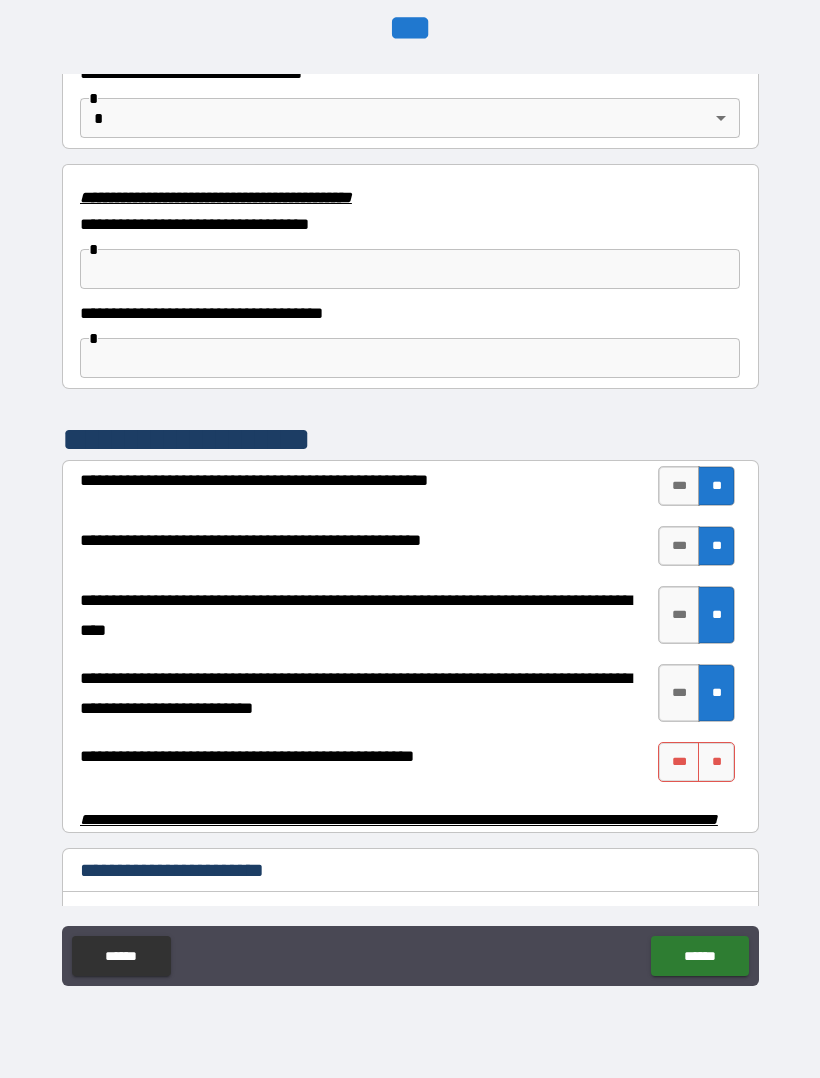 click on "**" at bounding box center (716, 693) 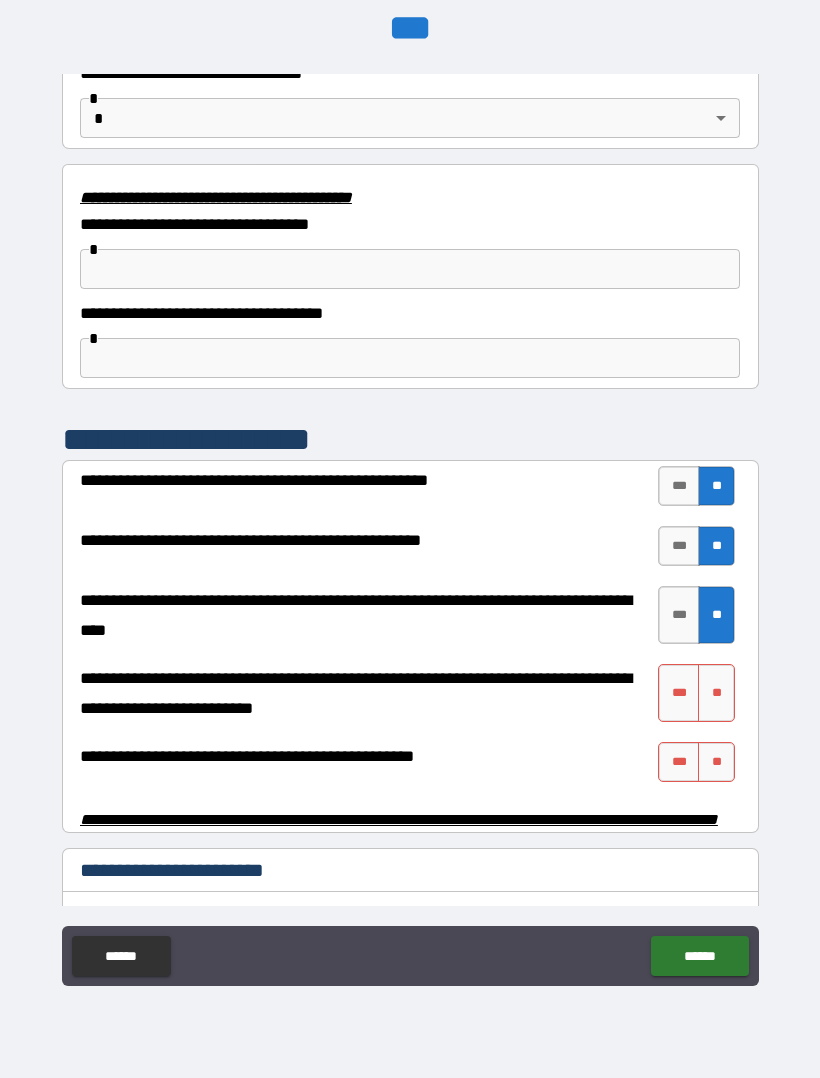 click on "**" at bounding box center [716, 693] 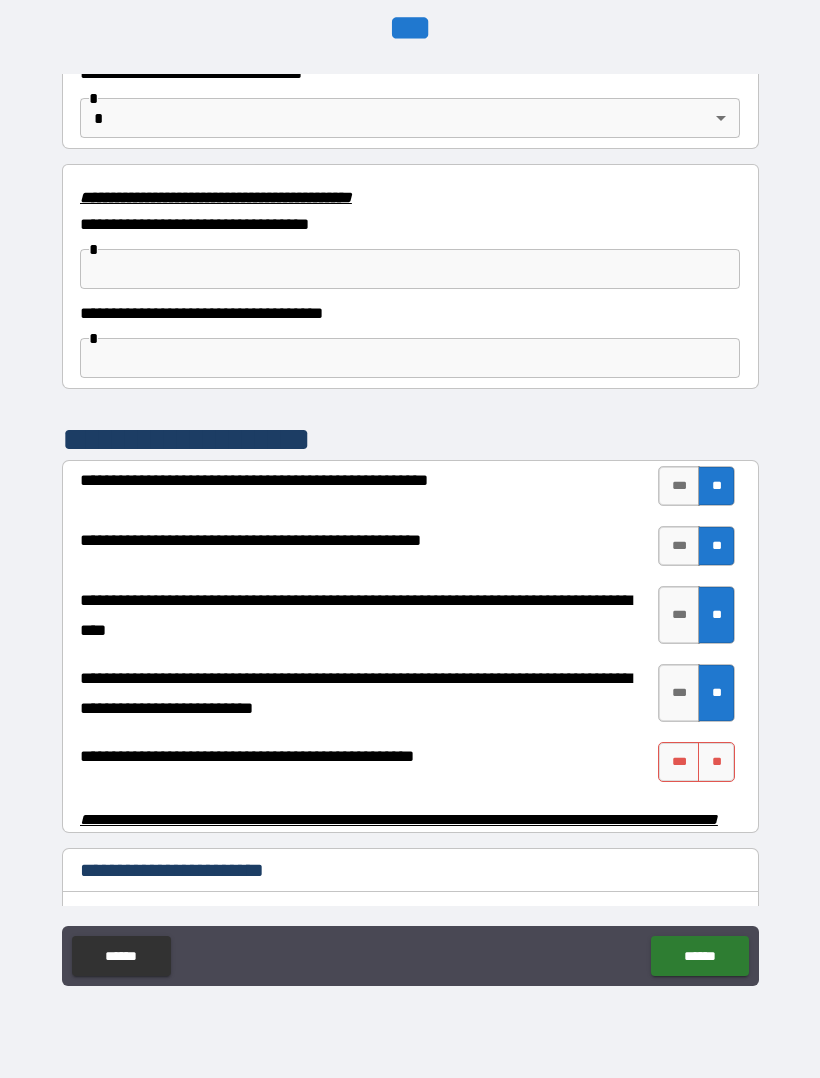 click on "**" at bounding box center (716, 762) 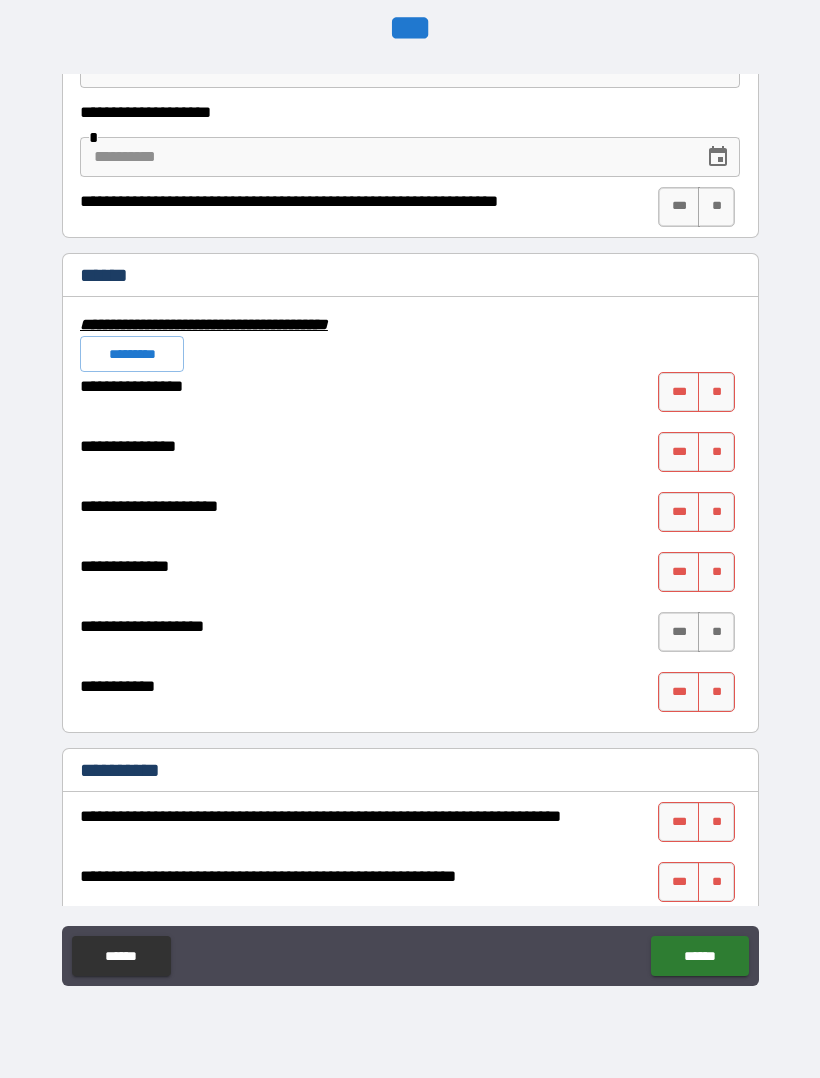 scroll, scrollTop: 4510, scrollLeft: 0, axis: vertical 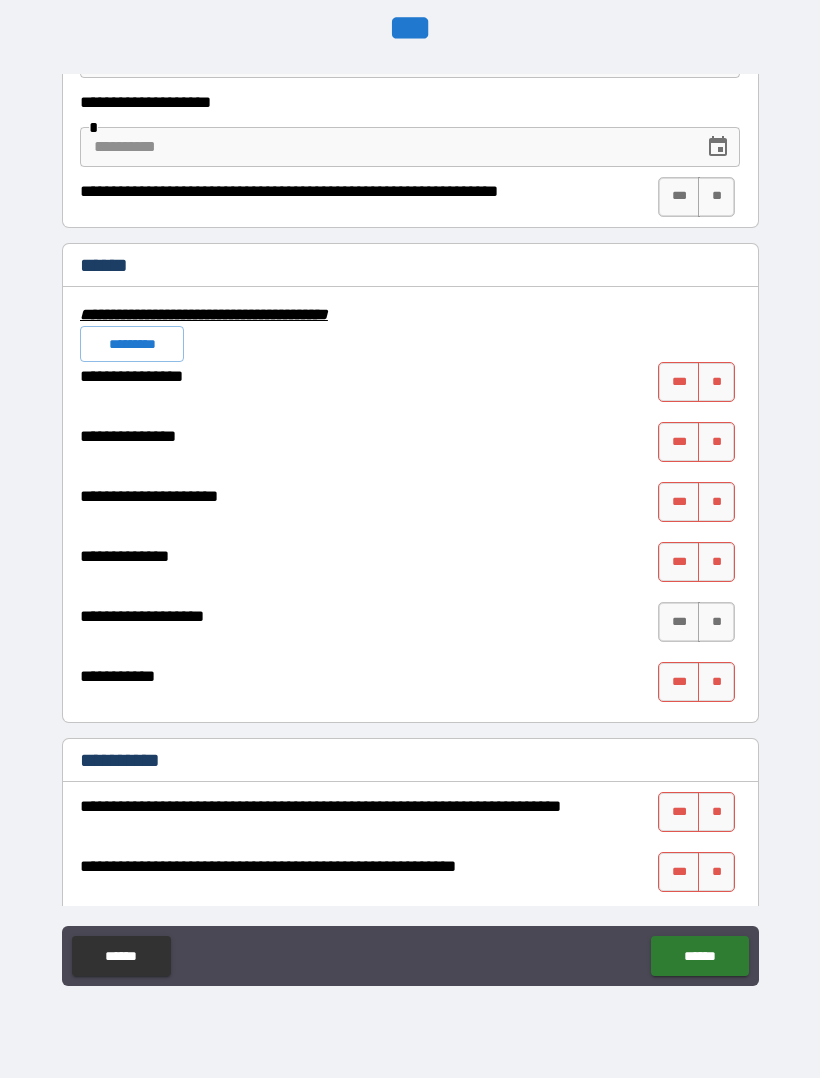 click on "**" at bounding box center (716, 382) 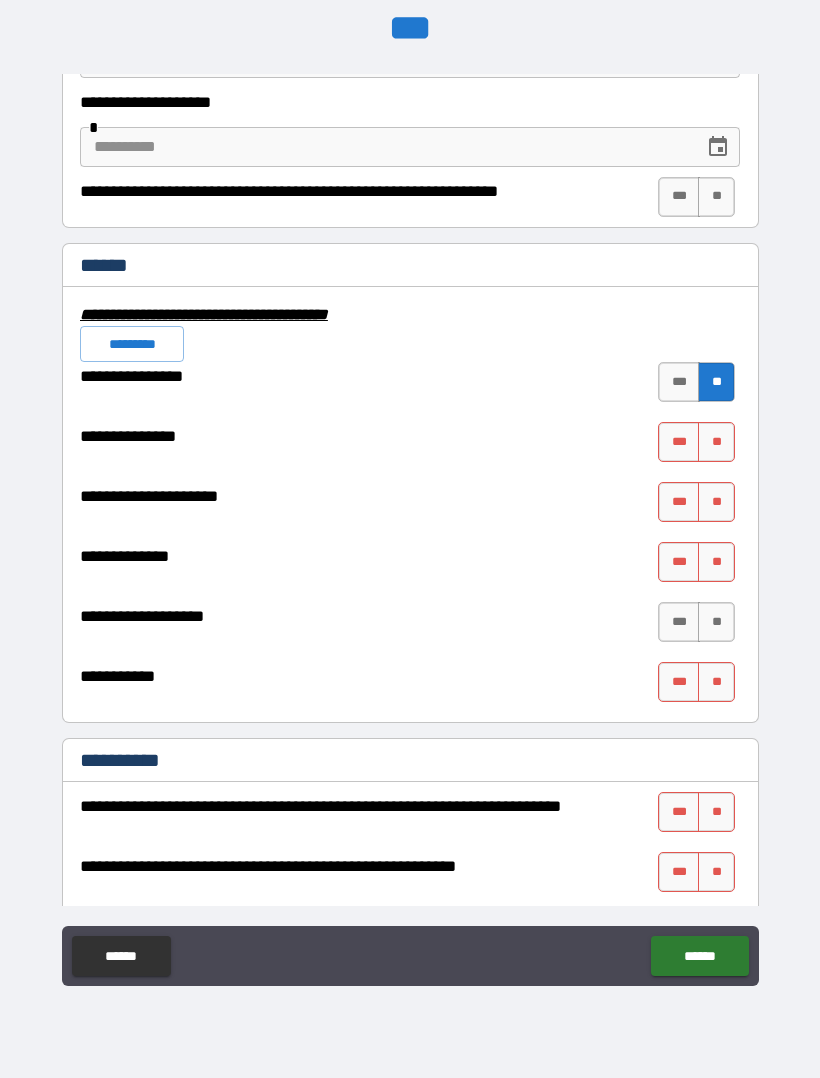 click on "**" at bounding box center [716, 442] 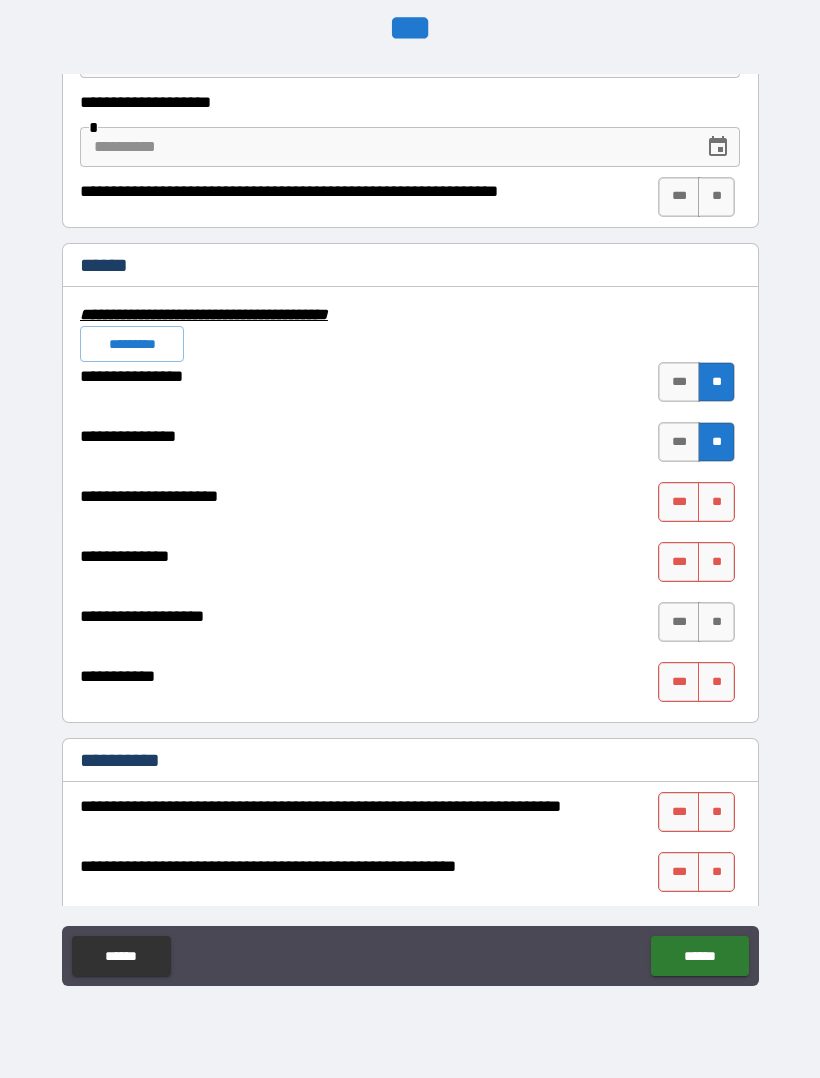 click on "**" at bounding box center [716, 502] 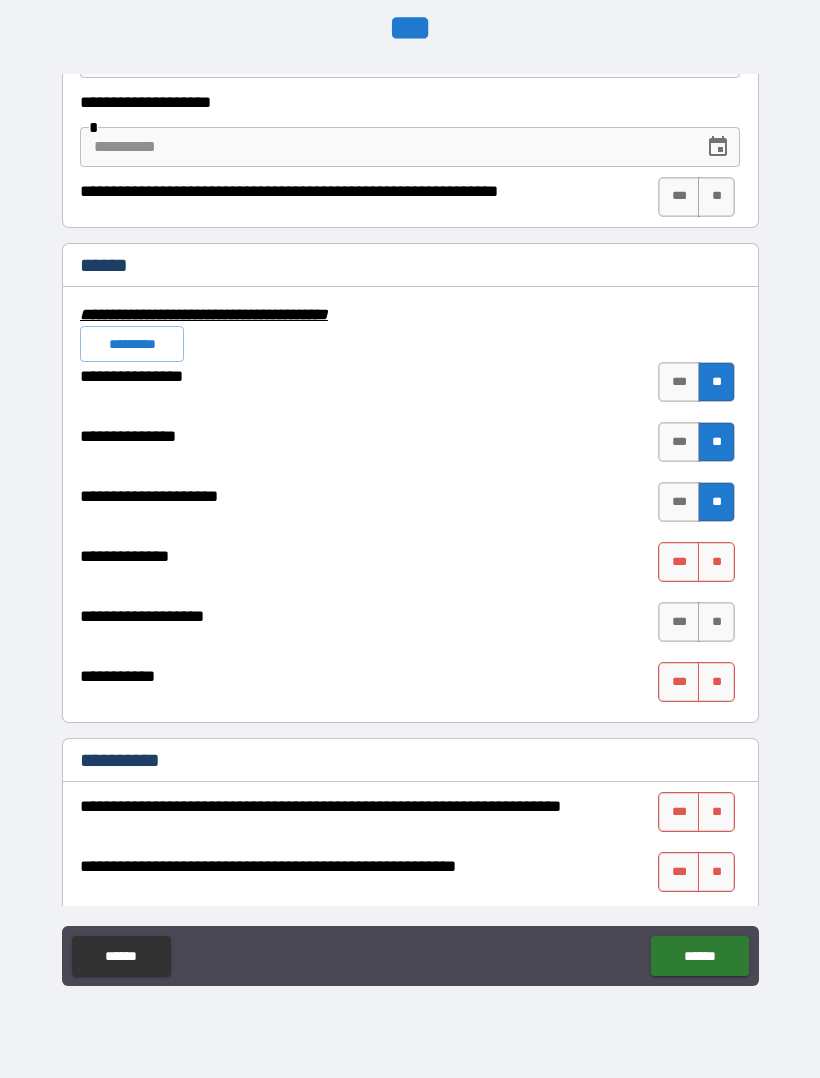 click on "**" at bounding box center [716, 562] 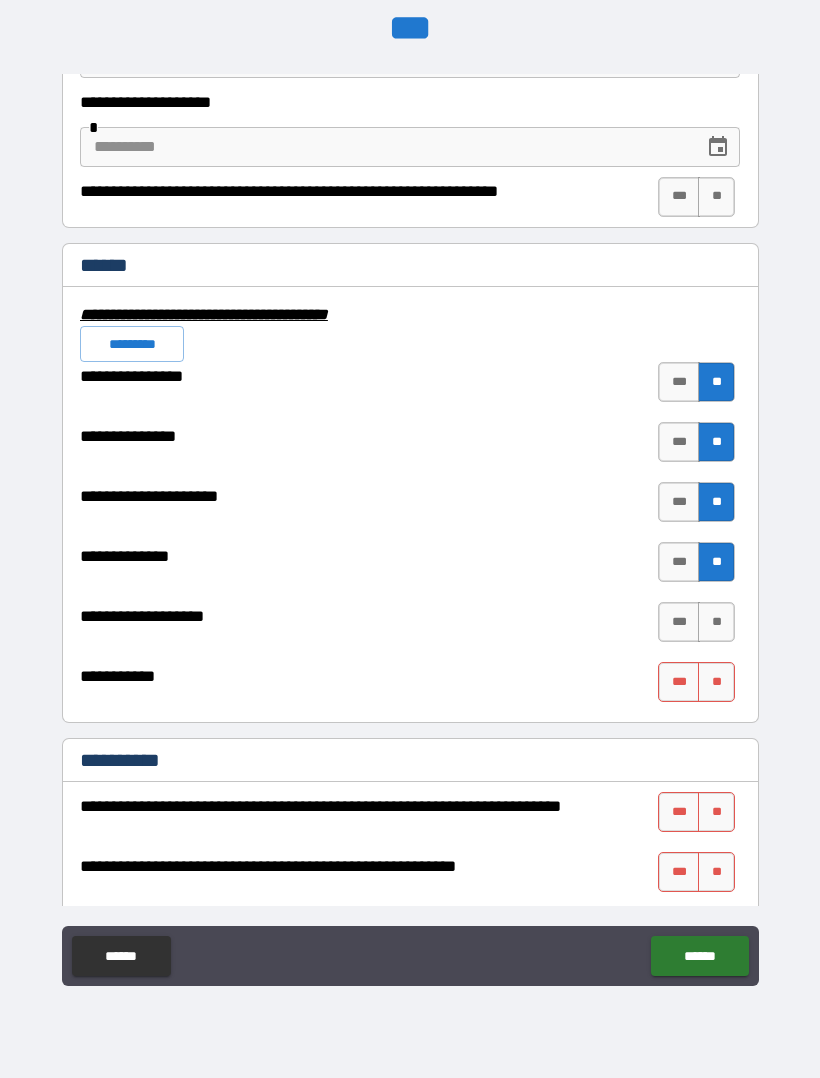 click on "**" at bounding box center (716, 622) 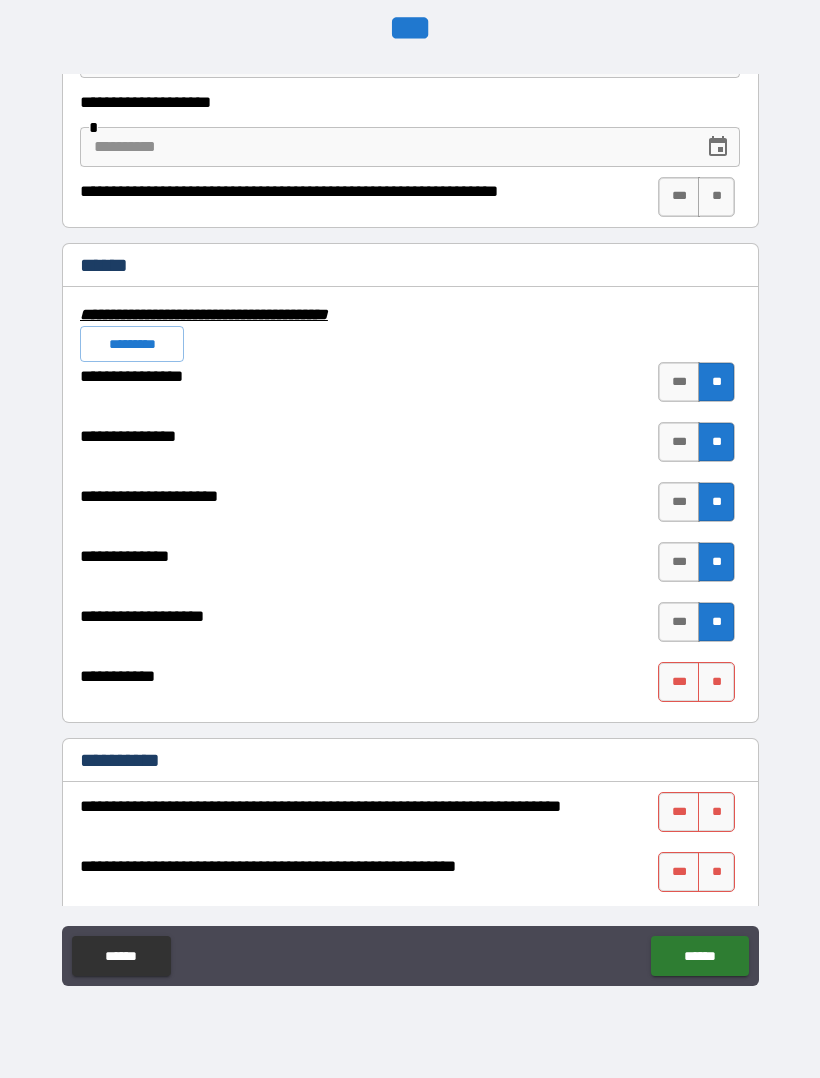 click on "**********" at bounding box center [410, 627] 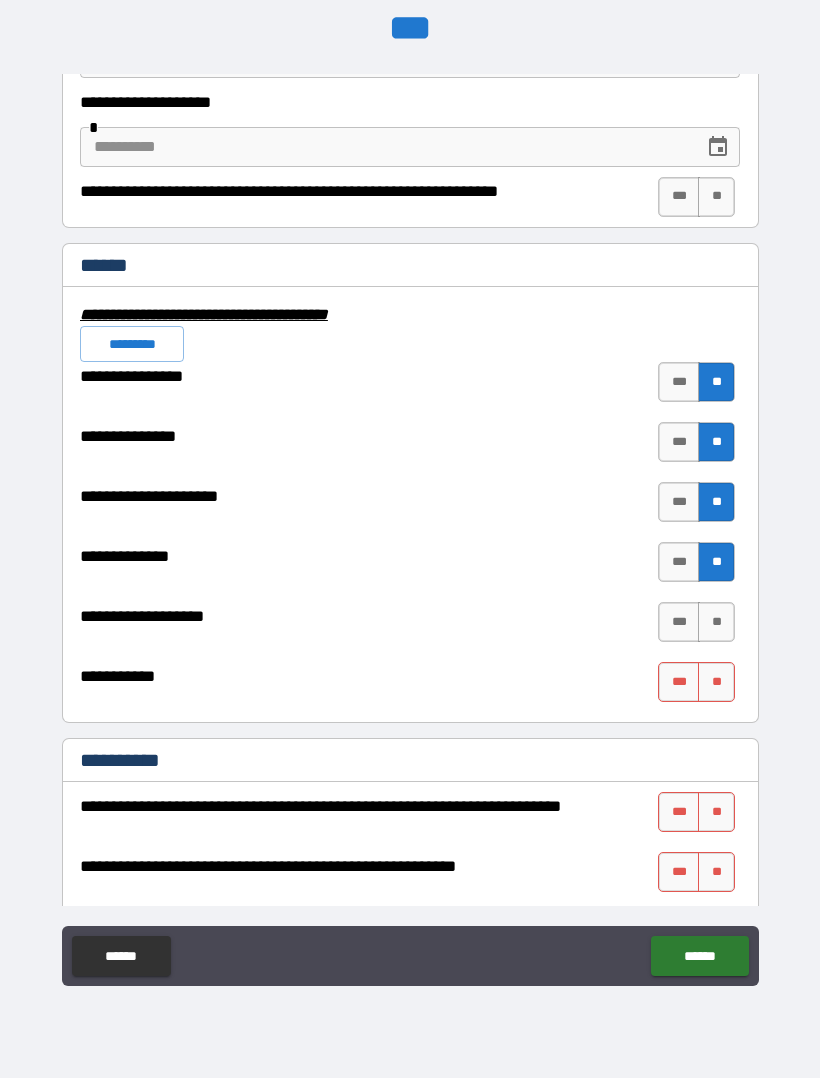 click on "**" at bounding box center [716, 682] 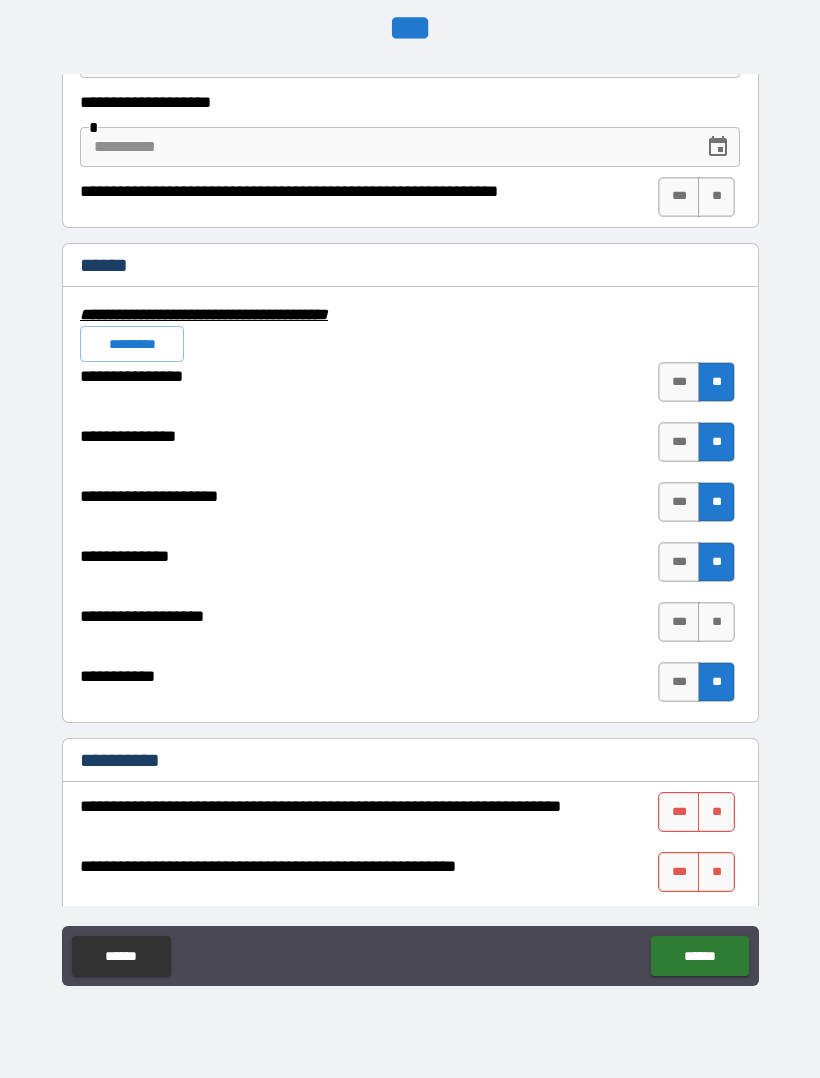 click on "**" at bounding box center (716, 622) 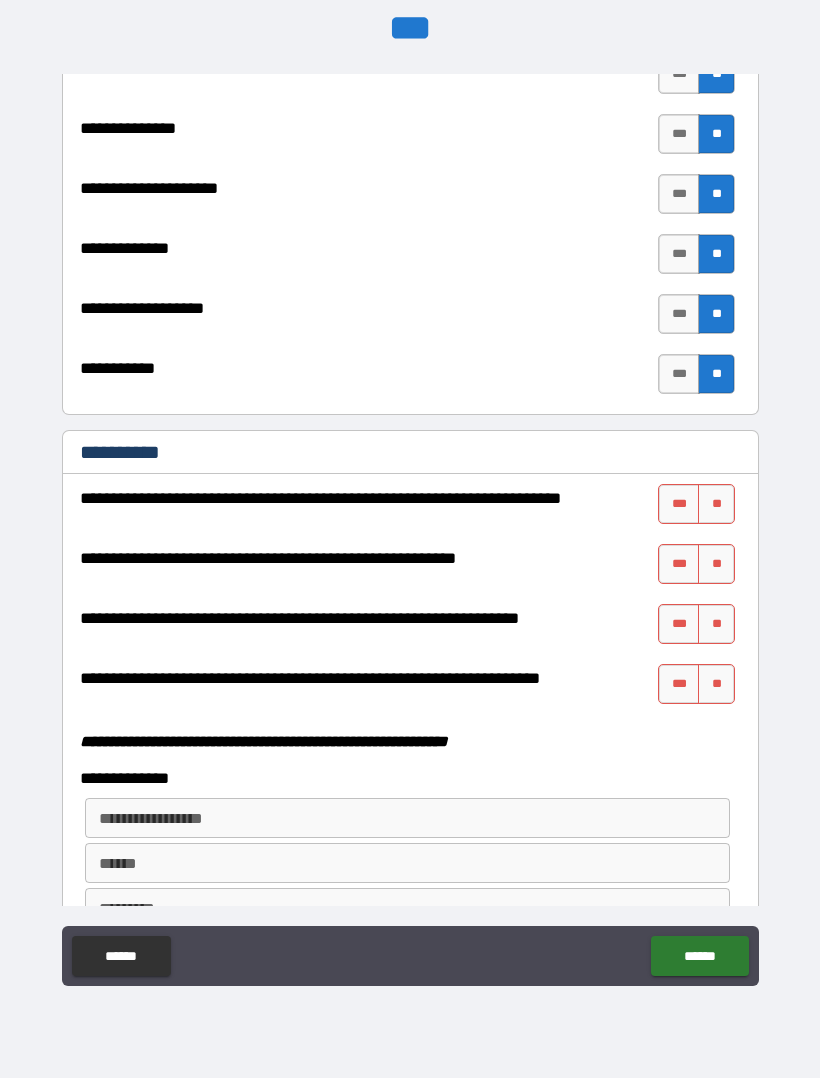 scroll, scrollTop: 4817, scrollLeft: 0, axis: vertical 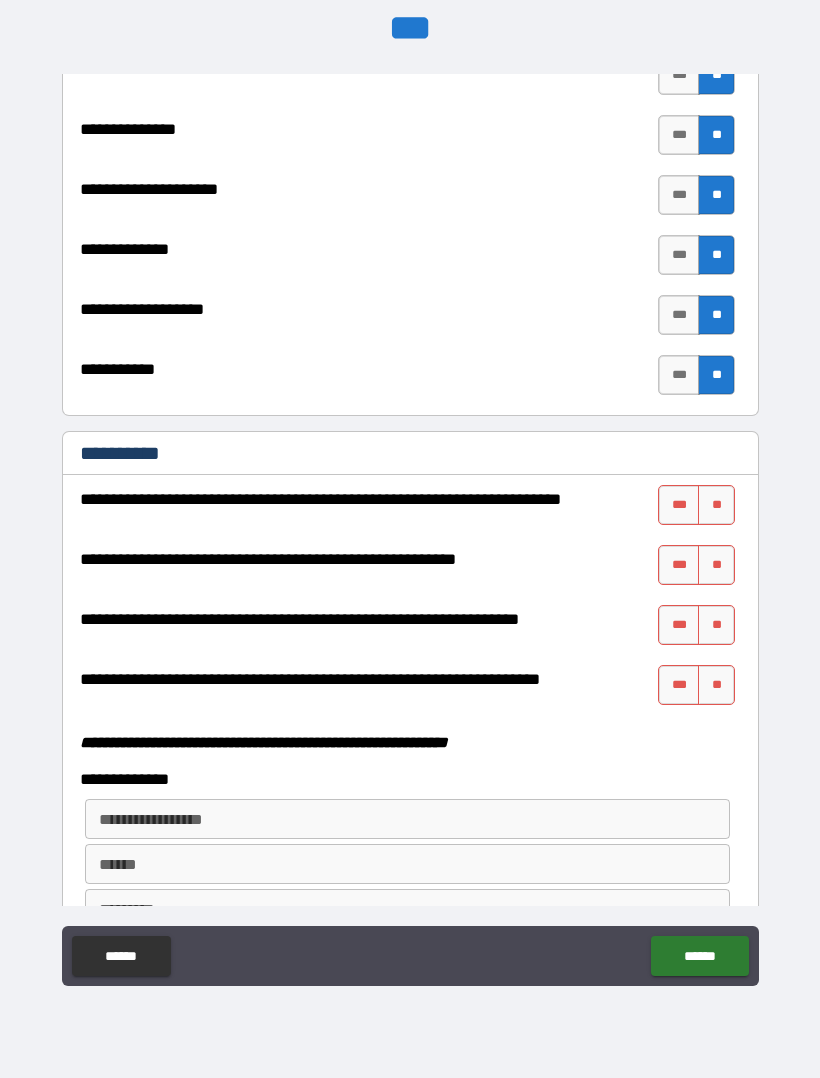 click on "**" at bounding box center (716, 505) 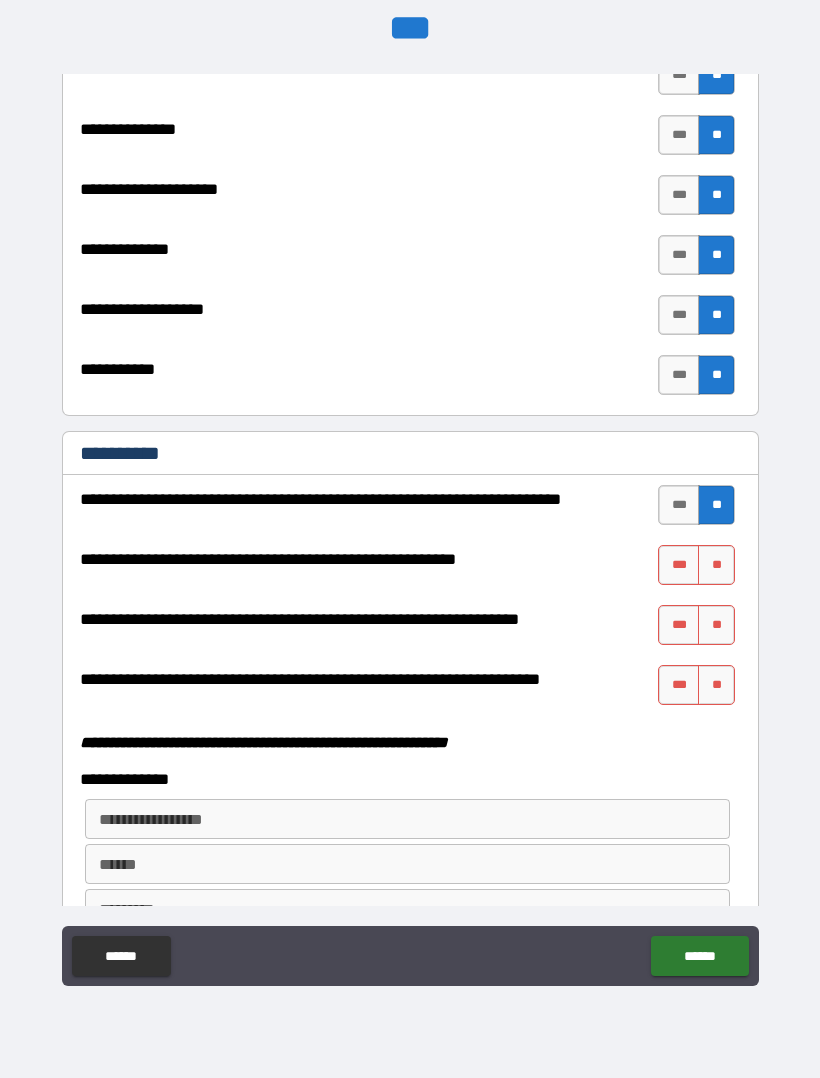 click on "**" at bounding box center (716, 565) 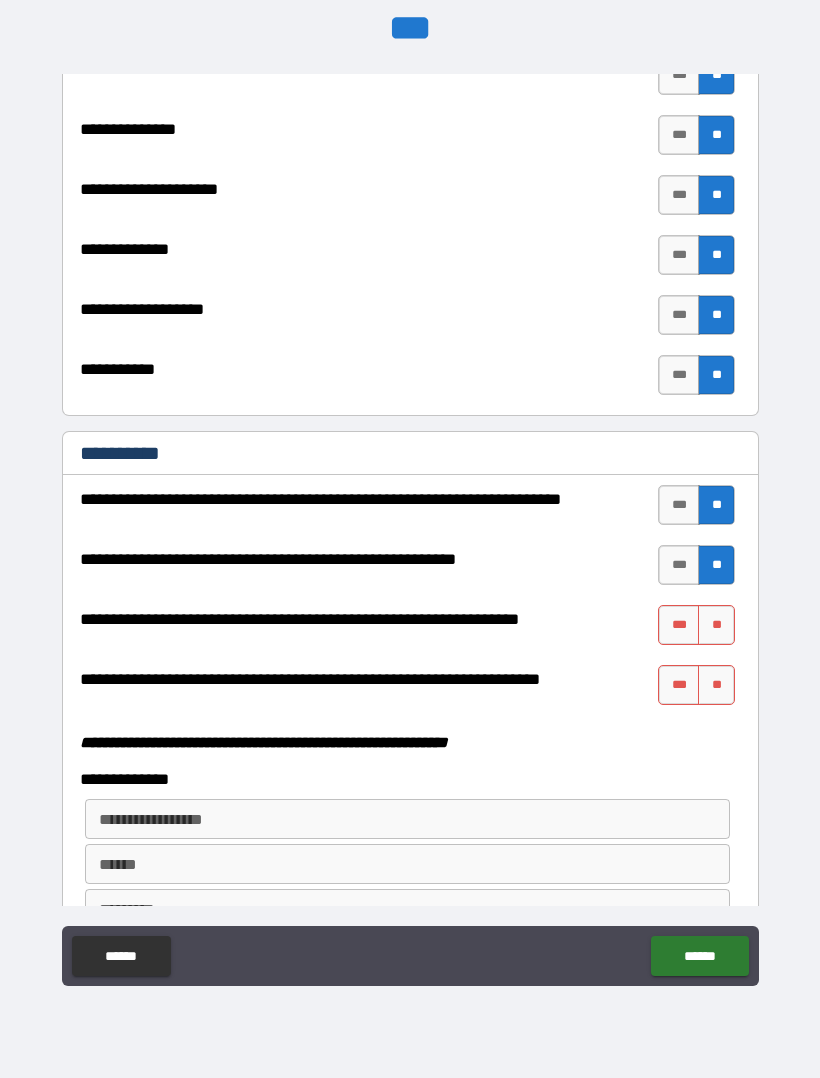 click on "**" at bounding box center (716, 625) 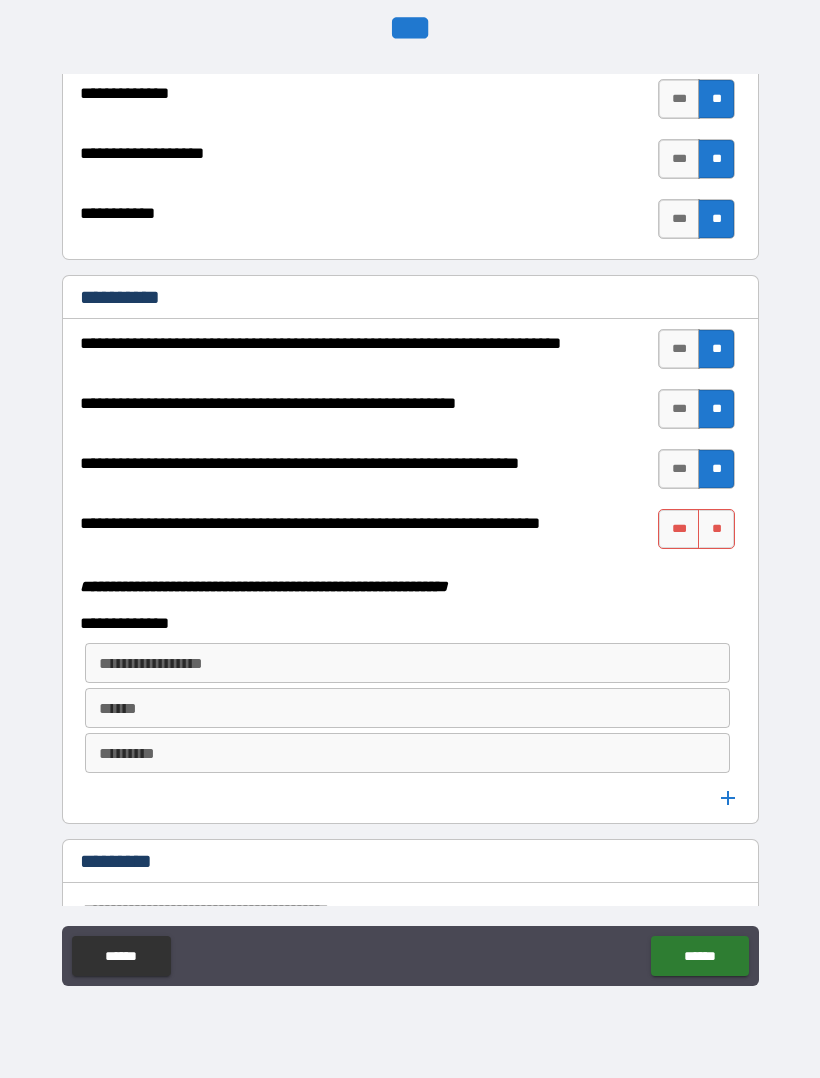 scroll, scrollTop: 4986, scrollLeft: 0, axis: vertical 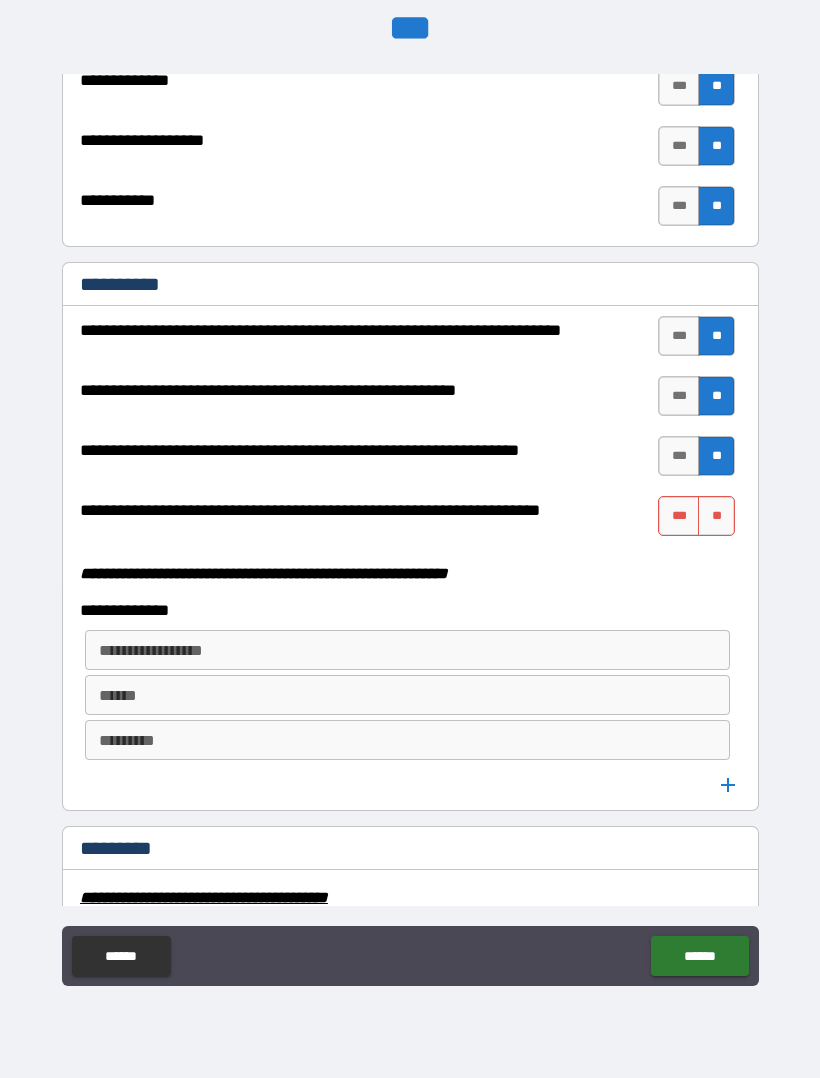 click on "***" at bounding box center (679, 516) 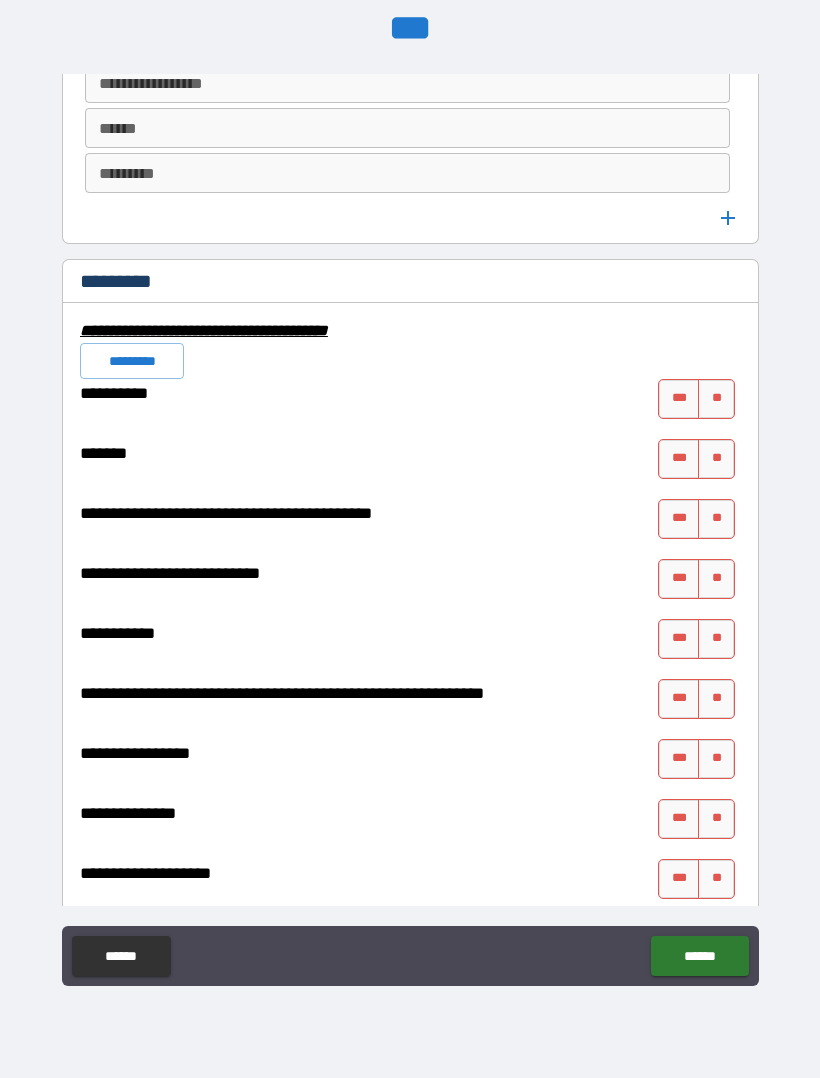 scroll, scrollTop: 5557, scrollLeft: 0, axis: vertical 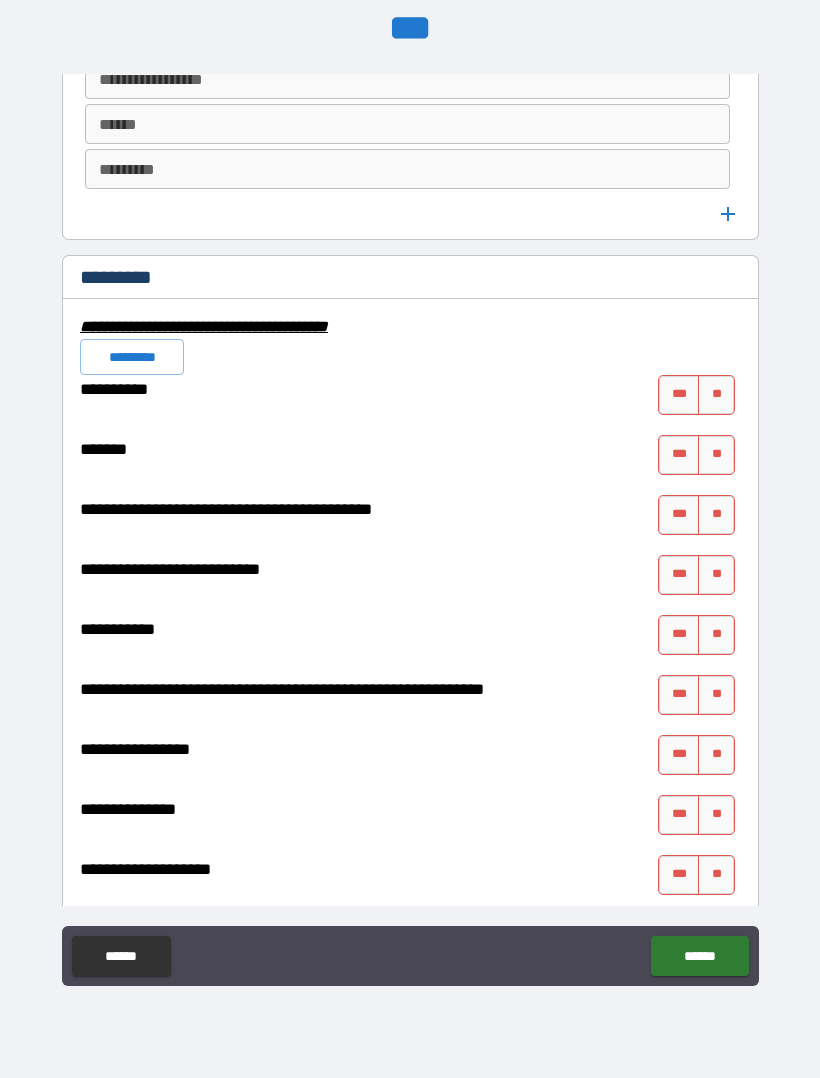 click on "*********" at bounding box center (132, 357) 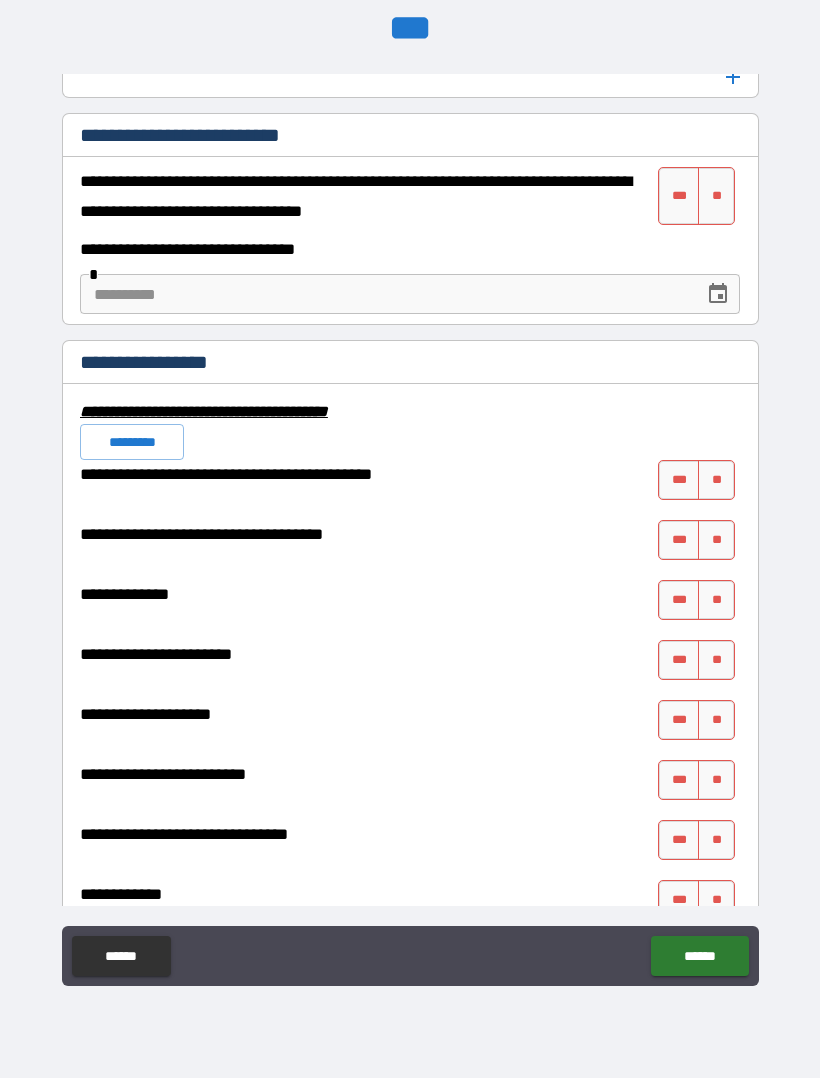 scroll, scrollTop: 6572, scrollLeft: 0, axis: vertical 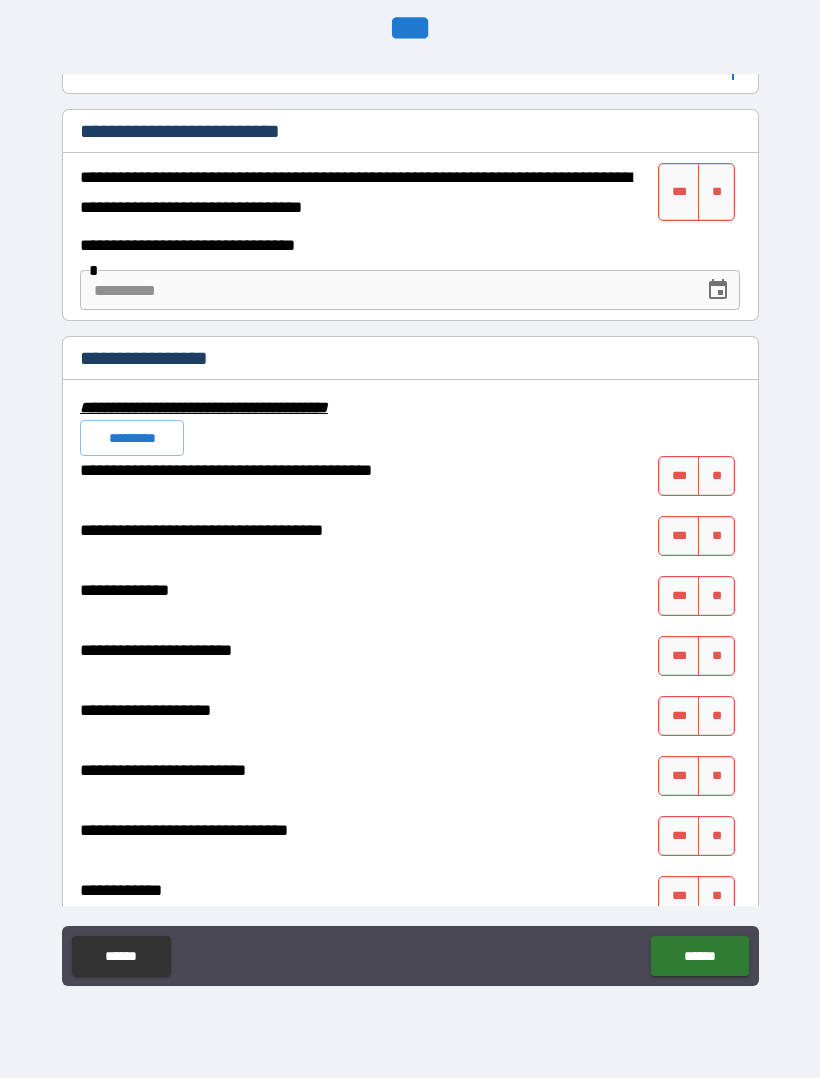 click on "**" at bounding box center [716, 192] 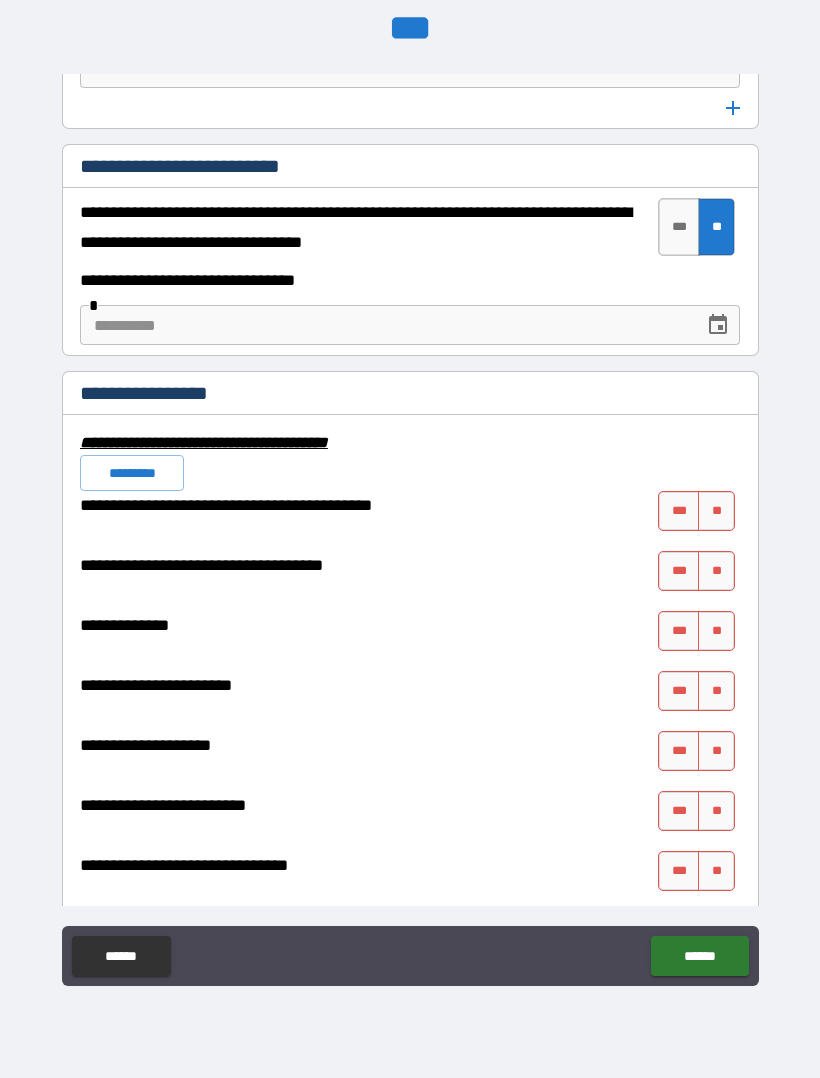 scroll, scrollTop: 6537, scrollLeft: 0, axis: vertical 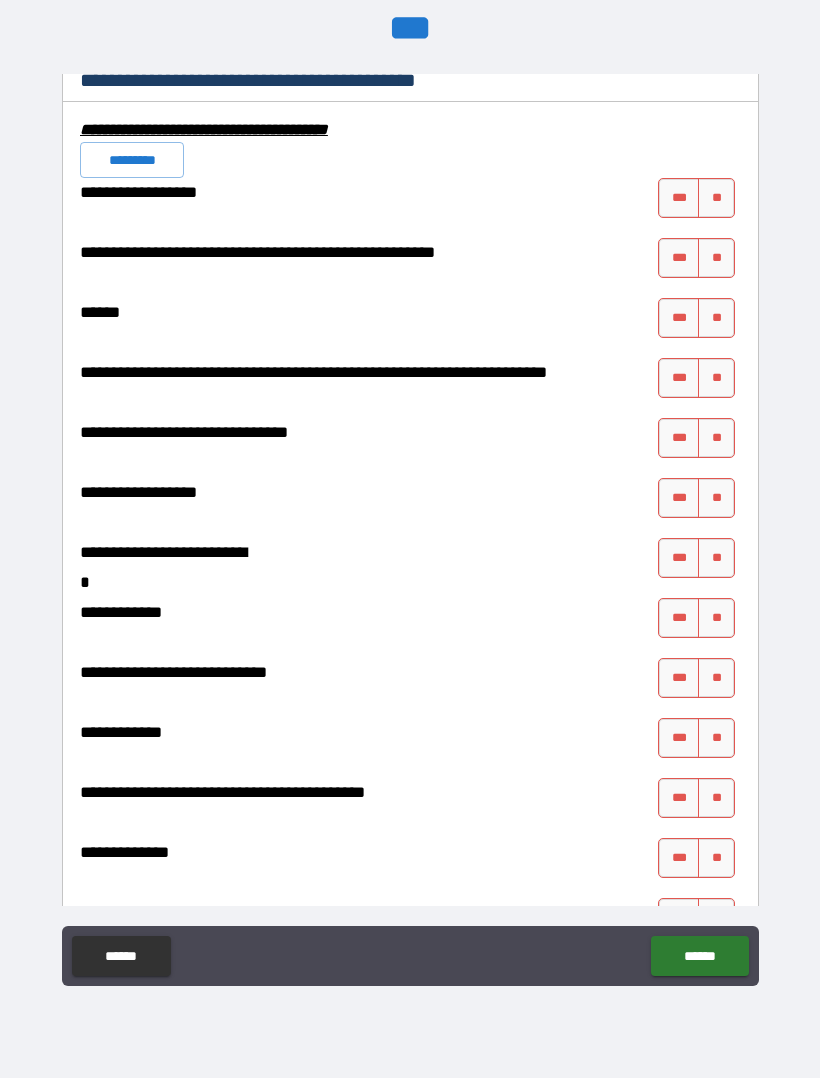 click on "*********" at bounding box center (132, 160) 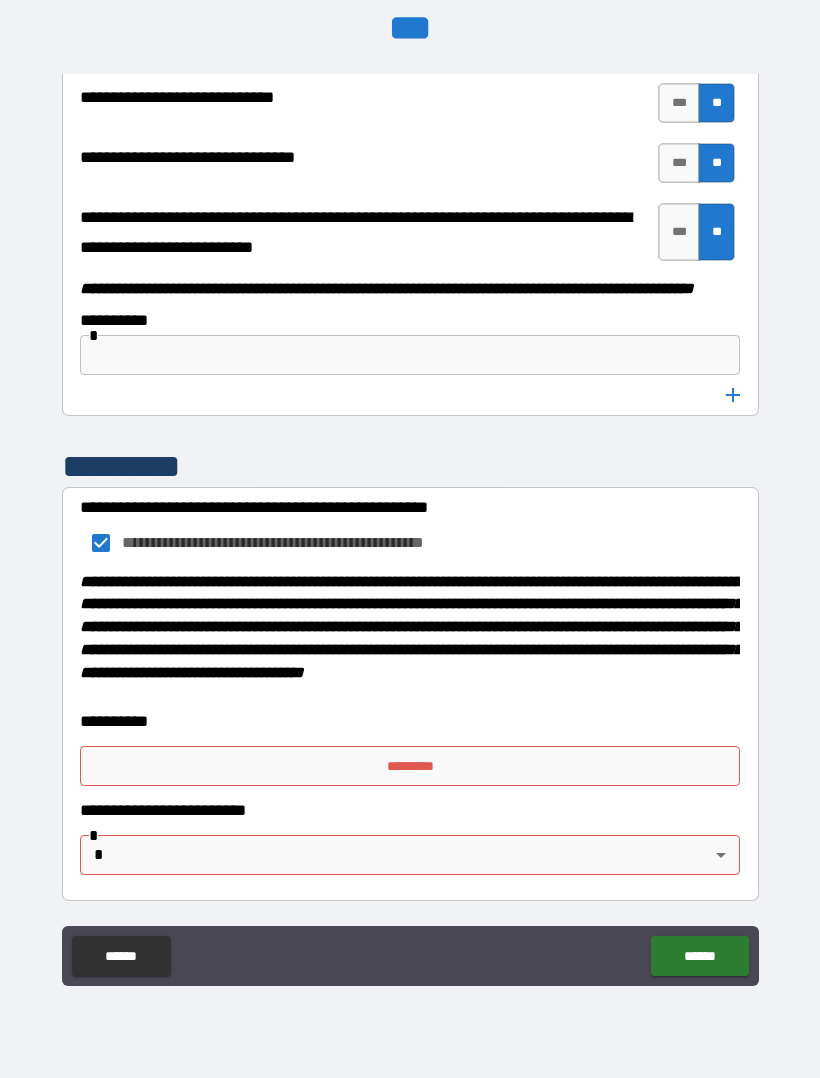 scroll, scrollTop: 10227, scrollLeft: 0, axis: vertical 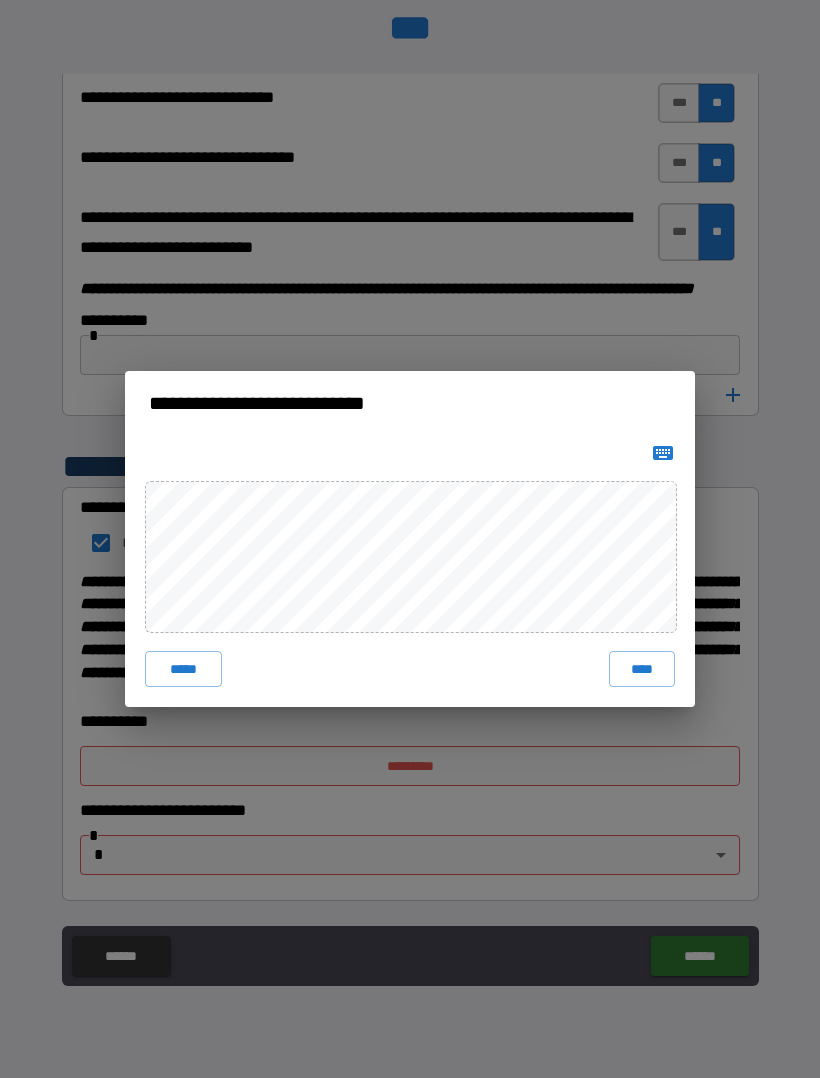 click on "****" at bounding box center (642, 669) 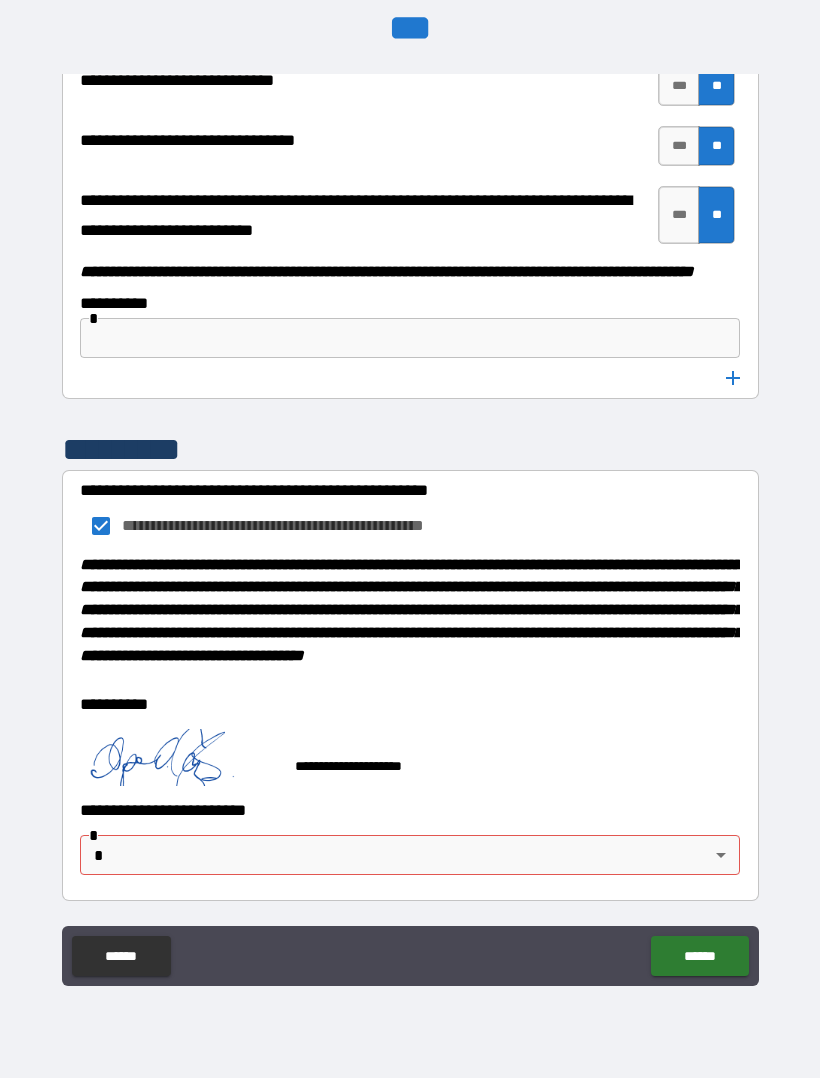 click on "******" at bounding box center [699, 956] 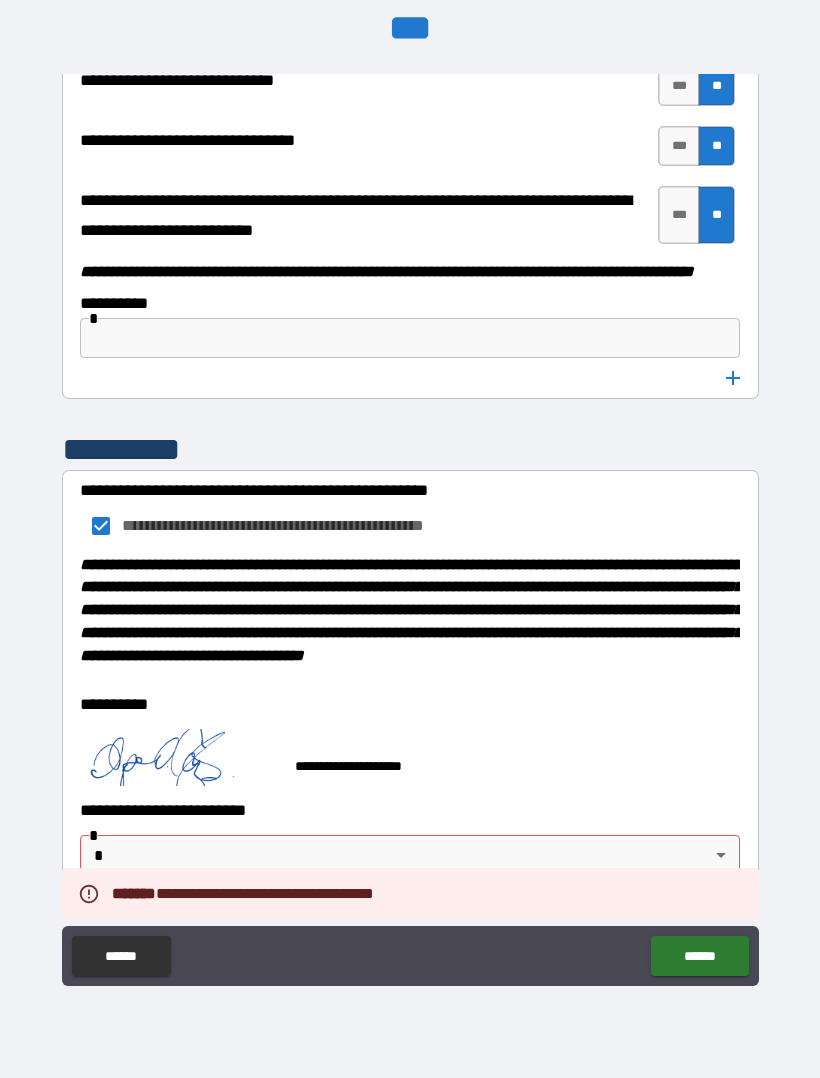 click on "******" at bounding box center (699, 956) 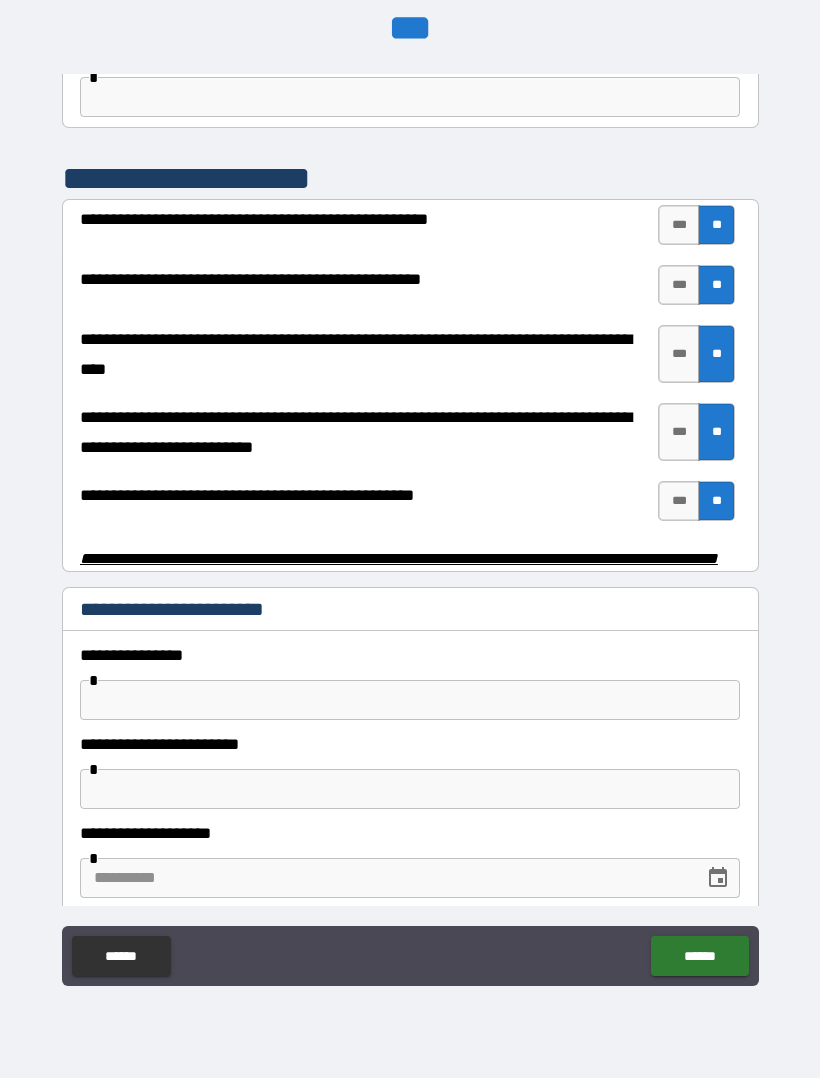 scroll, scrollTop: 3777, scrollLeft: 0, axis: vertical 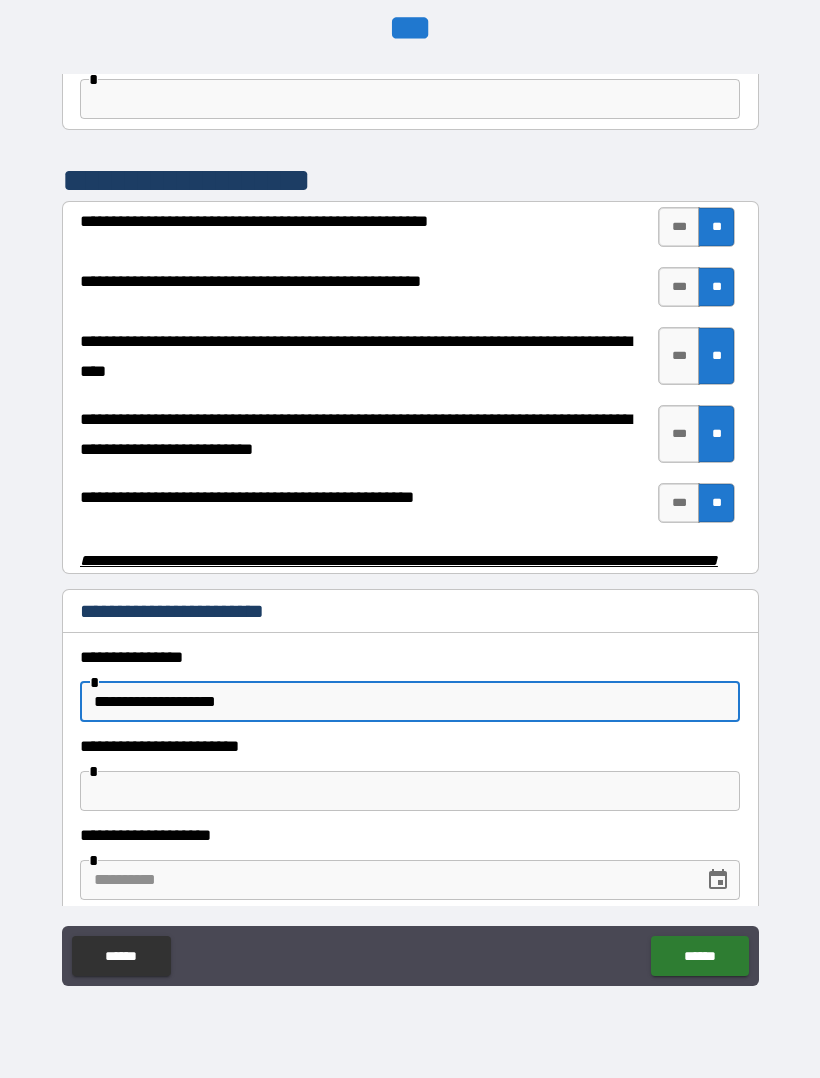 type on "**********" 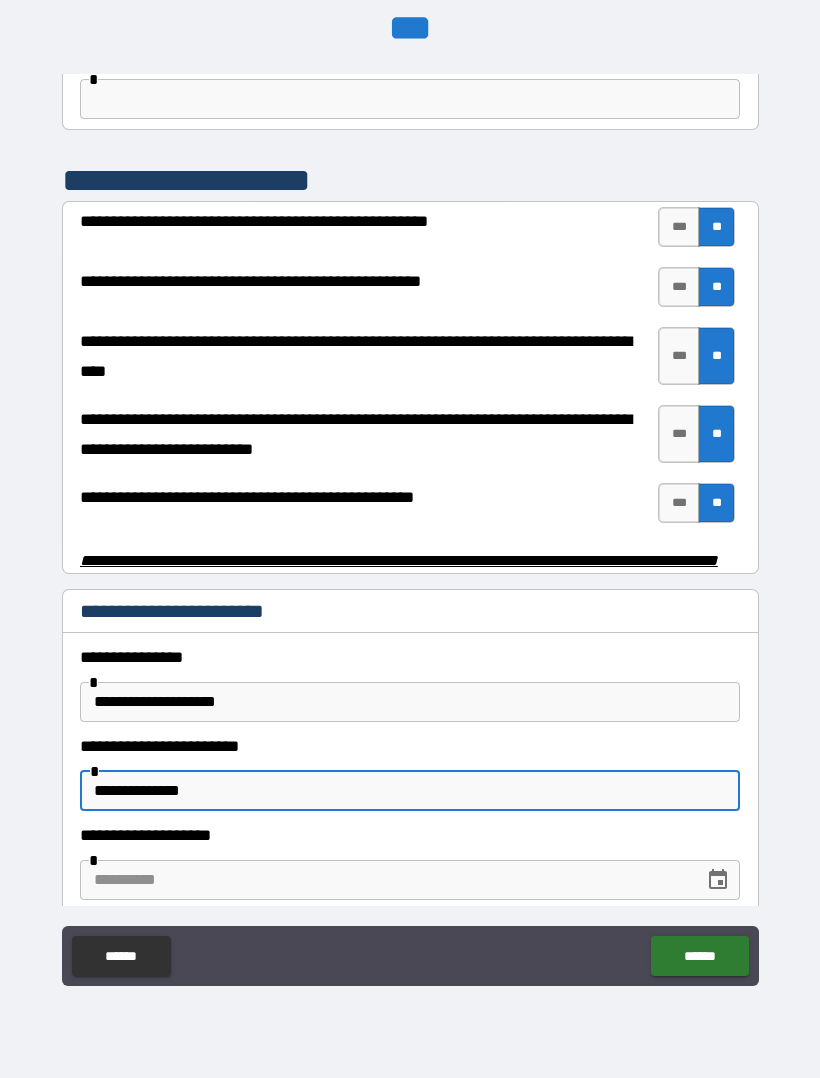 click on "******" at bounding box center (699, 956) 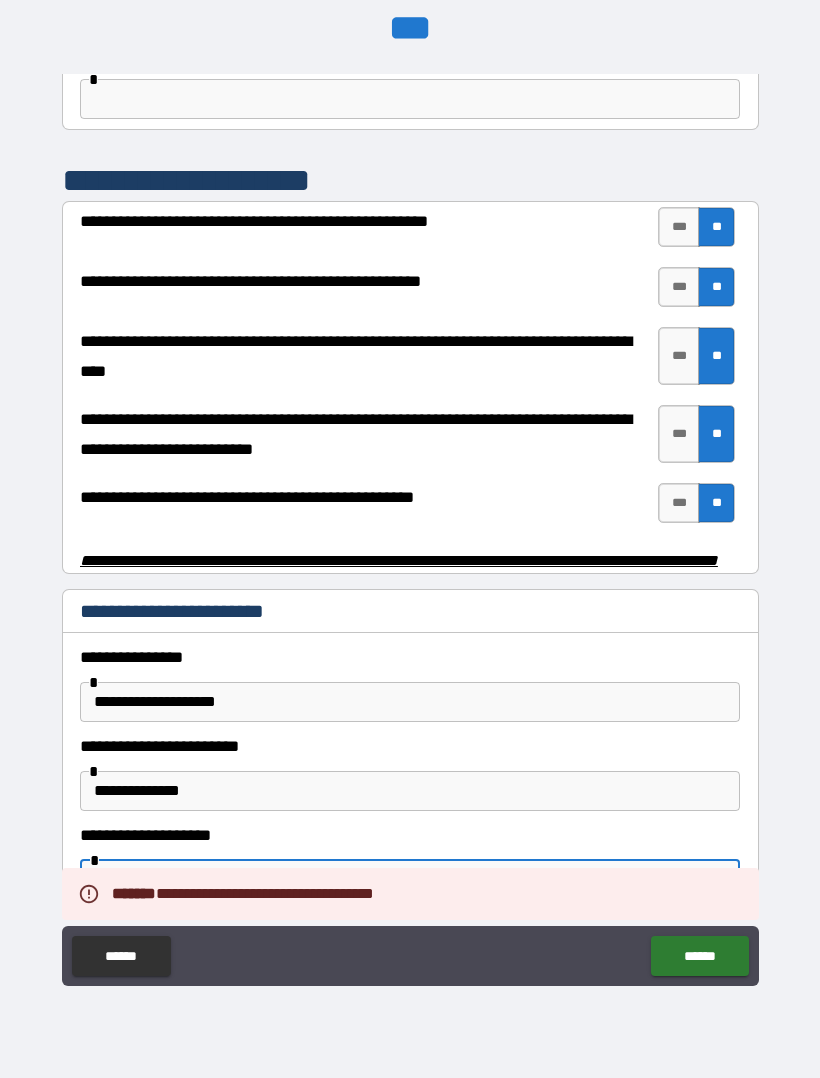 scroll, scrollTop: 3779, scrollLeft: 0, axis: vertical 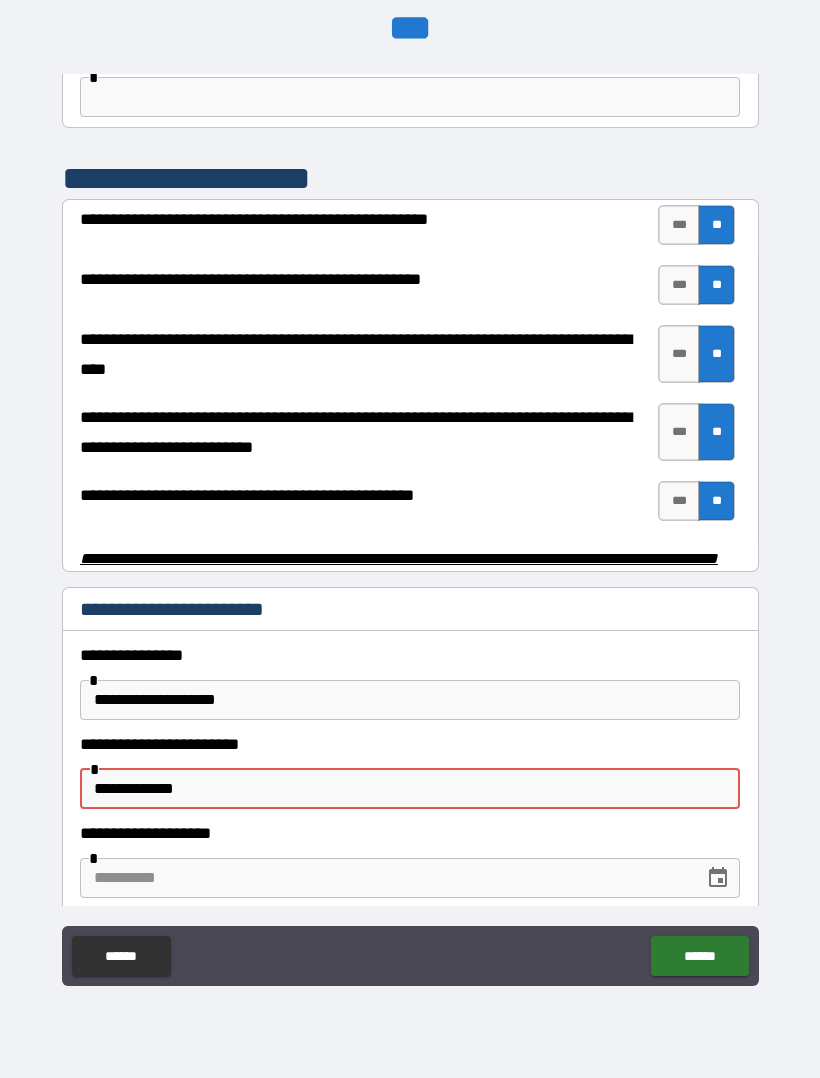 type on "**********" 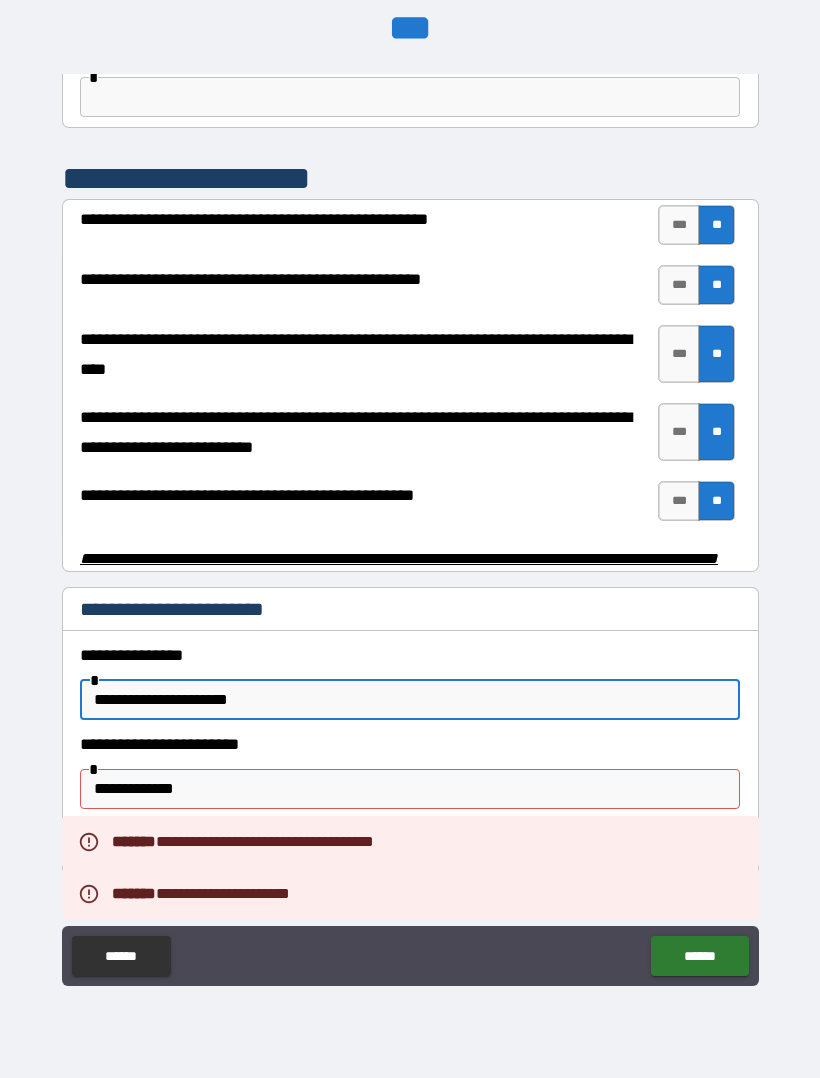 type on "**********" 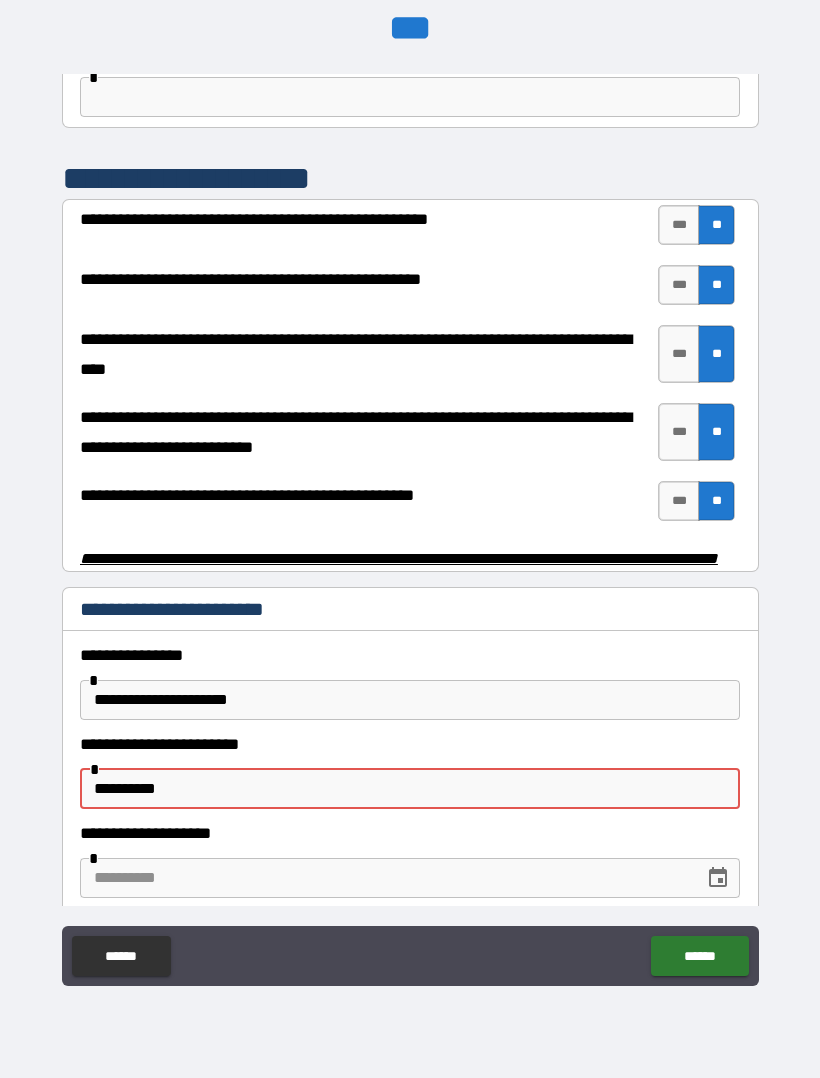 click on "**********" at bounding box center [410, 789] 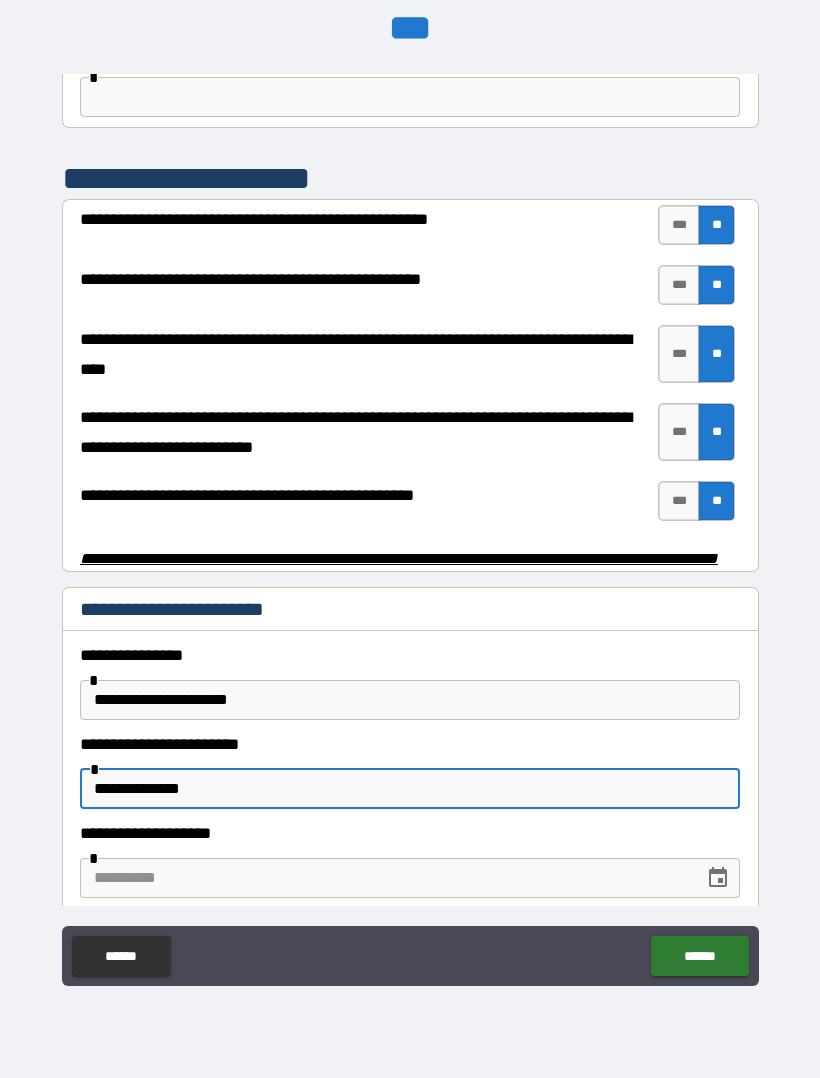 type on "**********" 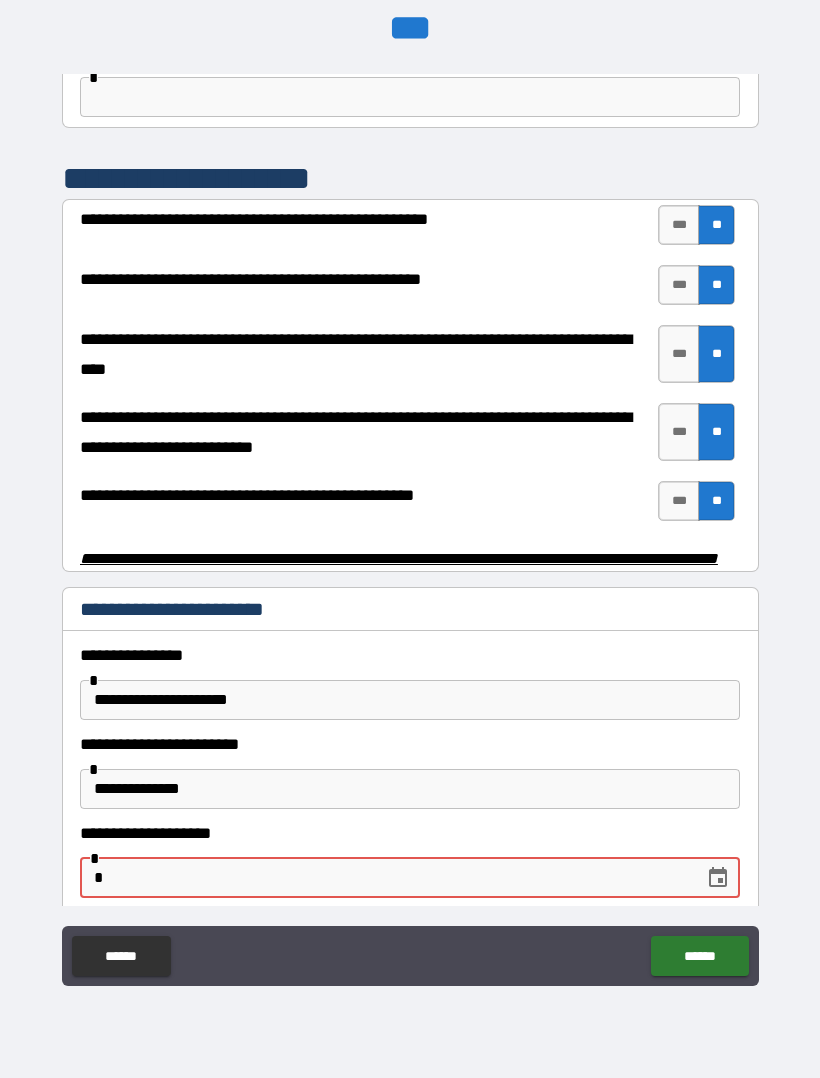 type on "*" 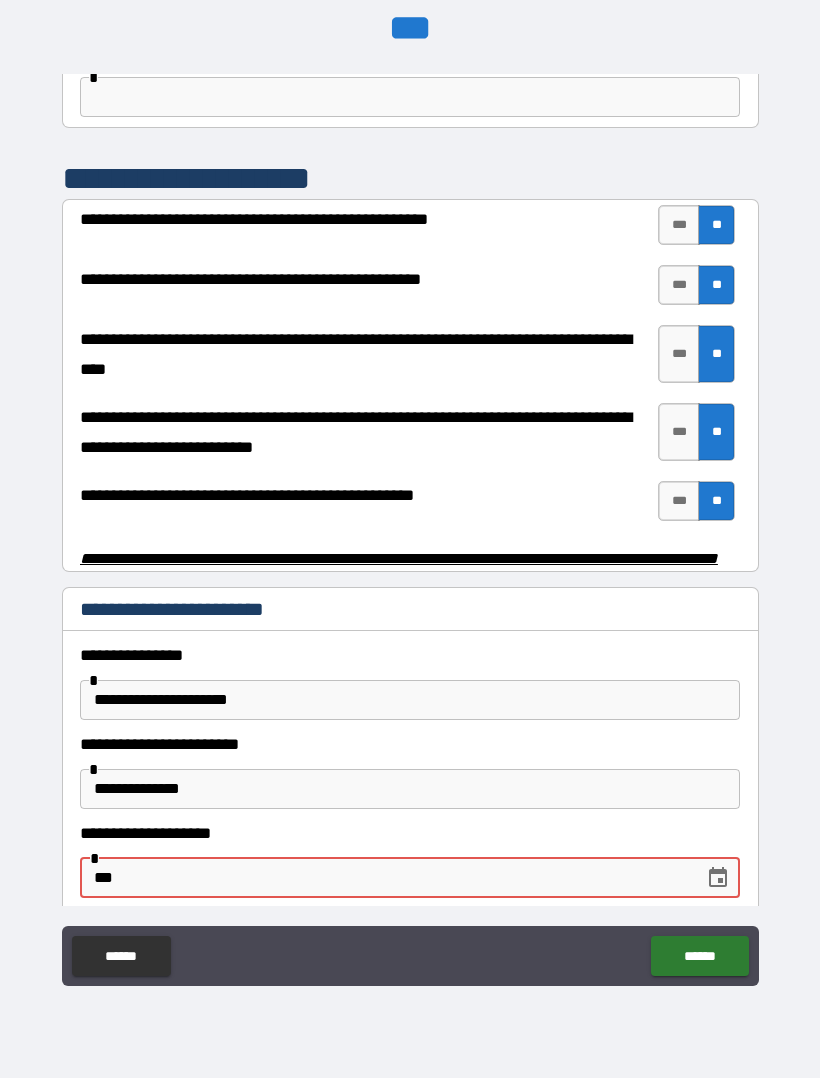 type on "*" 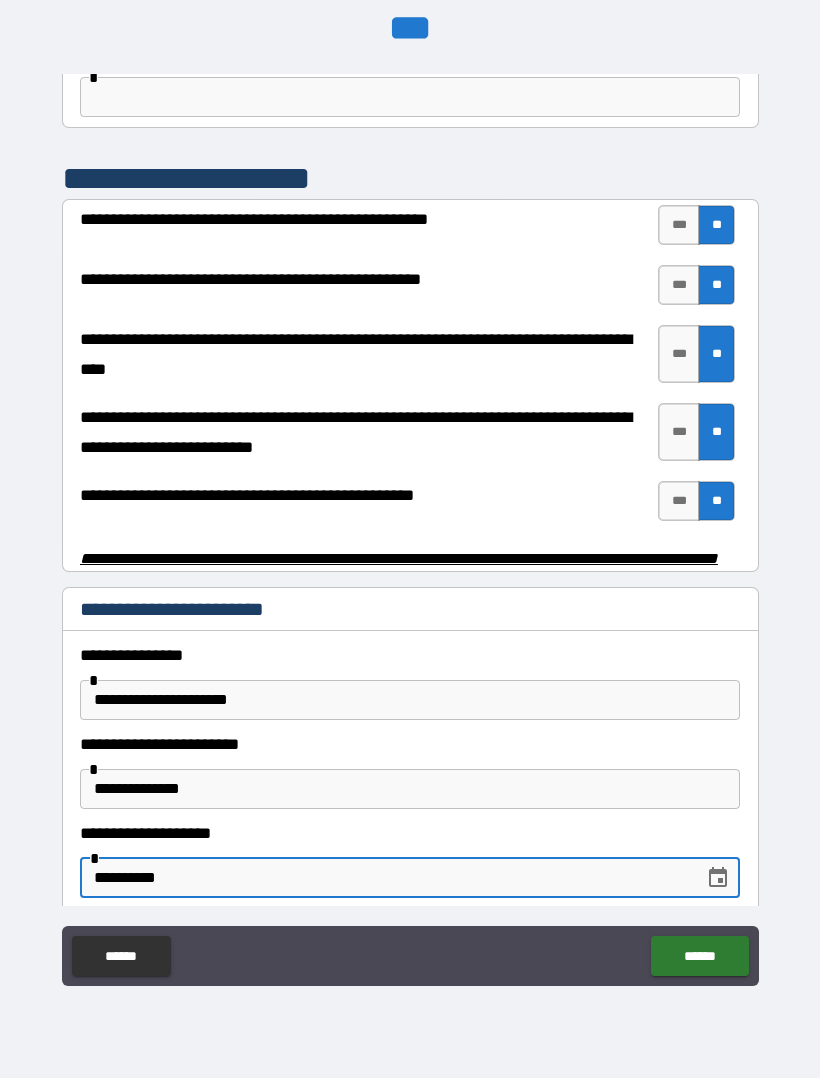 type on "**********" 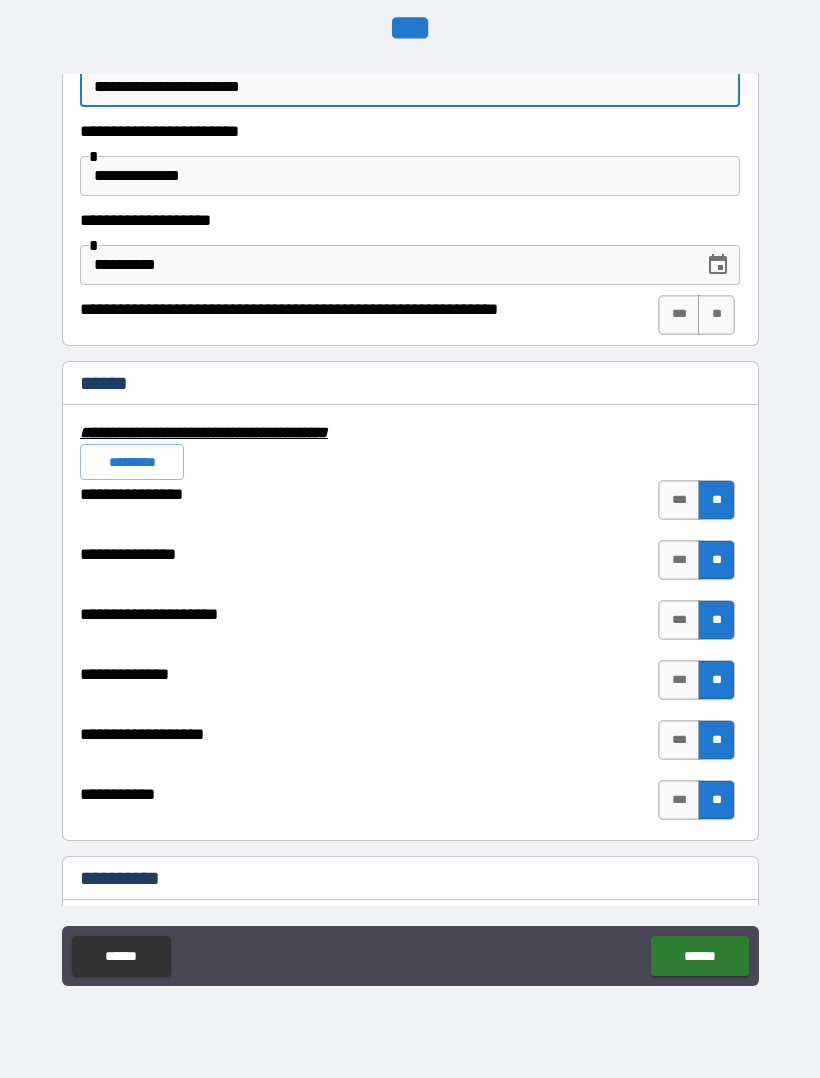 scroll, scrollTop: 4392, scrollLeft: 0, axis: vertical 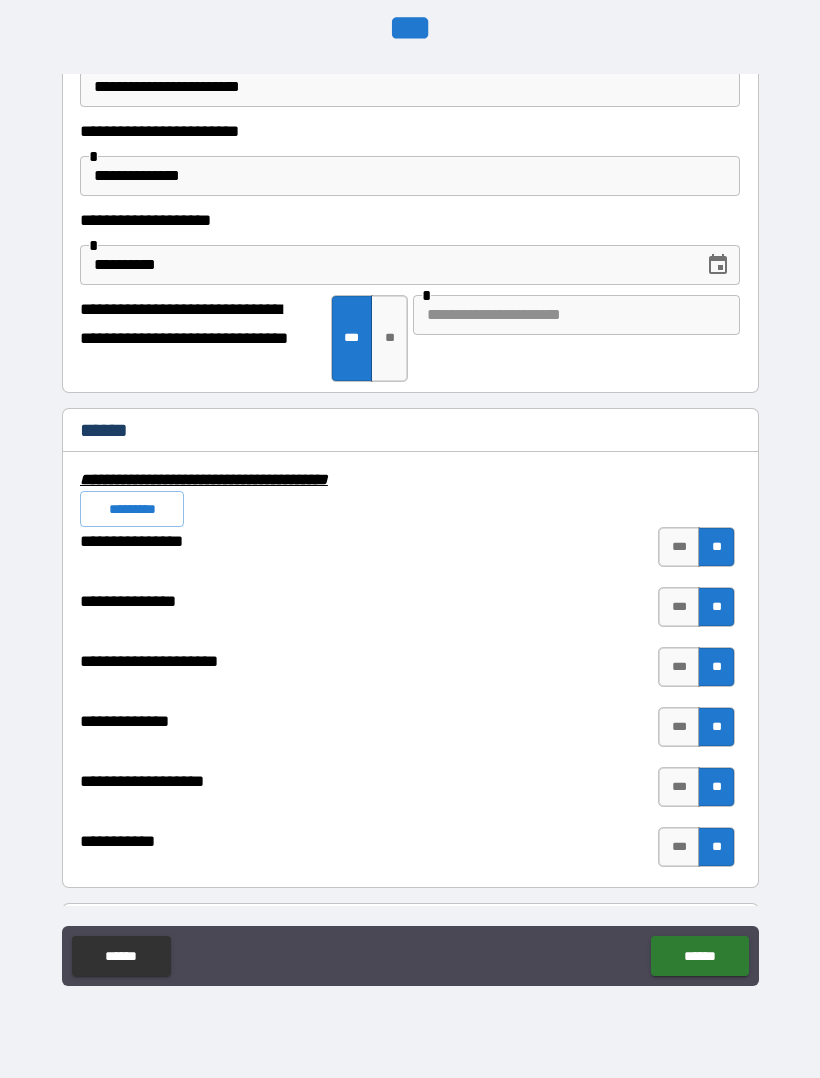 click on "******" at bounding box center [699, 956] 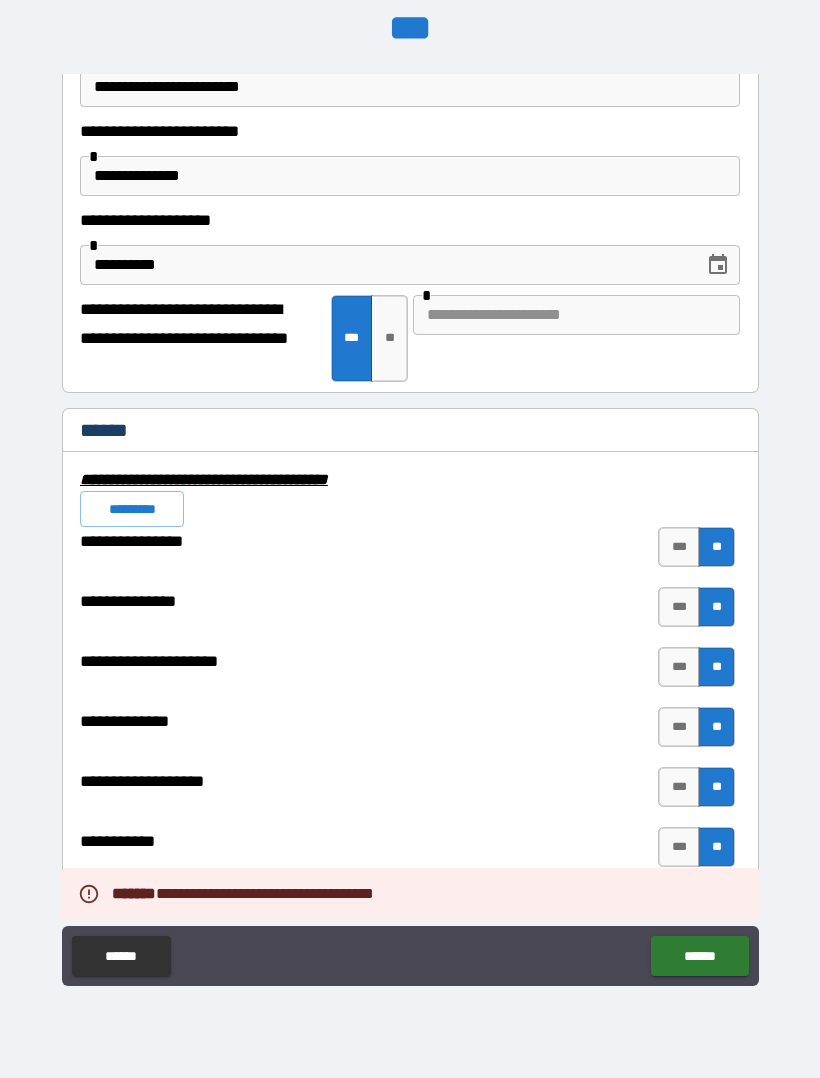 click on "*********" at bounding box center (132, 509) 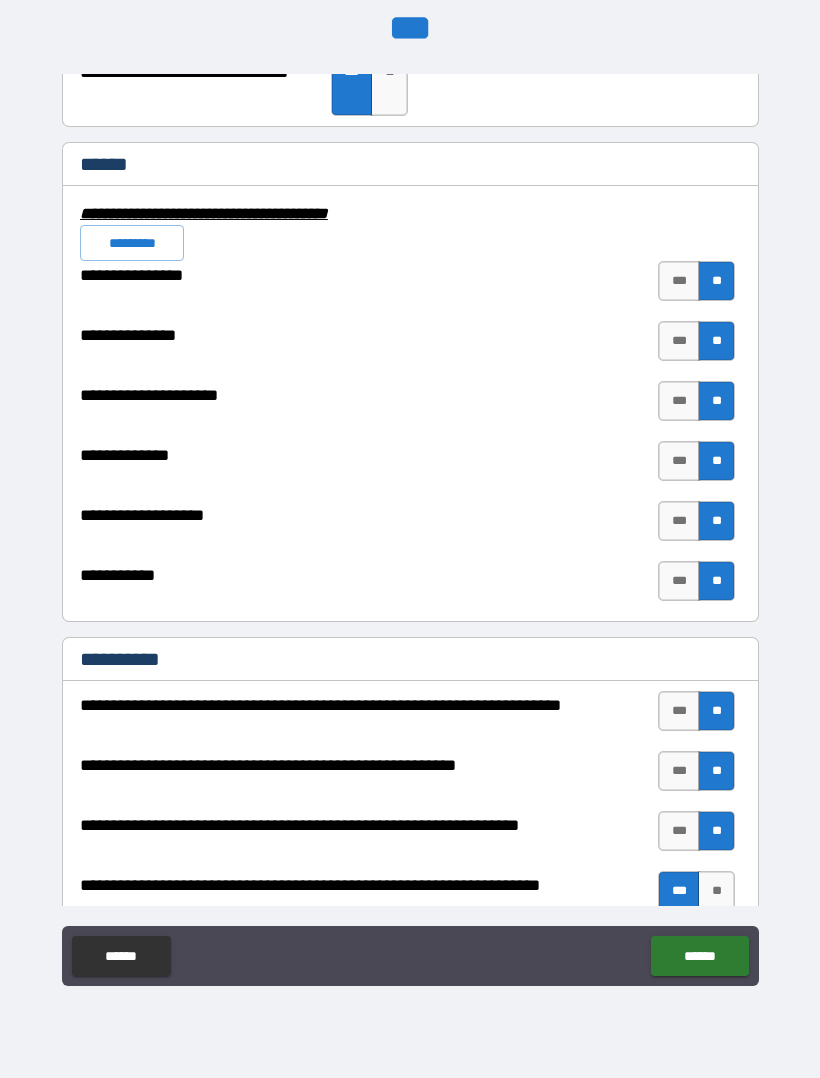 scroll, scrollTop: 4675, scrollLeft: 0, axis: vertical 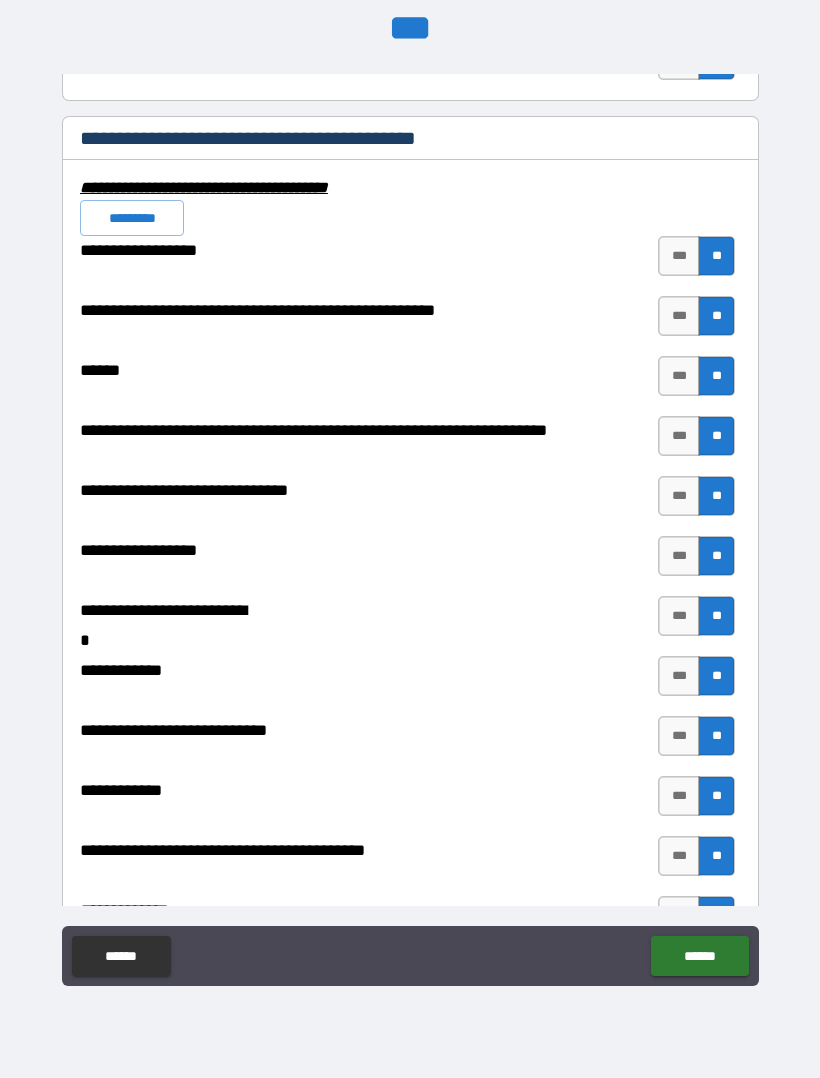 click on "******" at bounding box center (699, 956) 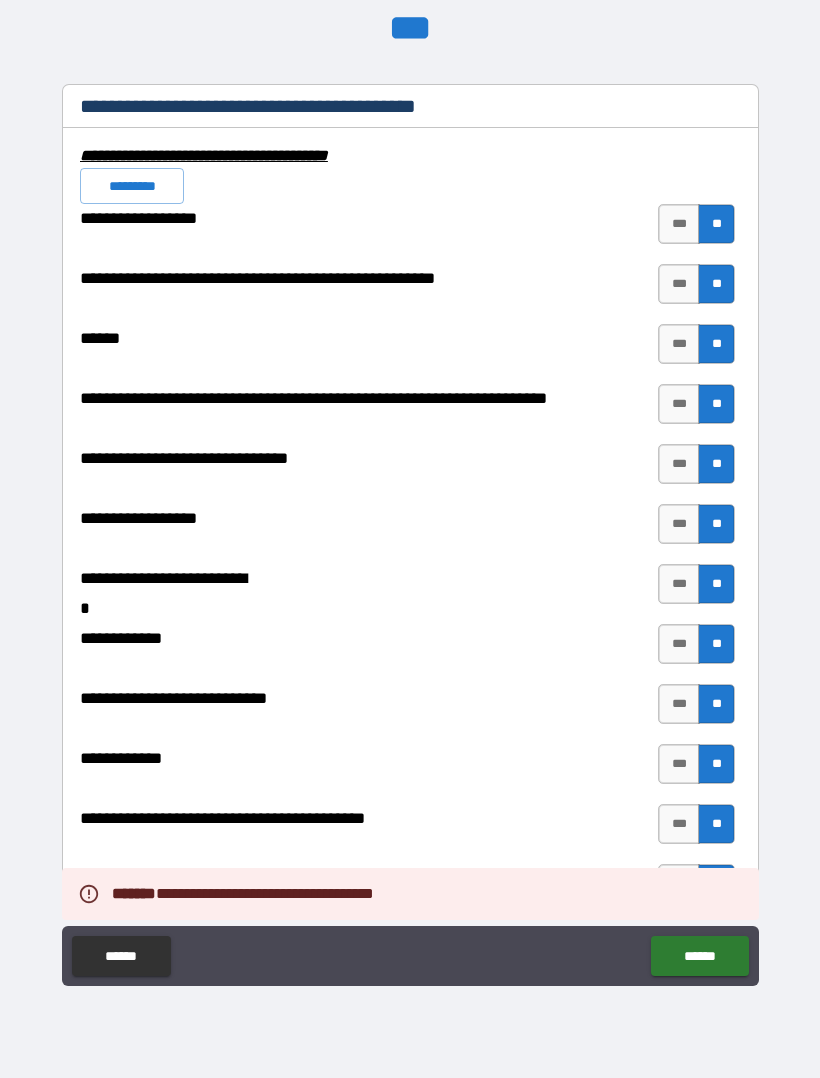click on "******" at bounding box center (699, 956) 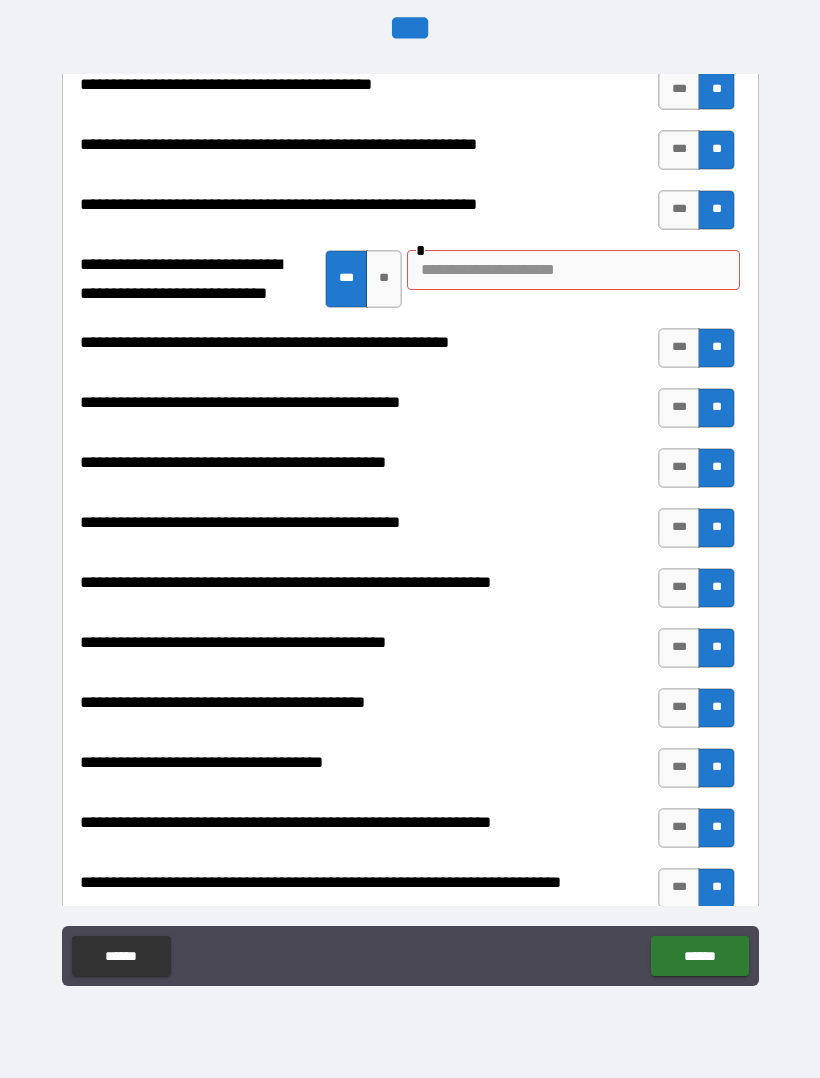 scroll, scrollTop: 2150, scrollLeft: 0, axis: vertical 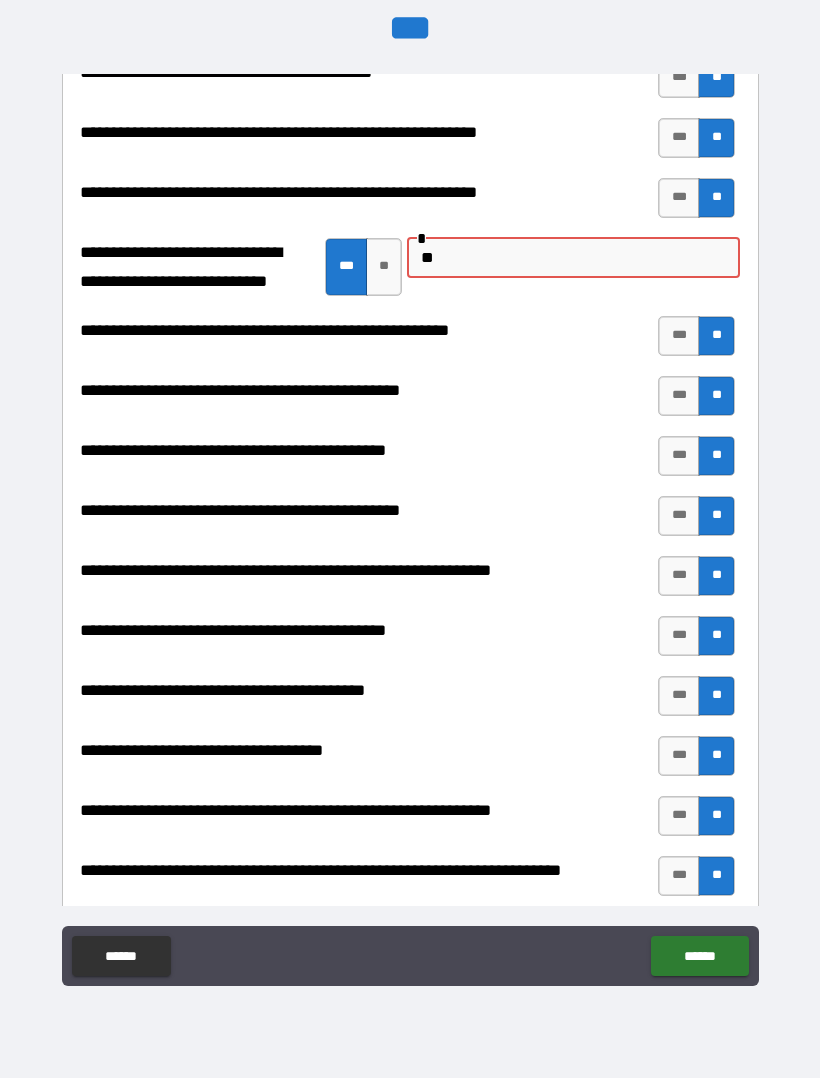 type on "*" 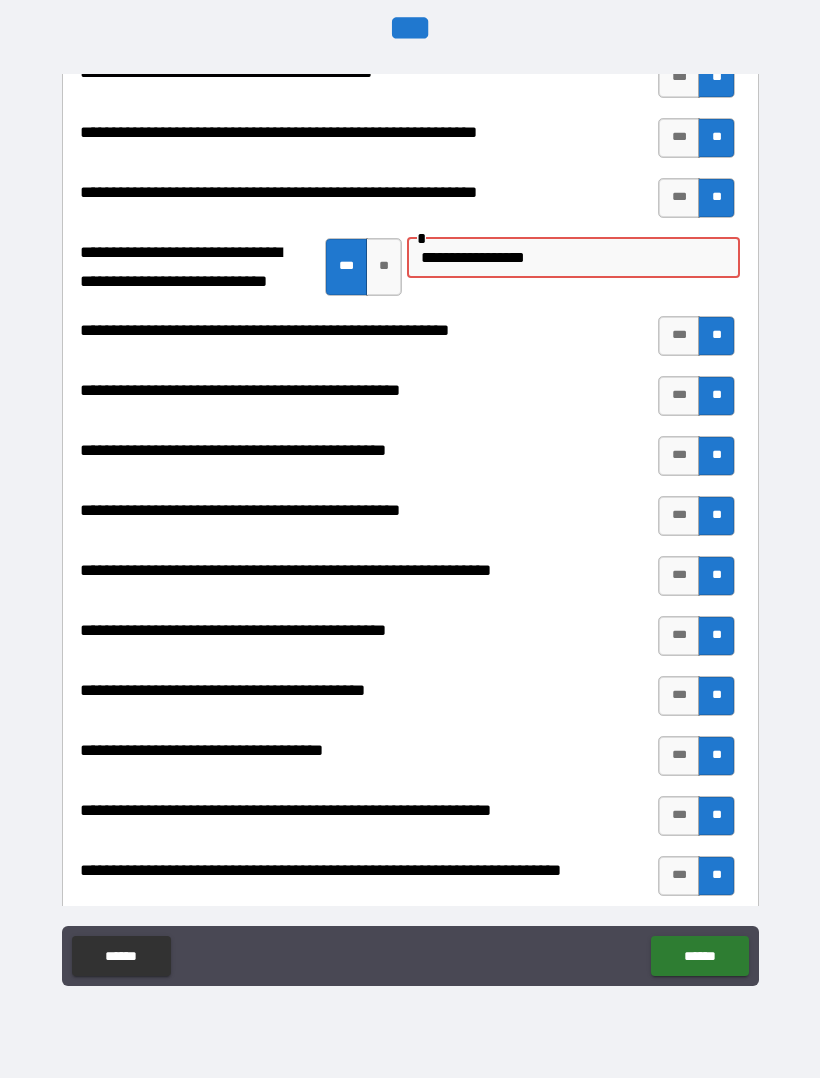 type on "**********" 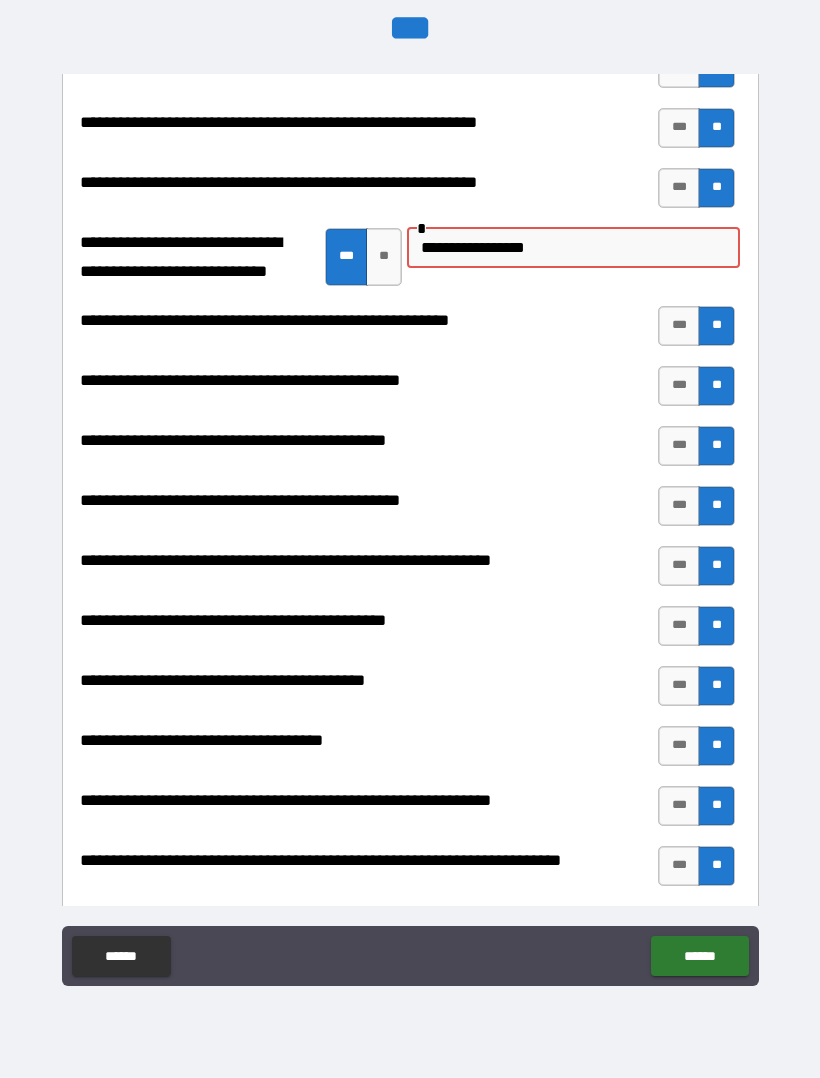 click on "******" at bounding box center (699, 956) 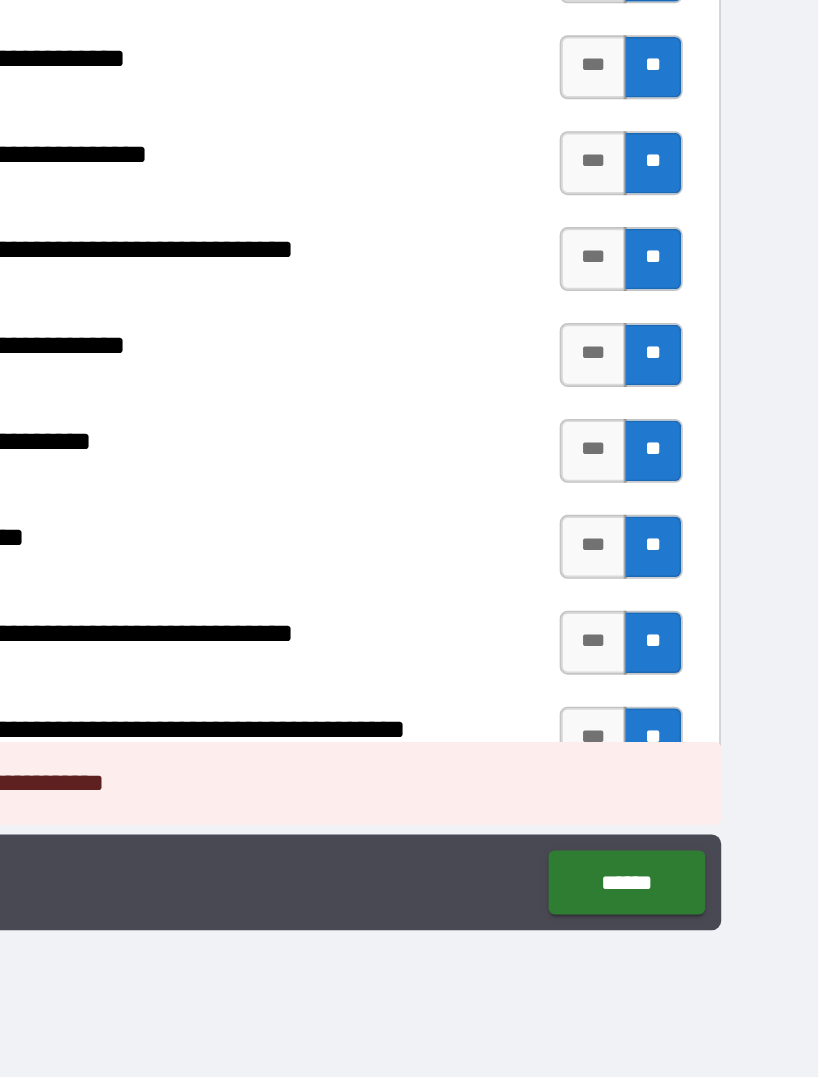 scroll, scrollTop: 59, scrollLeft: 1, axis: both 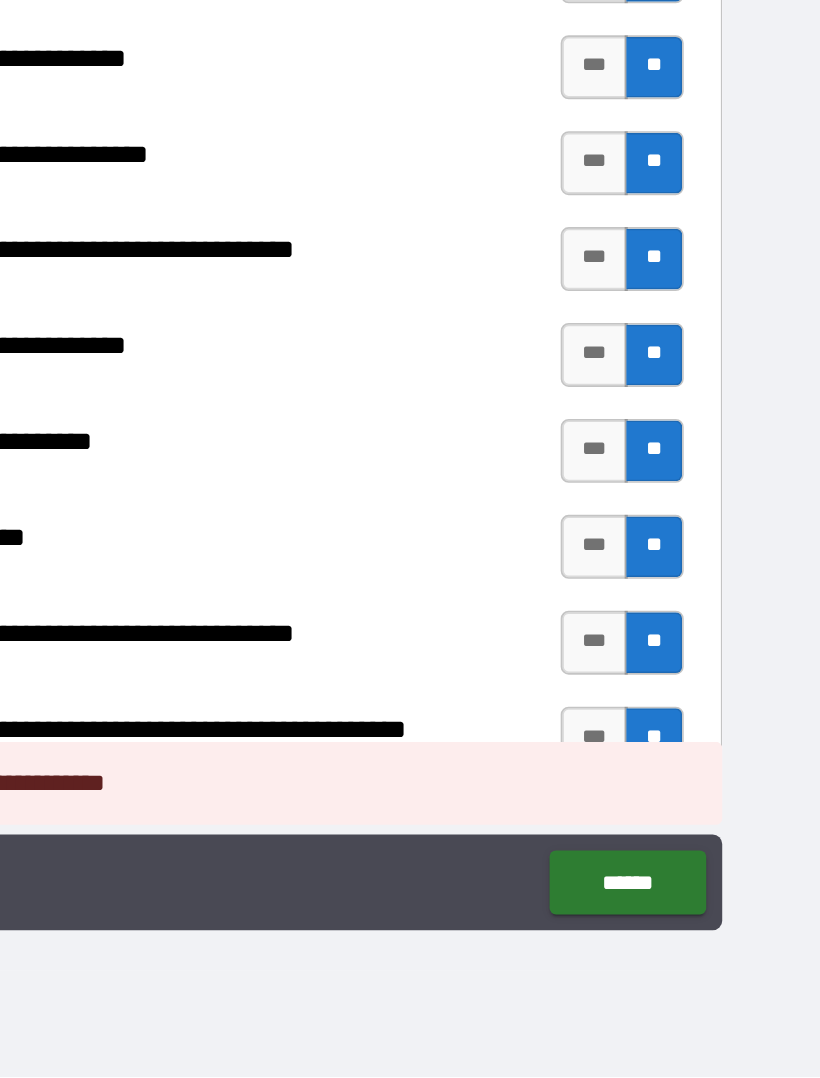 click on "******" at bounding box center (699, 956) 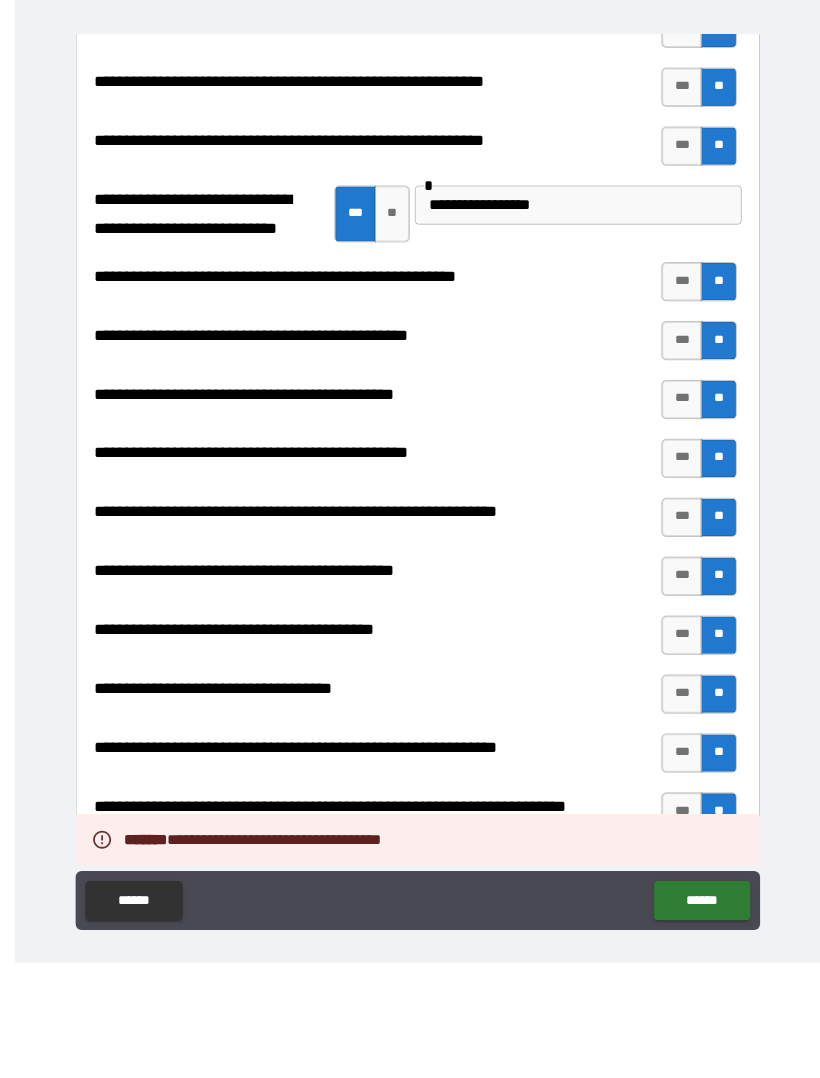 scroll, scrollTop: 59, scrollLeft: 0, axis: vertical 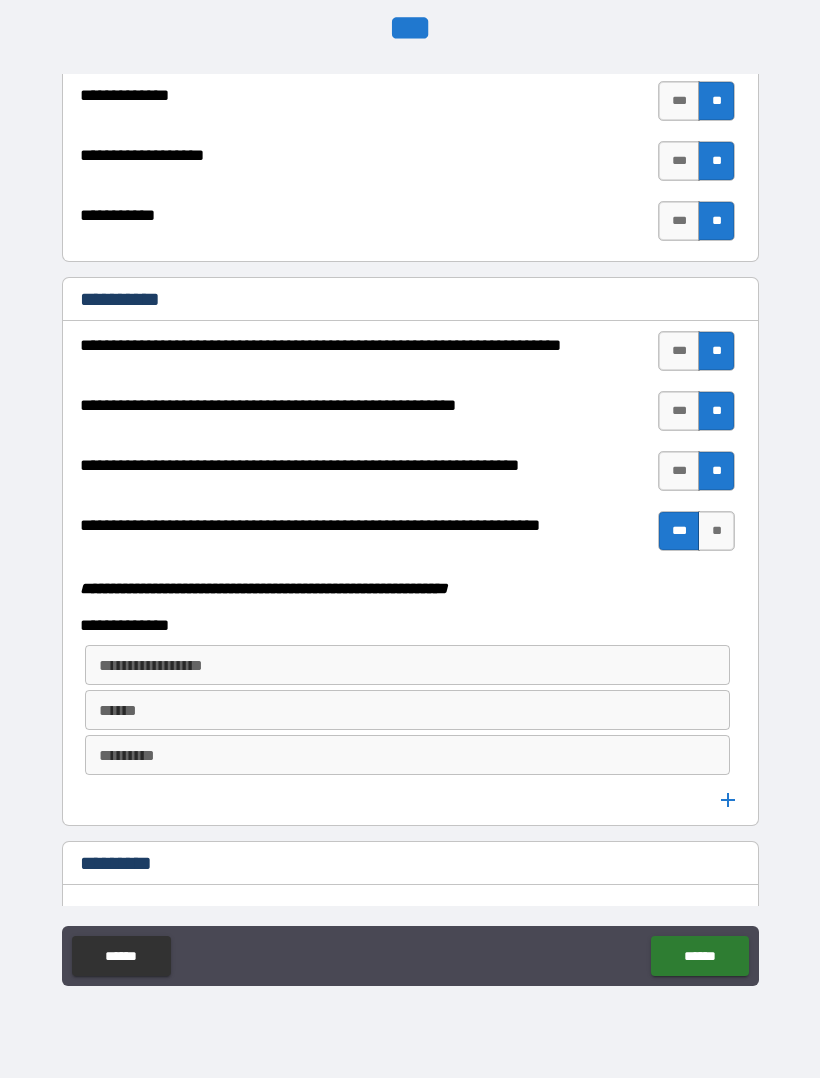 click on "**" at bounding box center (716, 531) 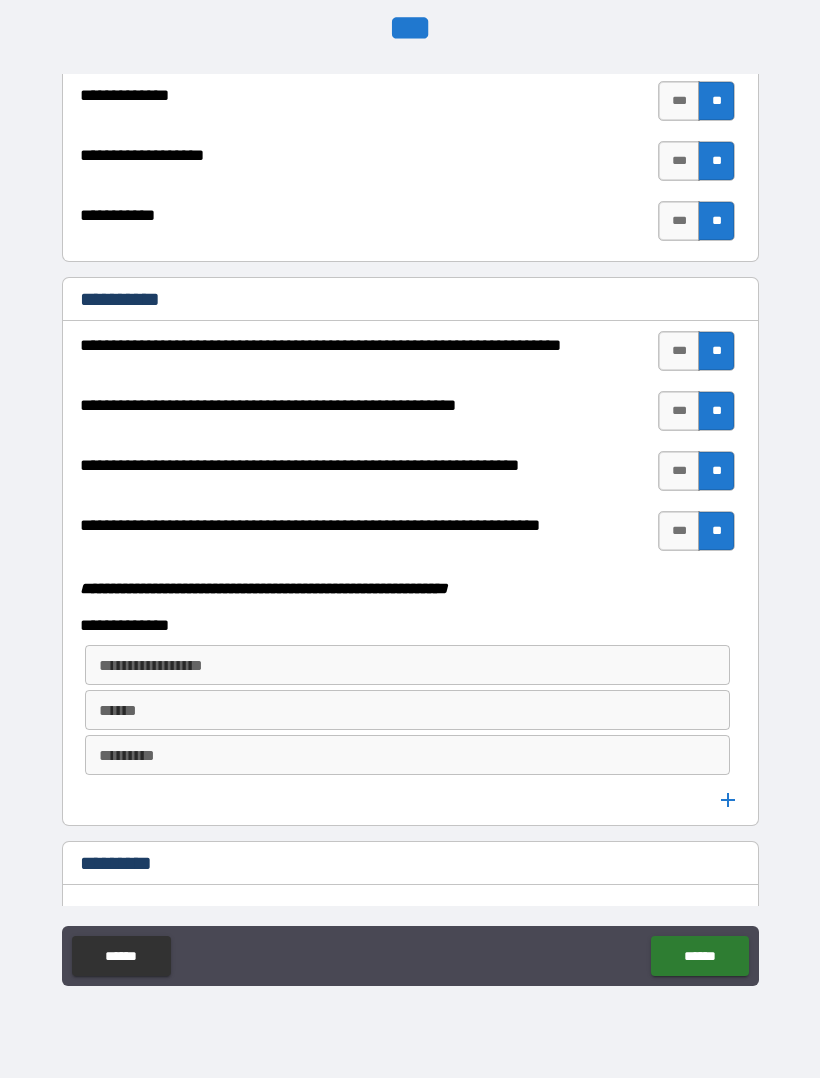 click on "******" at bounding box center [699, 956] 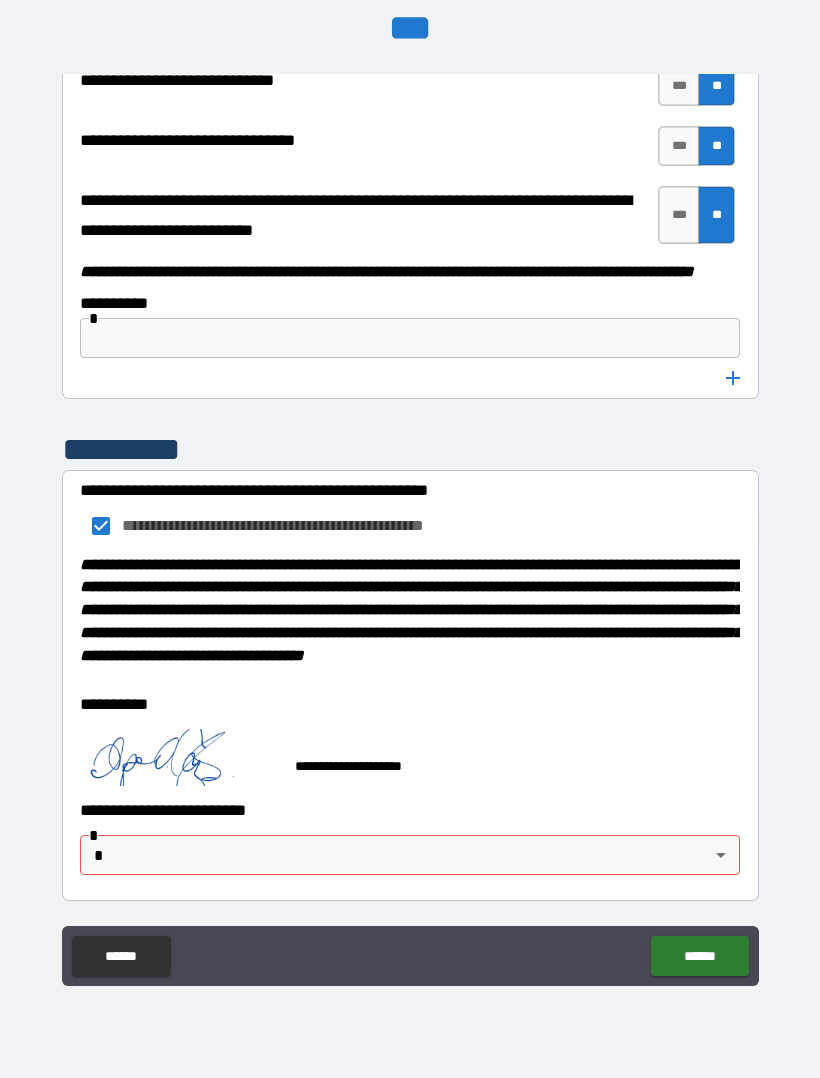 scroll, scrollTop: 10318, scrollLeft: 0, axis: vertical 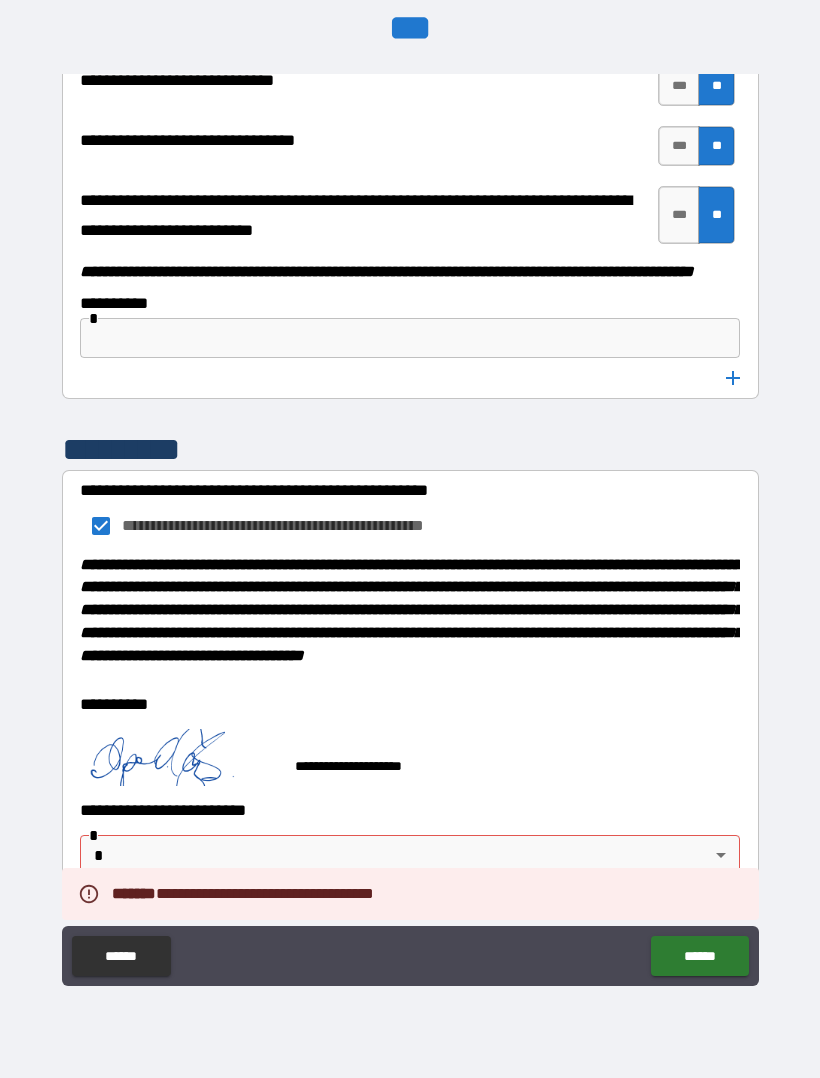 click on "**********" at bounding box center [410, 509] 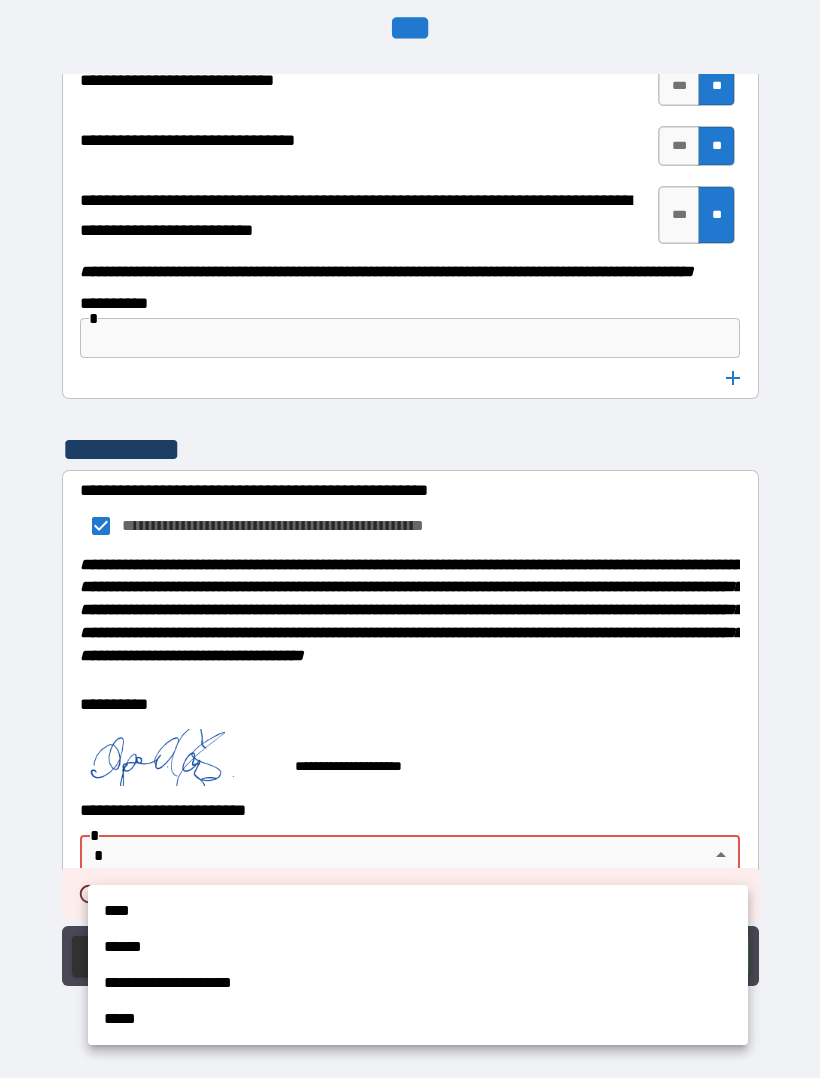 click on "****" at bounding box center [418, 911] 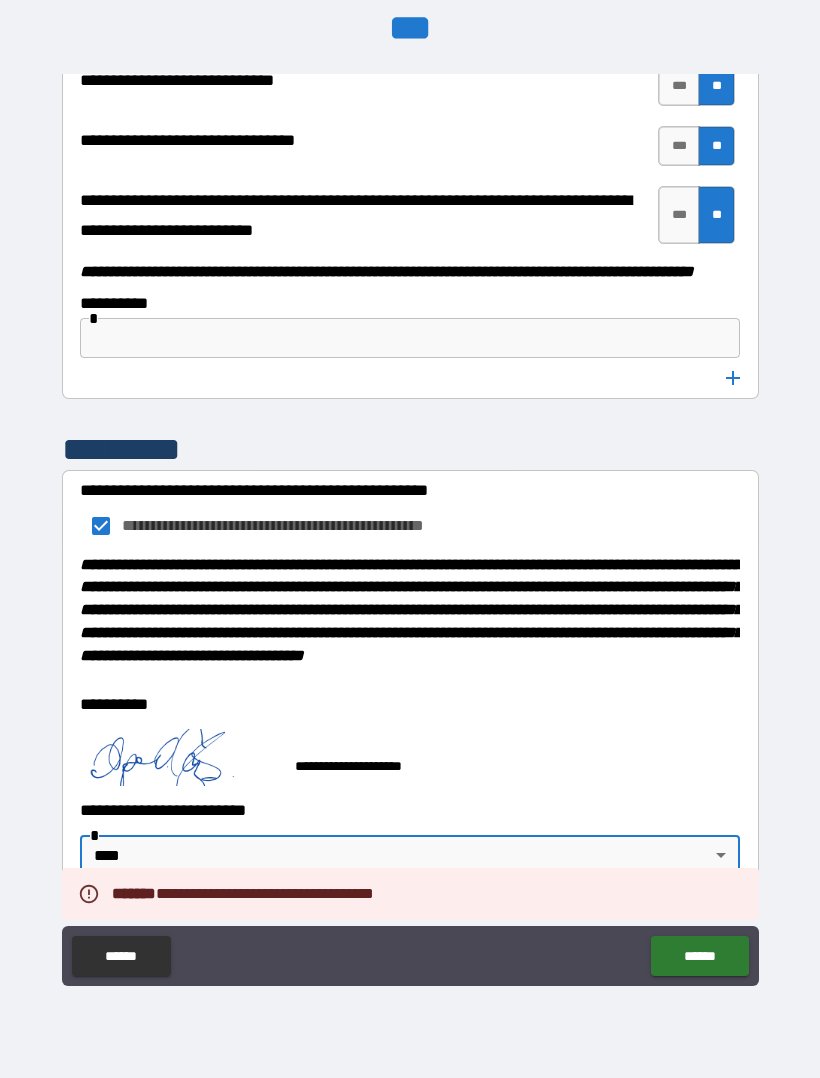 click on "******" at bounding box center [699, 956] 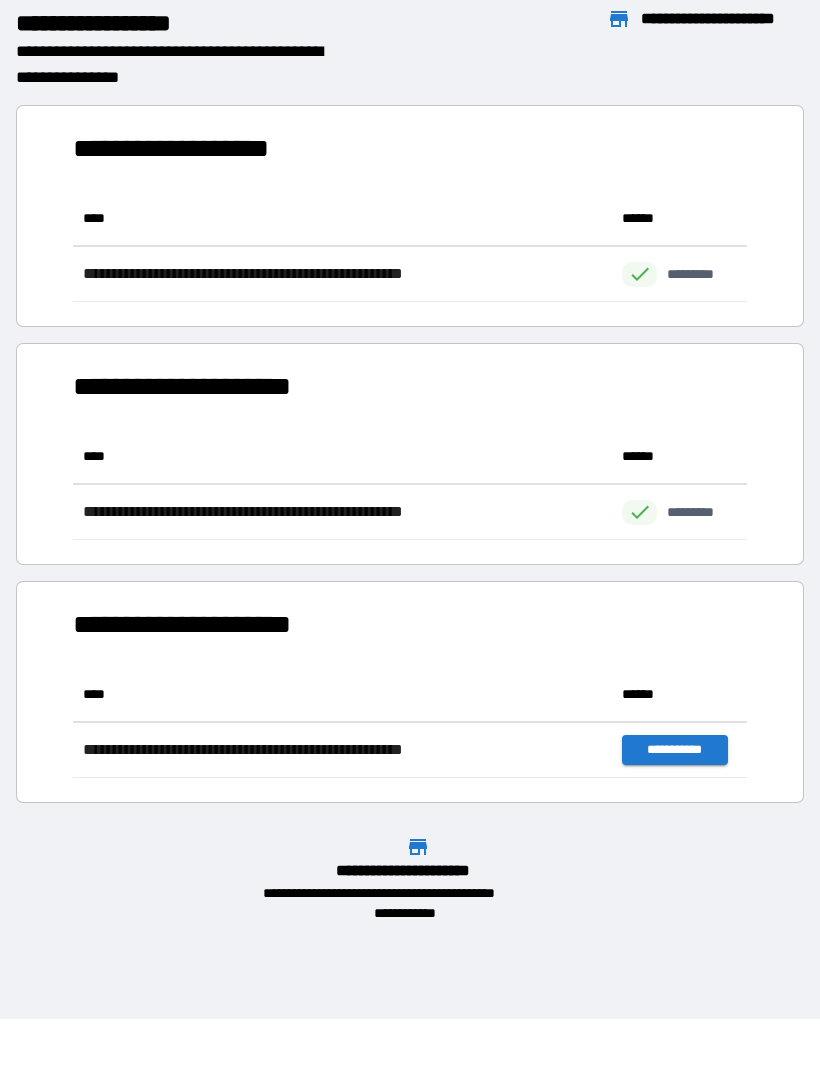 scroll, scrollTop: 1, scrollLeft: 1, axis: both 